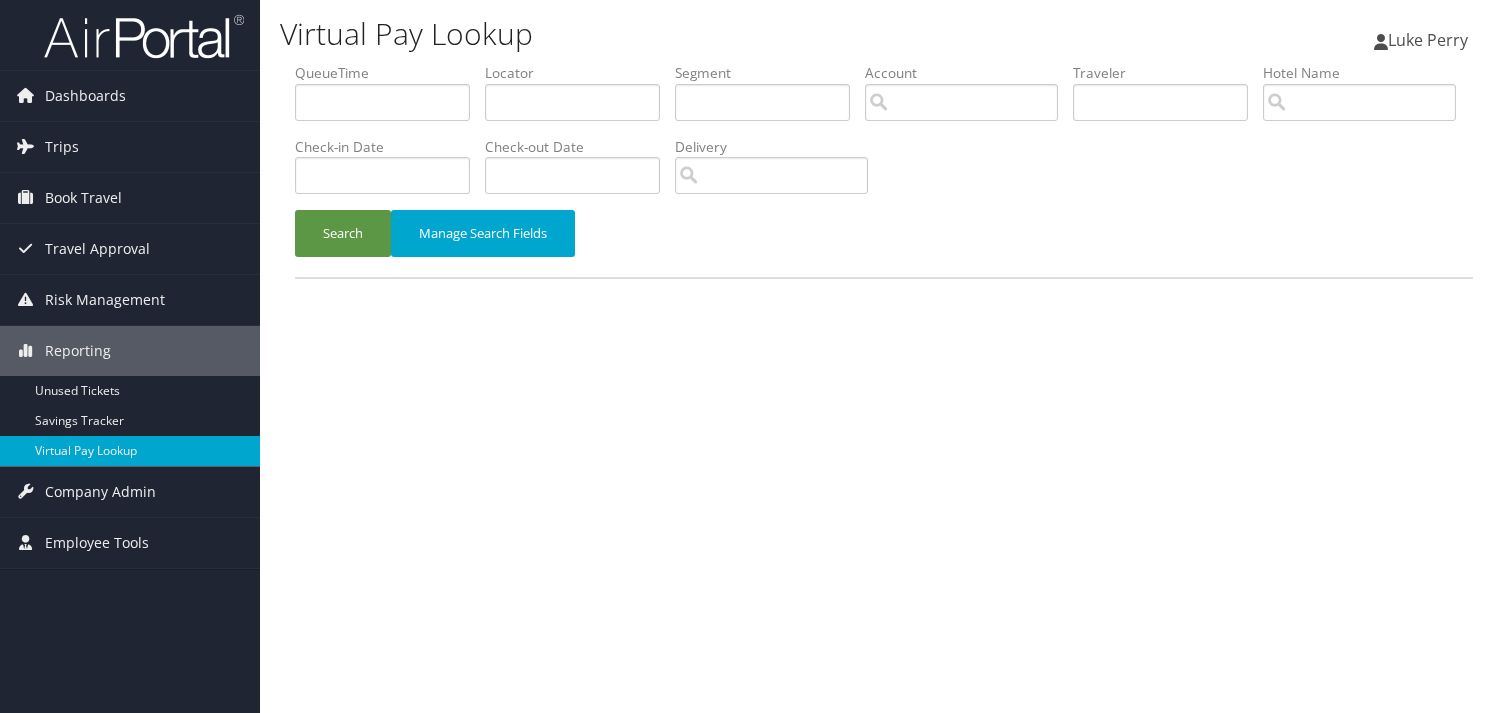 scroll, scrollTop: 0, scrollLeft: 0, axis: both 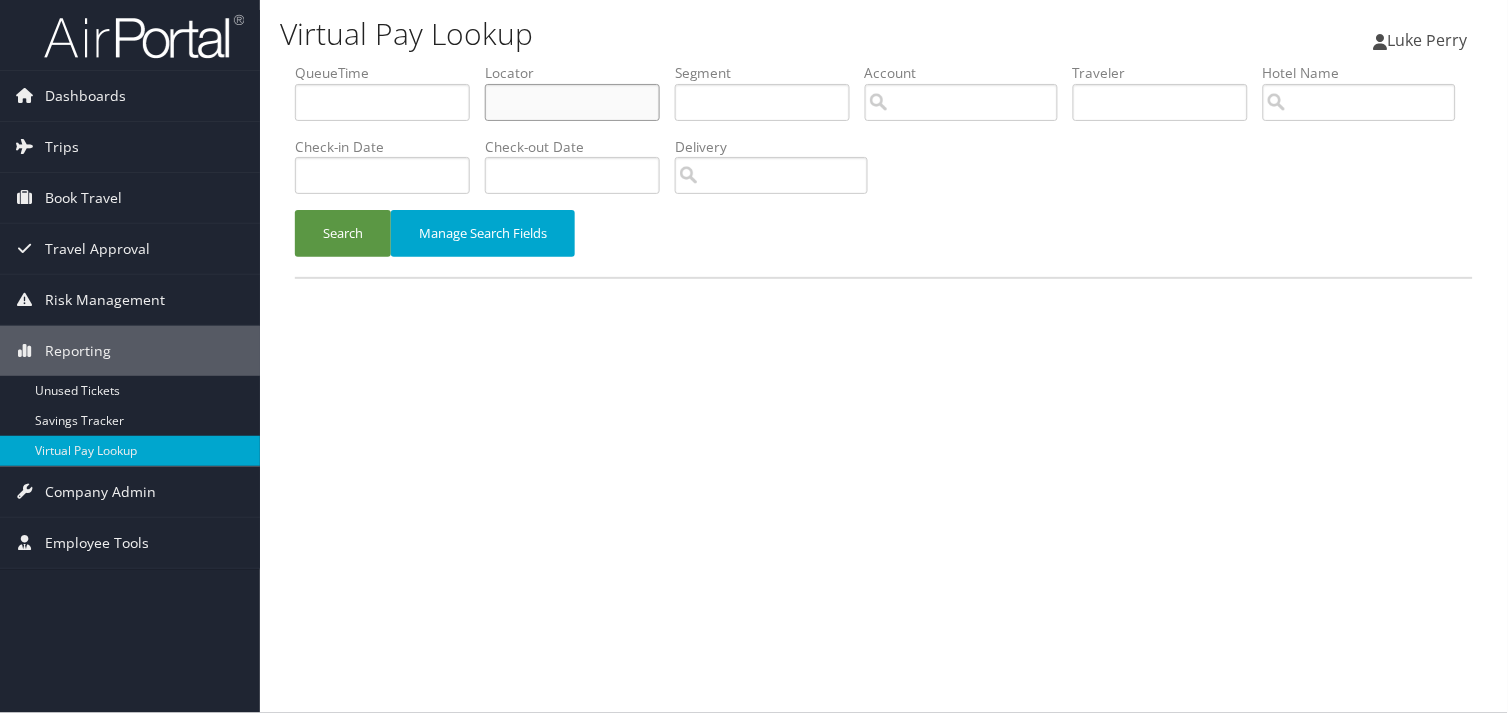 click at bounding box center [572, 102] 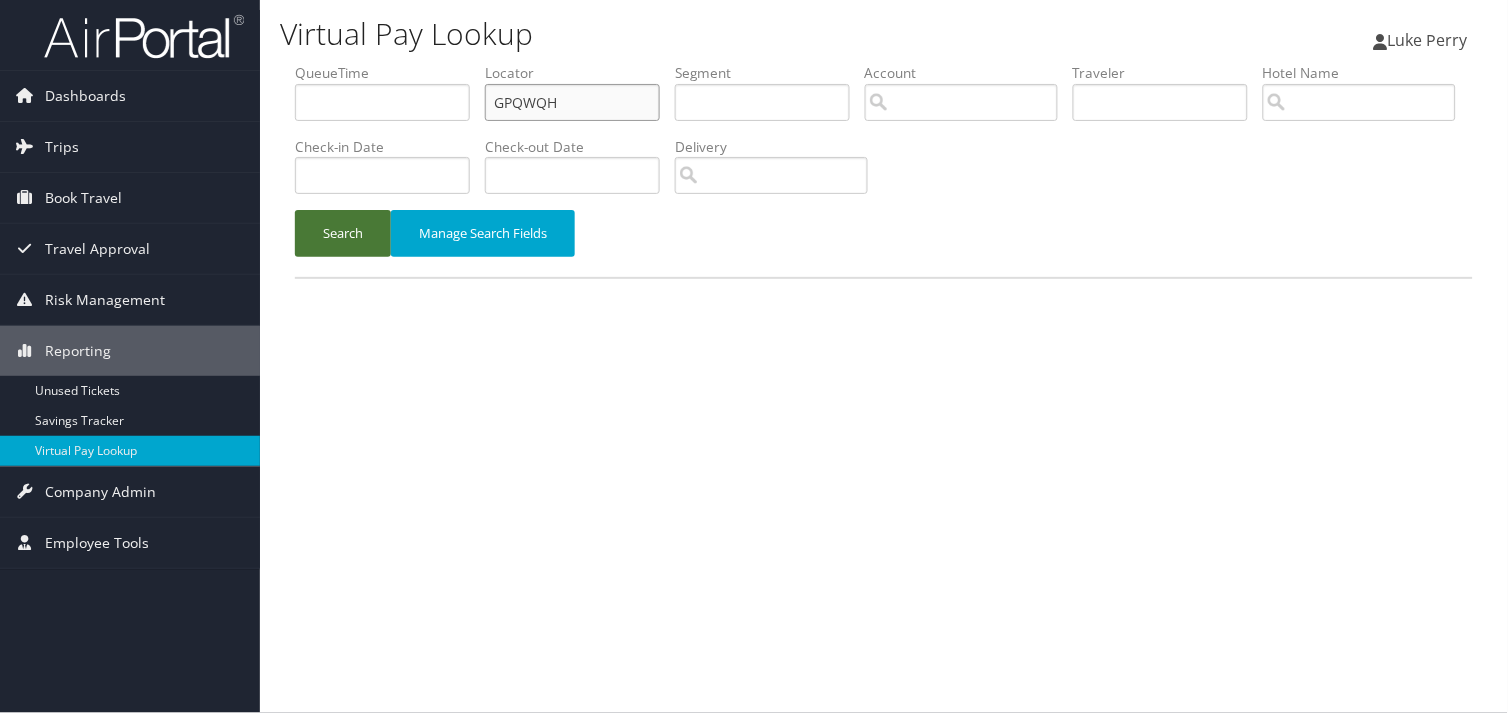 type on "GPQWQH" 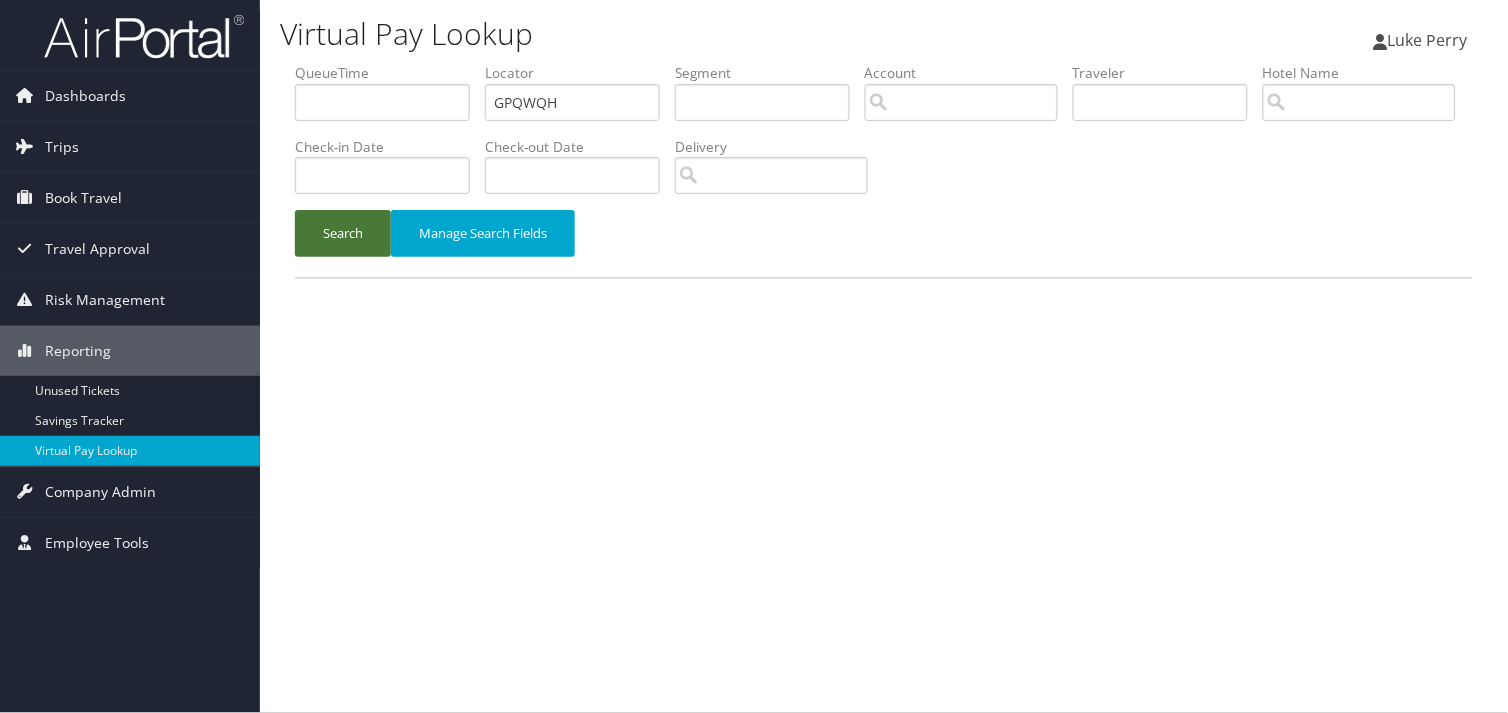 click on "Search" at bounding box center [343, 233] 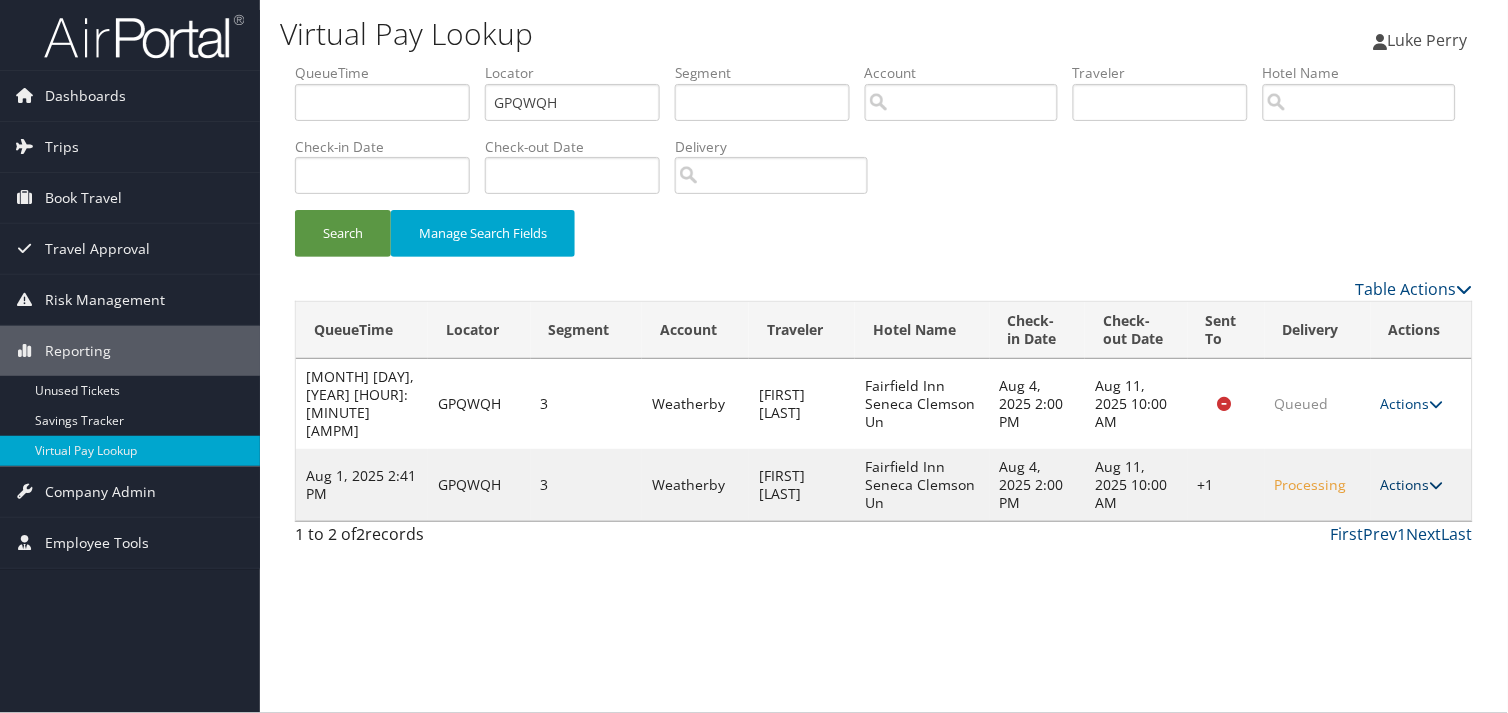 click on "Actions" at bounding box center (1412, 484) 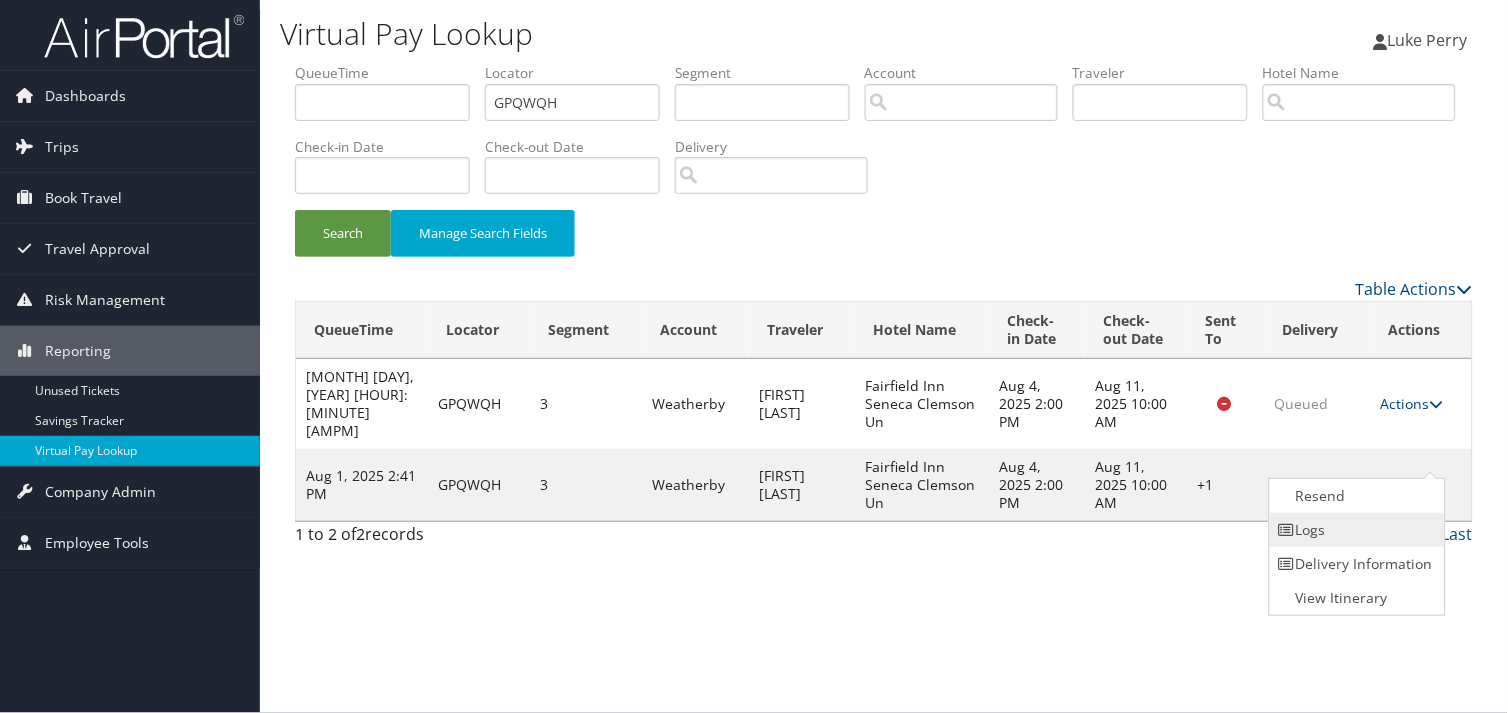 click on "Logs" at bounding box center (1355, 530) 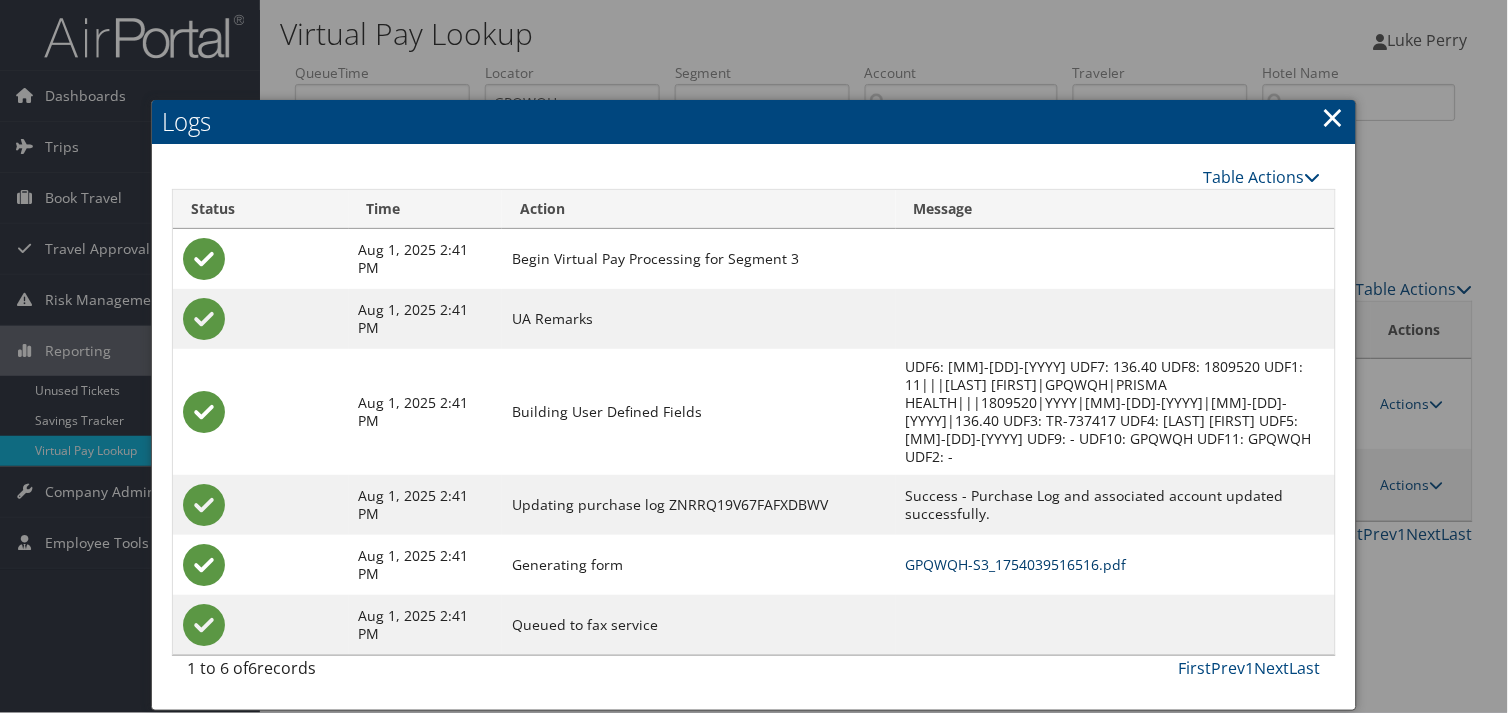click on "GPQWQH-S3_1754039516516.pdf" at bounding box center [1016, 564] 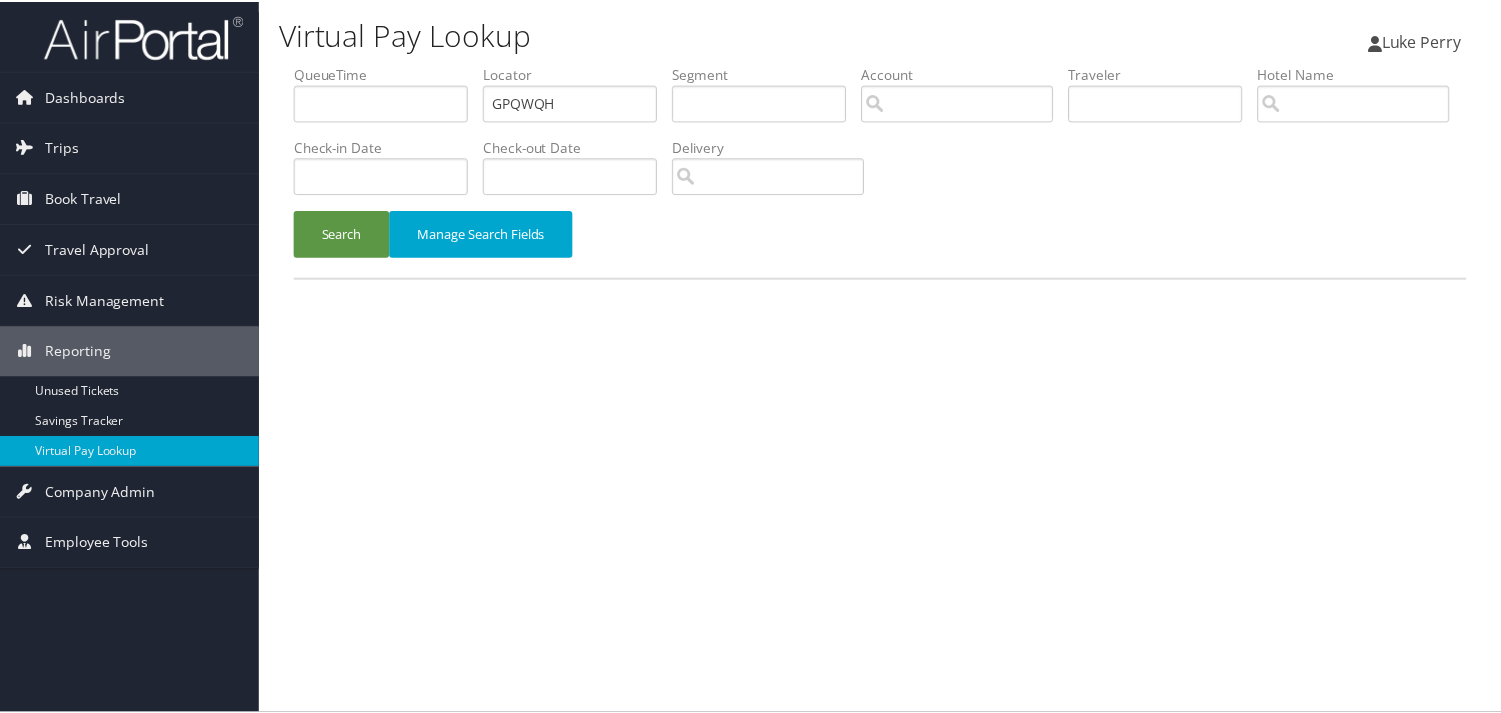 scroll, scrollTop: 0, scrollLeft: 0, axis: both 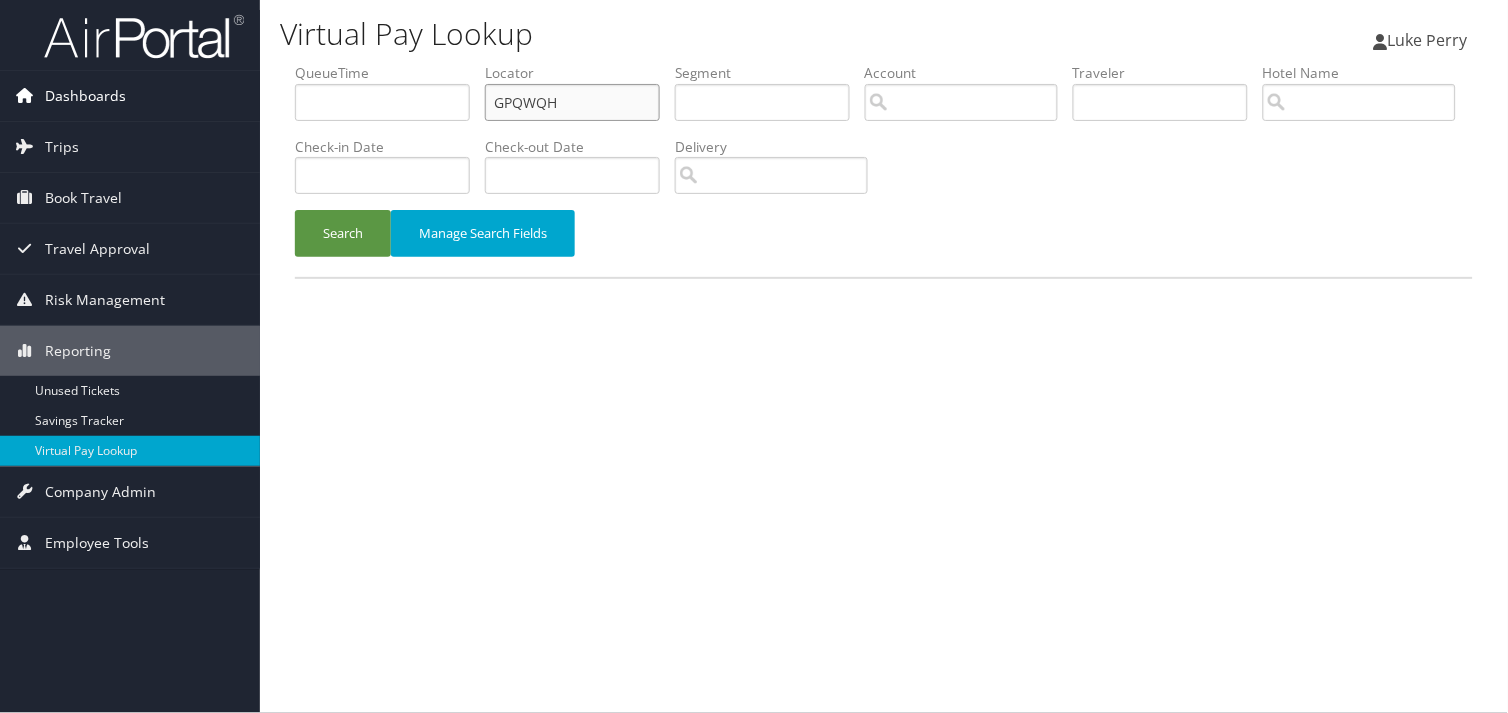 drag, startPoint x: 574, startPoint y: 102, endPoint x: 142, endPoint y: 104, distance: 432.00464 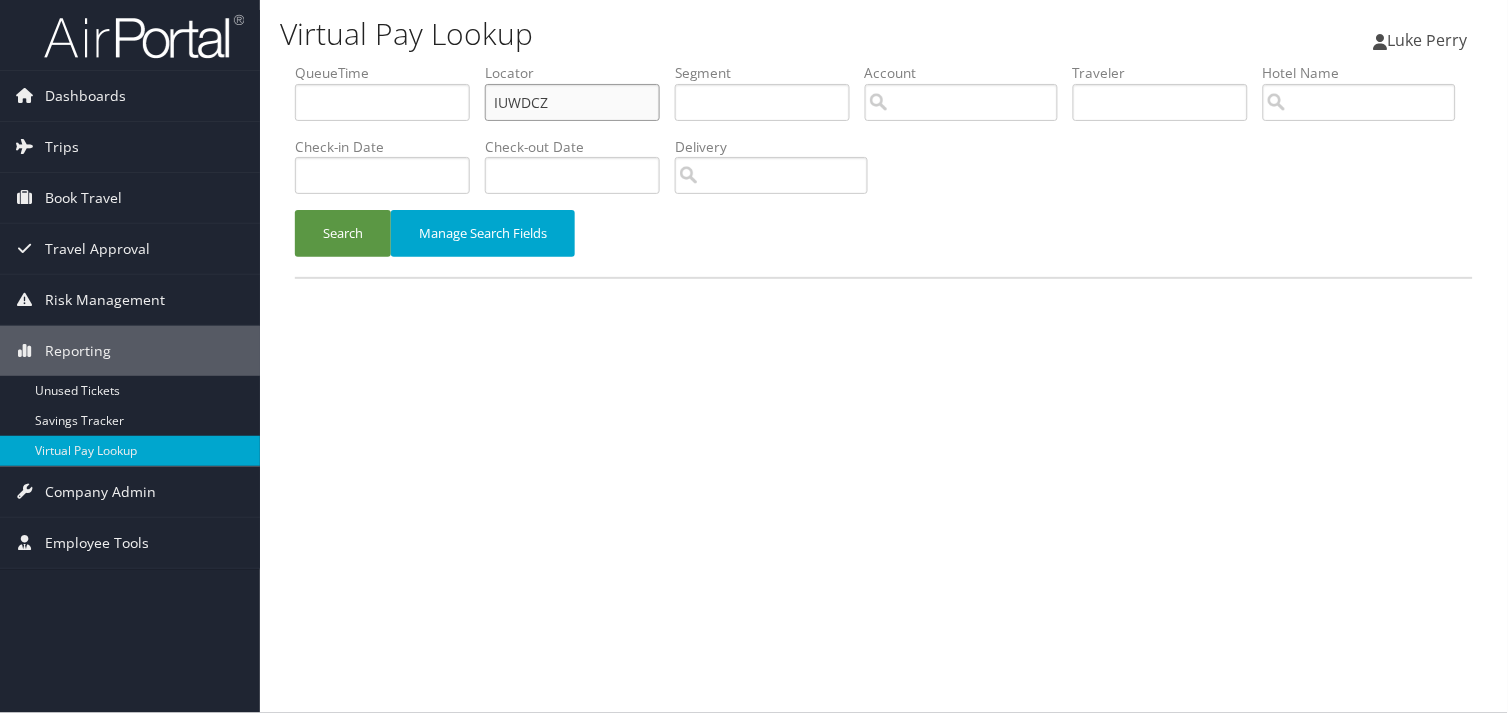 click on "IUWDCZ" at bounding box center [572, 102] 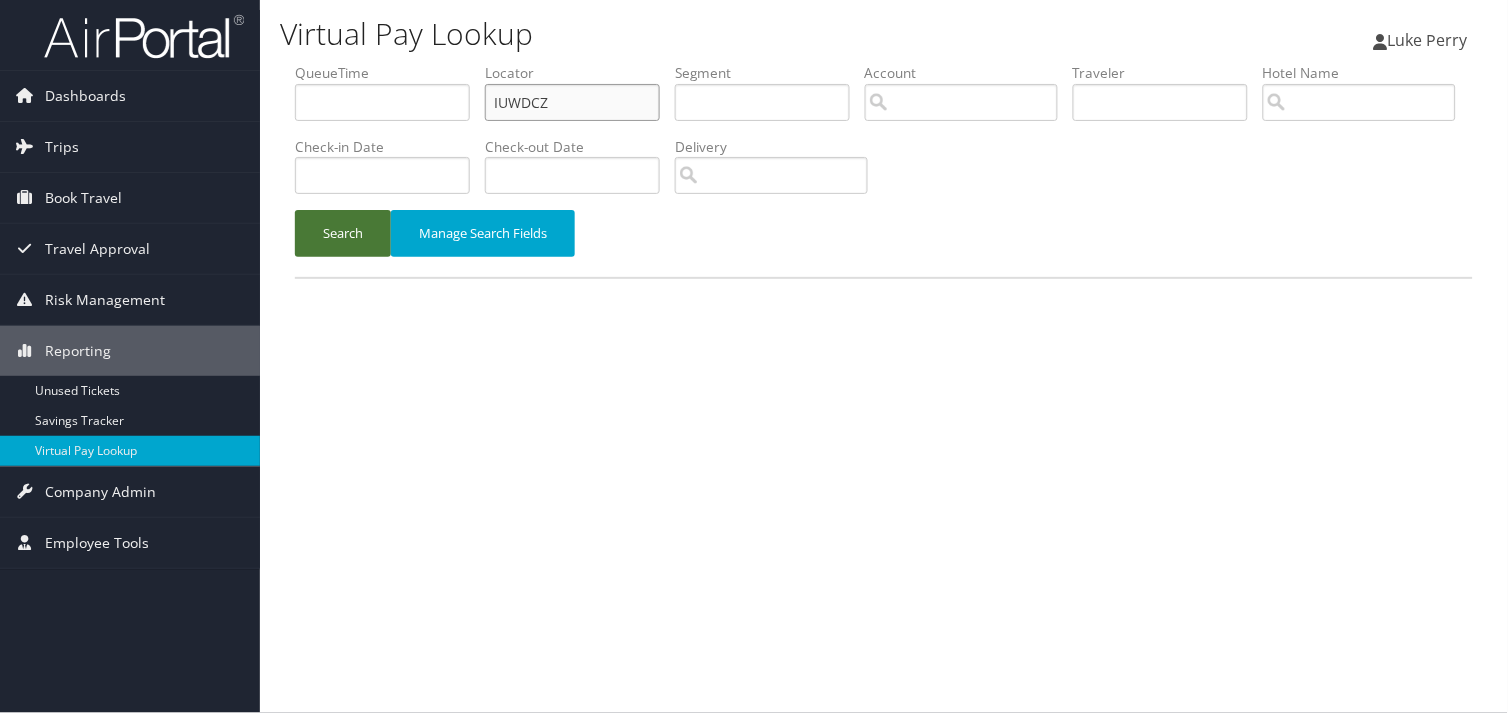 type on "IUWDCZ" 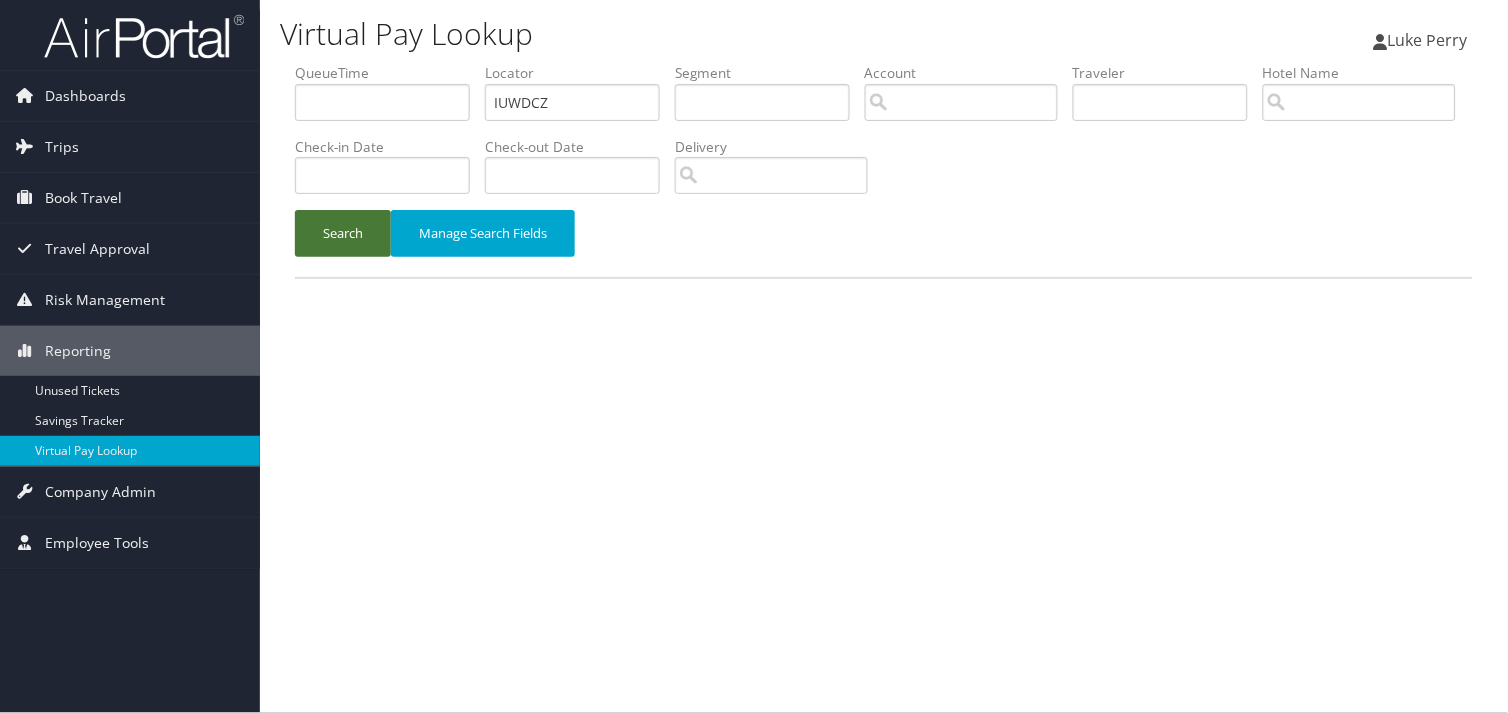 click on "Search" at bounding box center (343, 233) 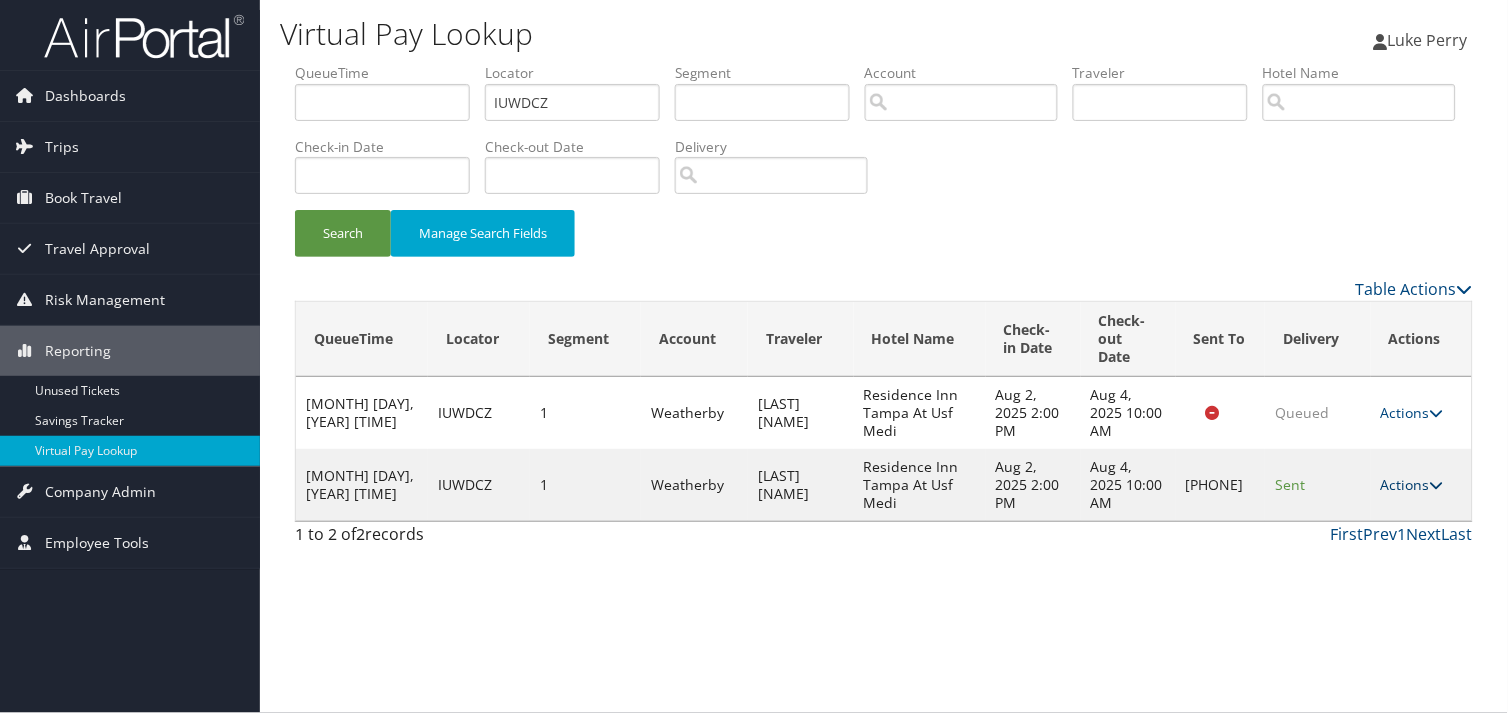 click on "Actions" at bounding box center [1412, 484] 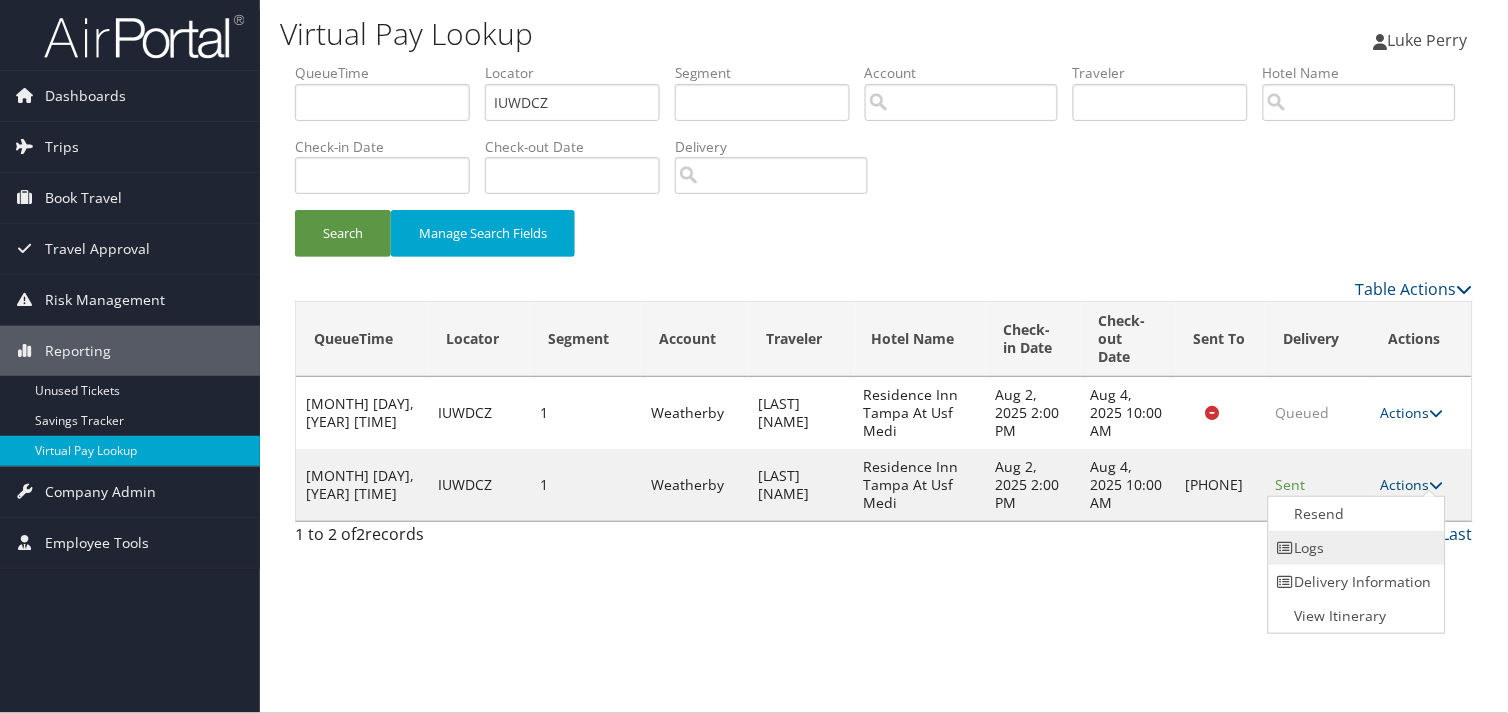click on "Logs" at bounding box center (1354, 548) 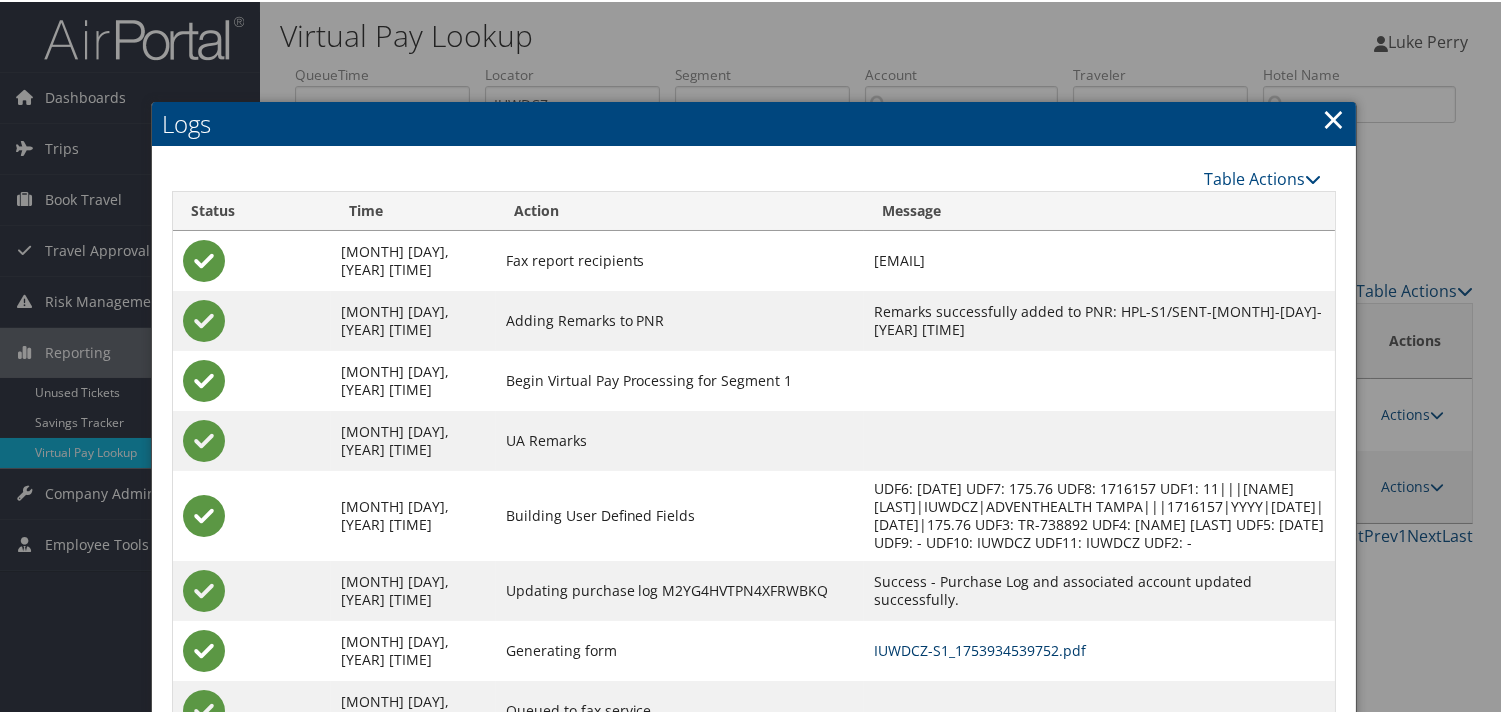 click on "IUWDCZ-S1_1753934539752.pdf" at bounding box center [980, 648] 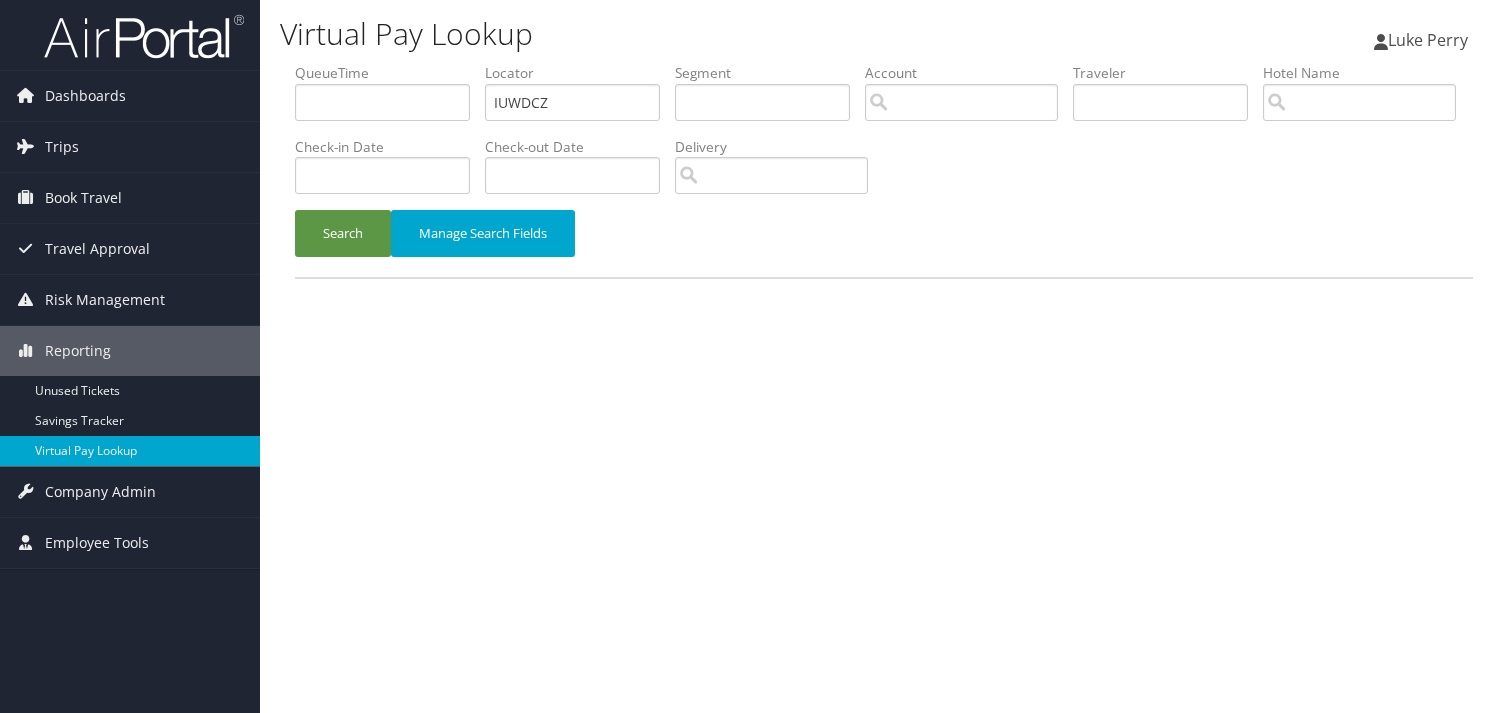 scroll, scrollTop: 0, scrollLeft: 0, axis: both 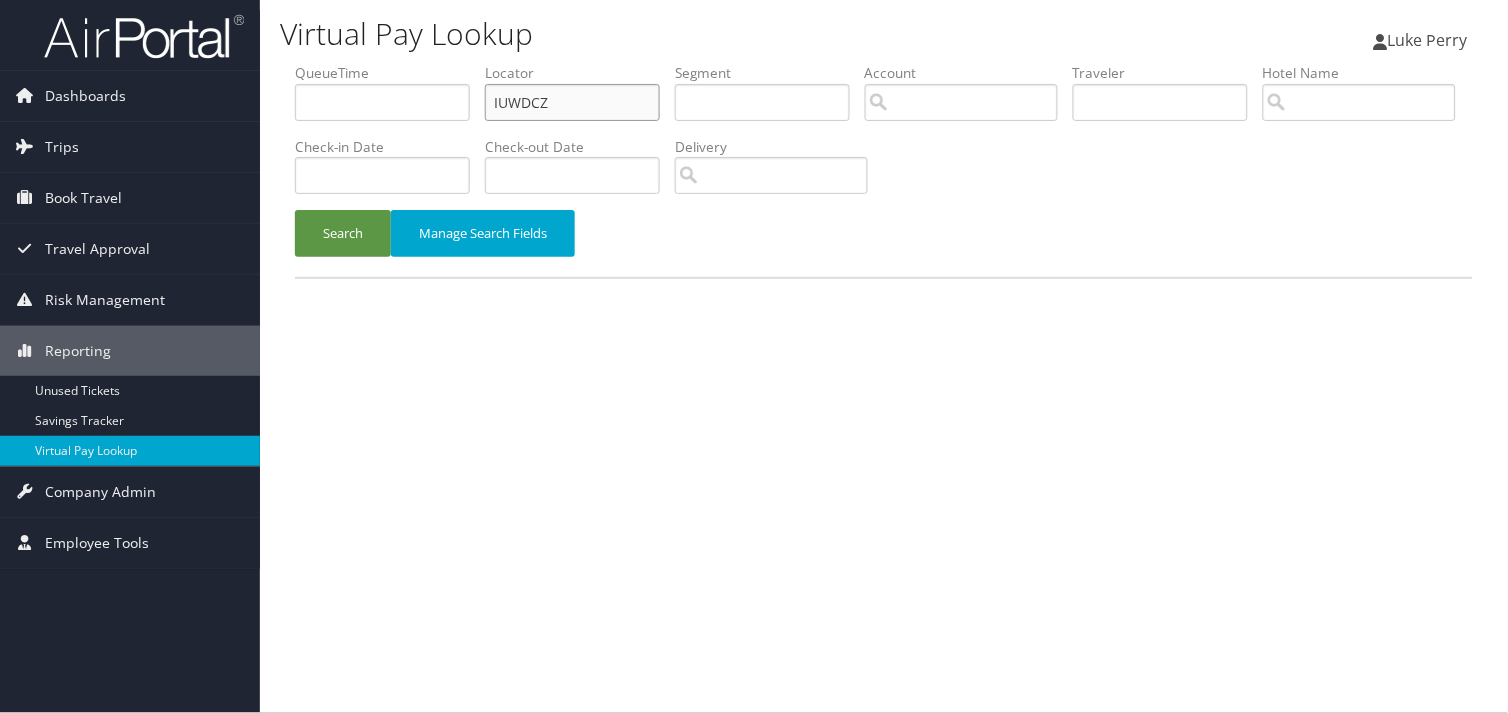 drag, startPoint x: 550, startPoint y: 105, endPoint x: 364, endPoint y: 107, distance: 186.01076 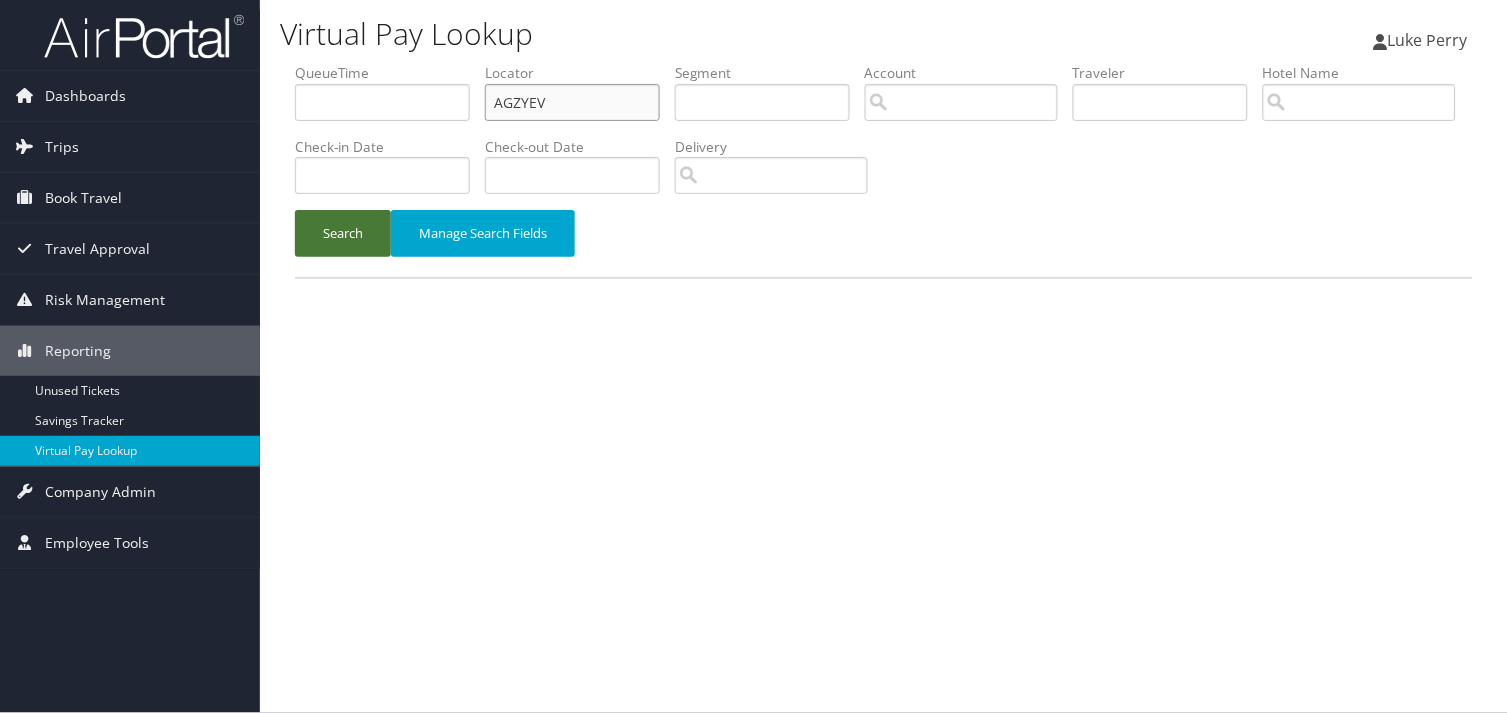 type on "AGZYEV" 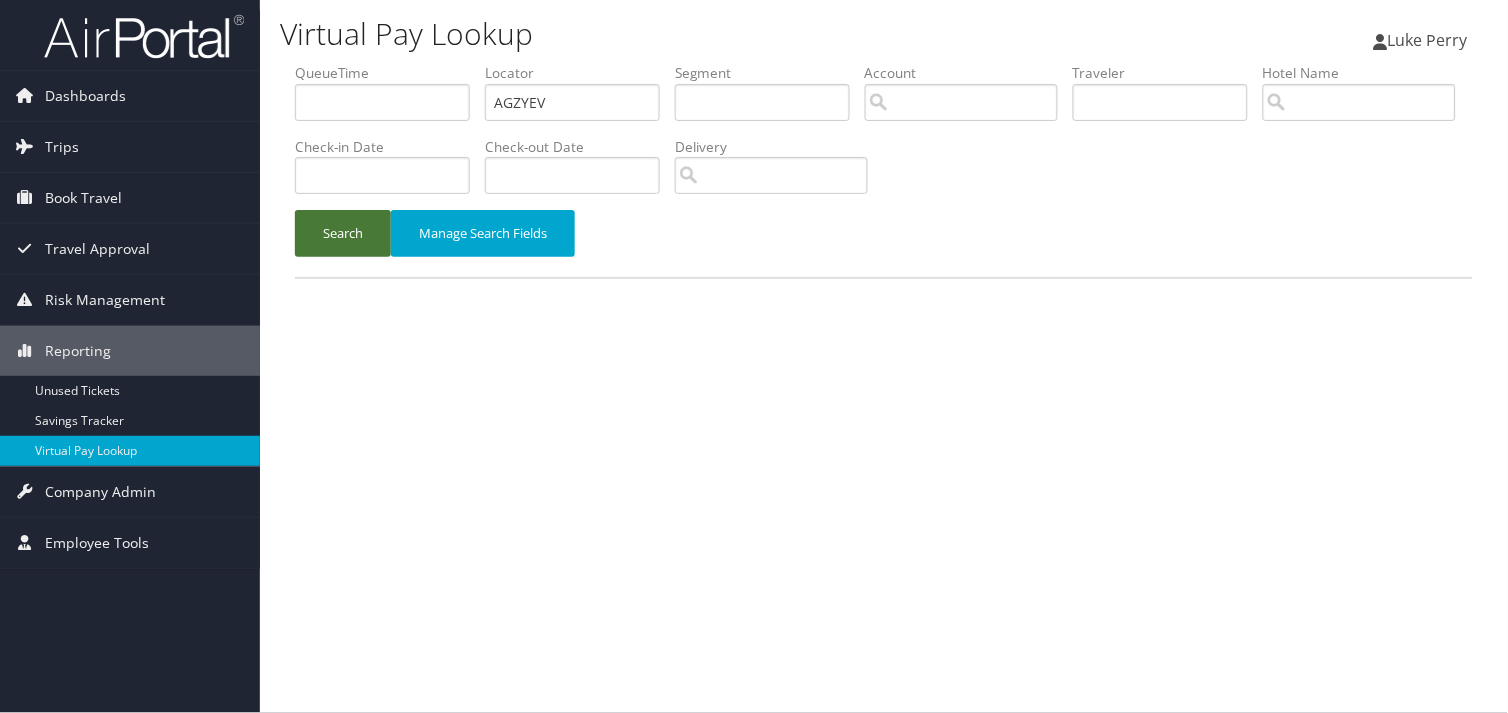 click on "Search" at bounding box center (343, 233) 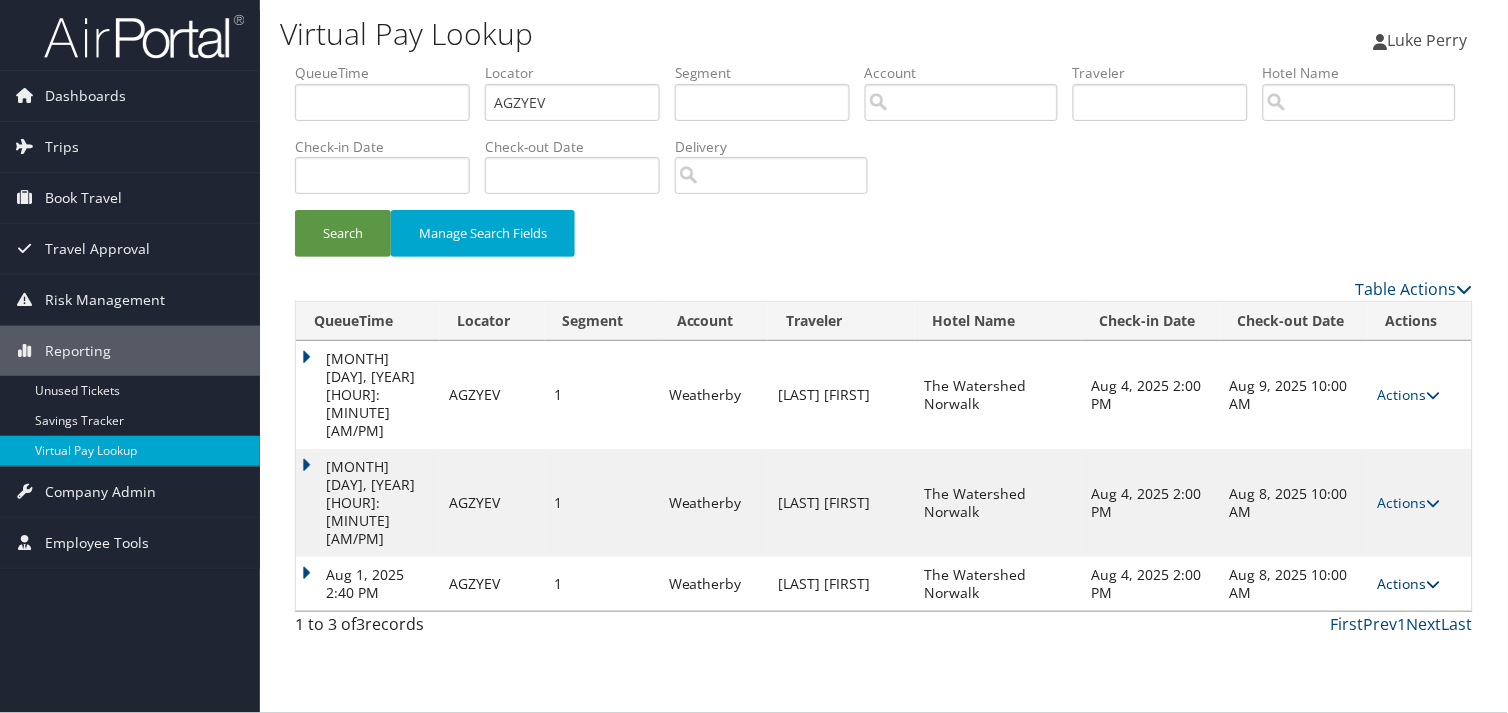 click on "Actions" at bounding box center (1409, 583) 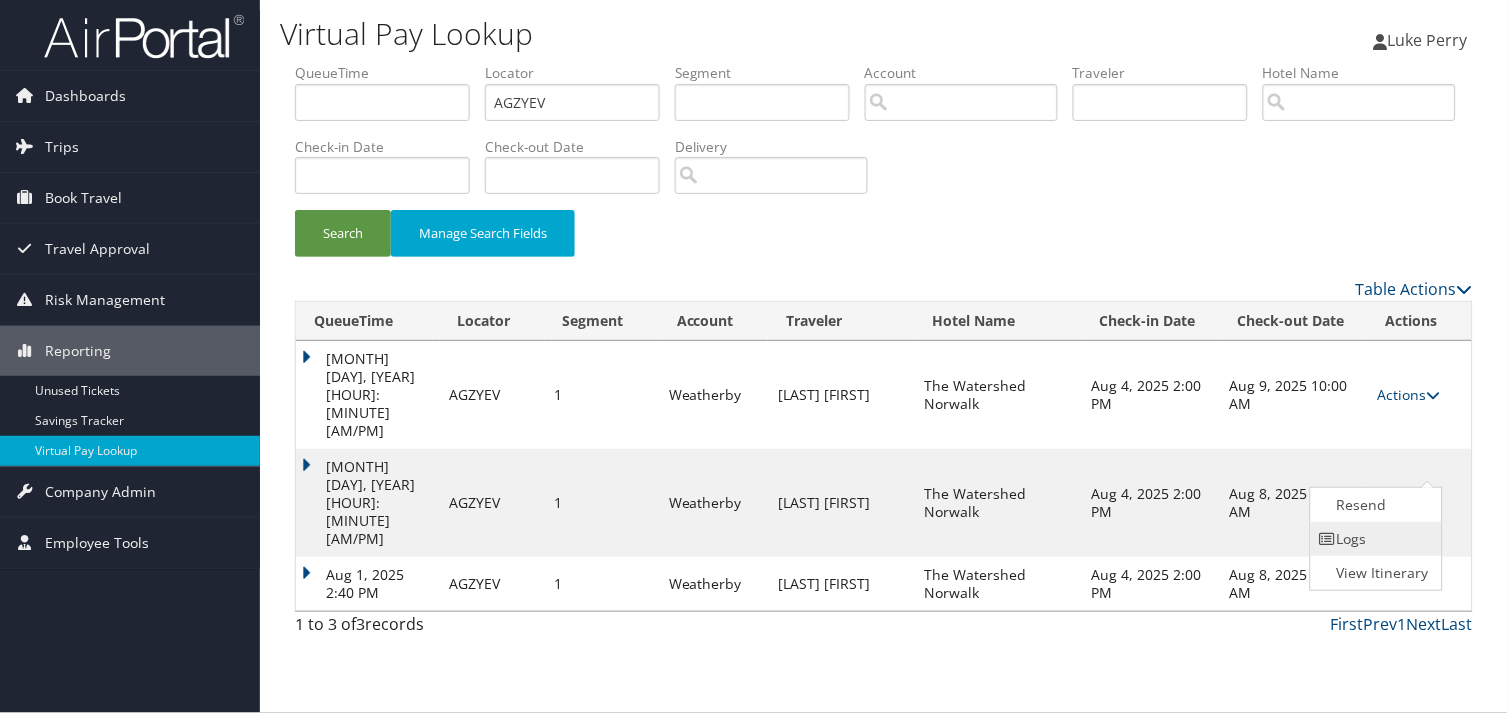 click on "Logs" at bounding box center [1374, 539] 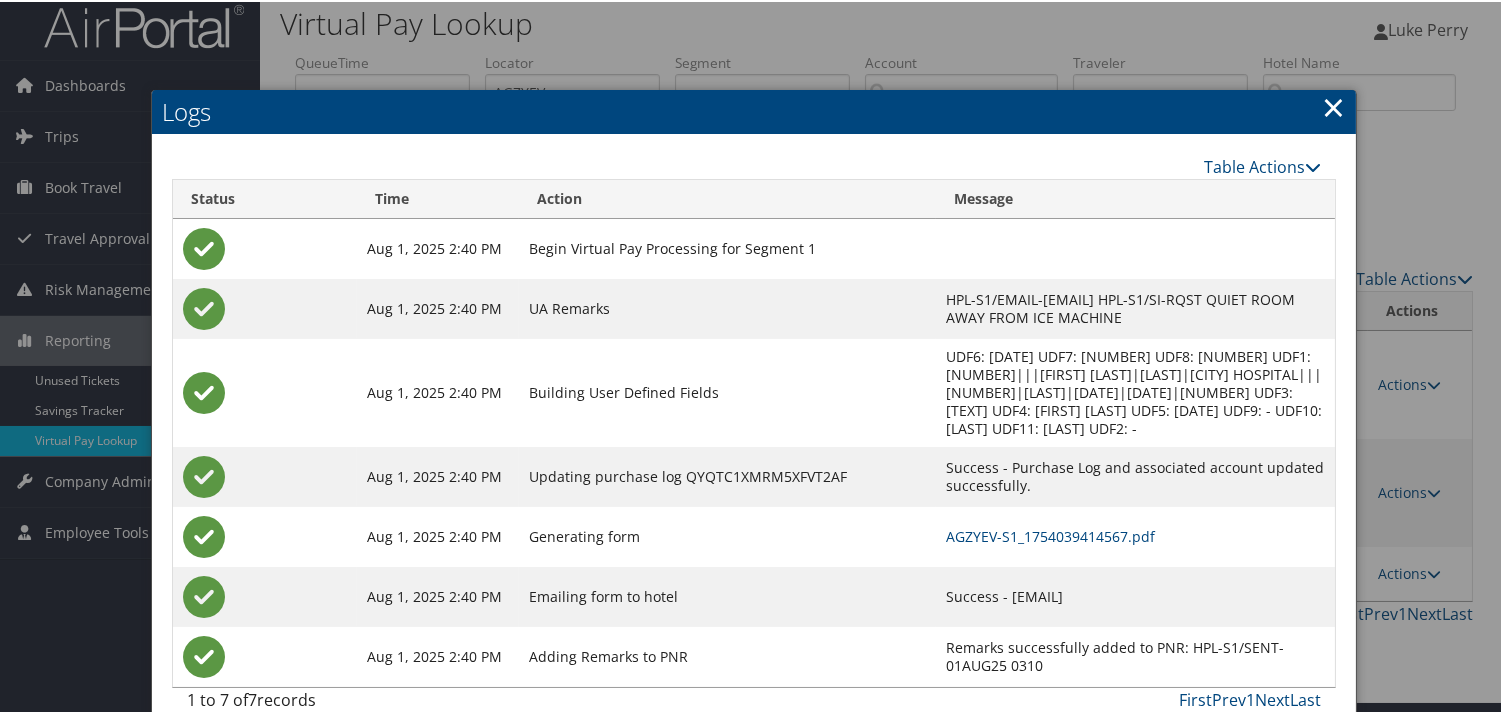 scroll, scrollTop: 22, scrollLeft: 0, axis: vertical 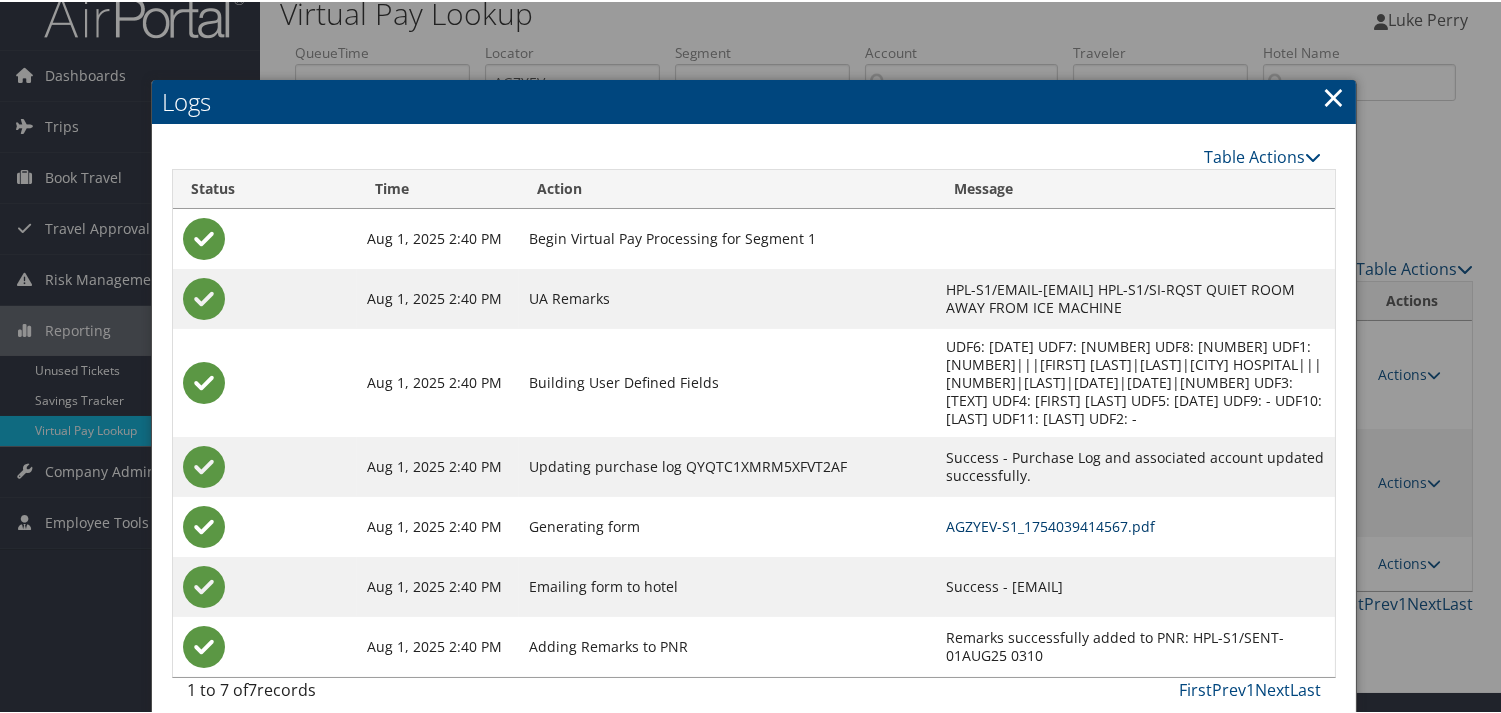 click on "AGZYEV-S1_1754039414567.pdf" at bounding box center [1050, 524] 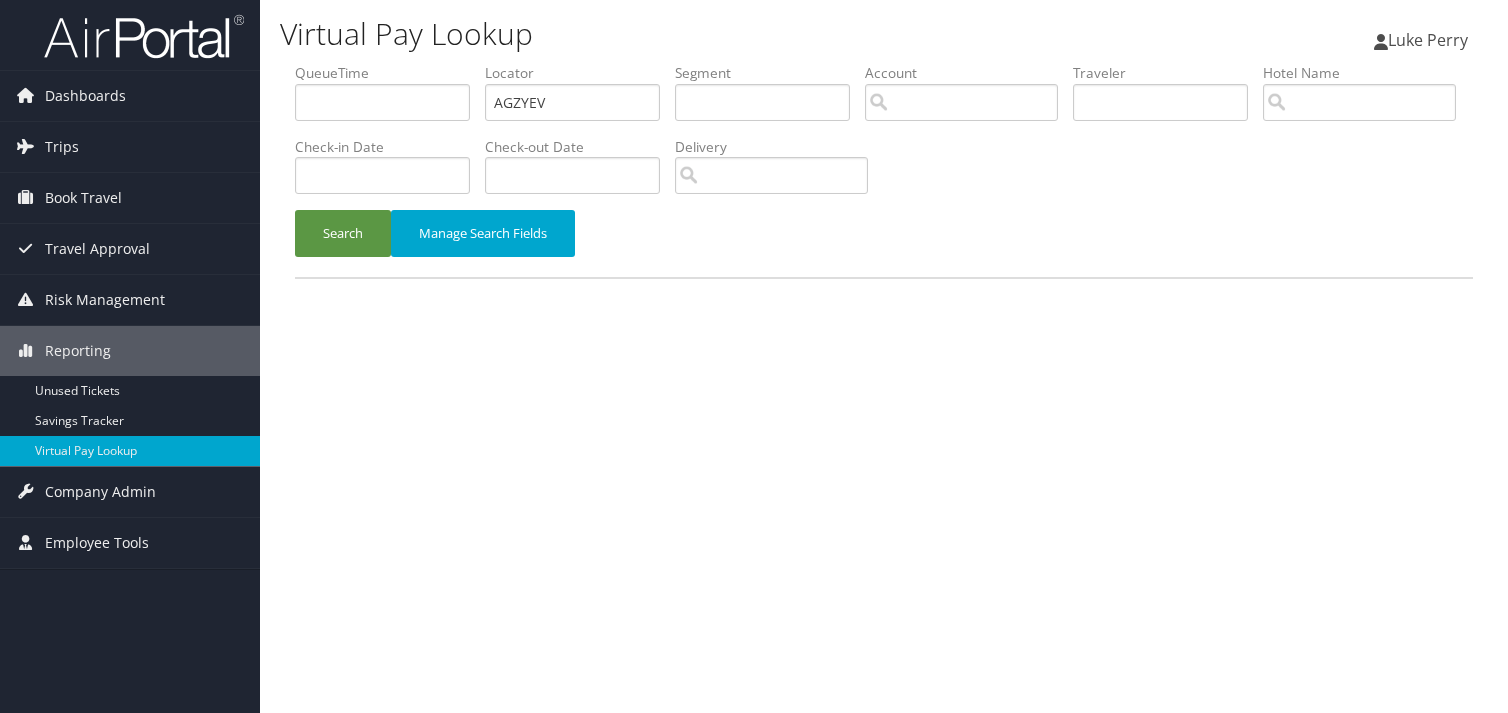 scroll, scrollTop: 0, scrollLeft: 0, axis: both 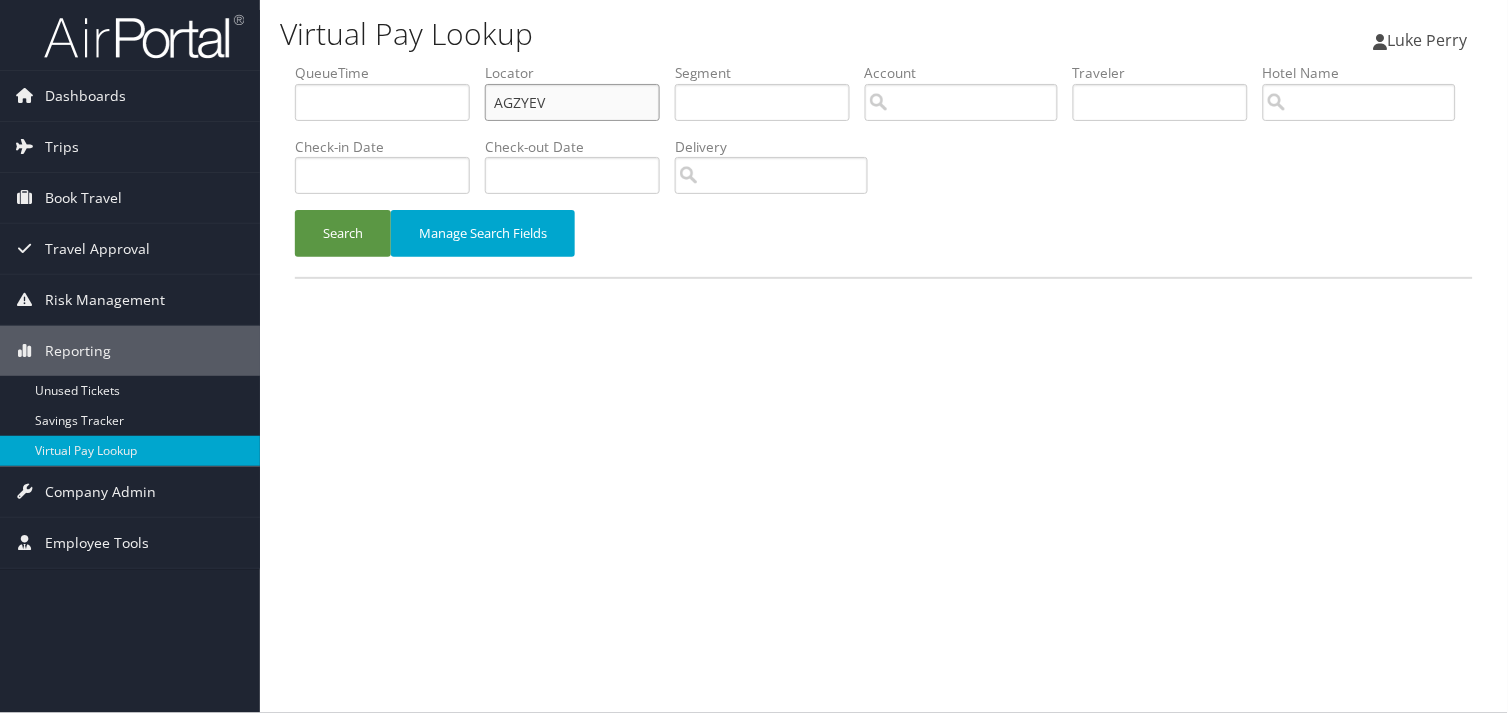 drag, startPoint x: 403, startPoint y: 113, endPoint x: 275, endPoint y: 121, distance: 128.24976 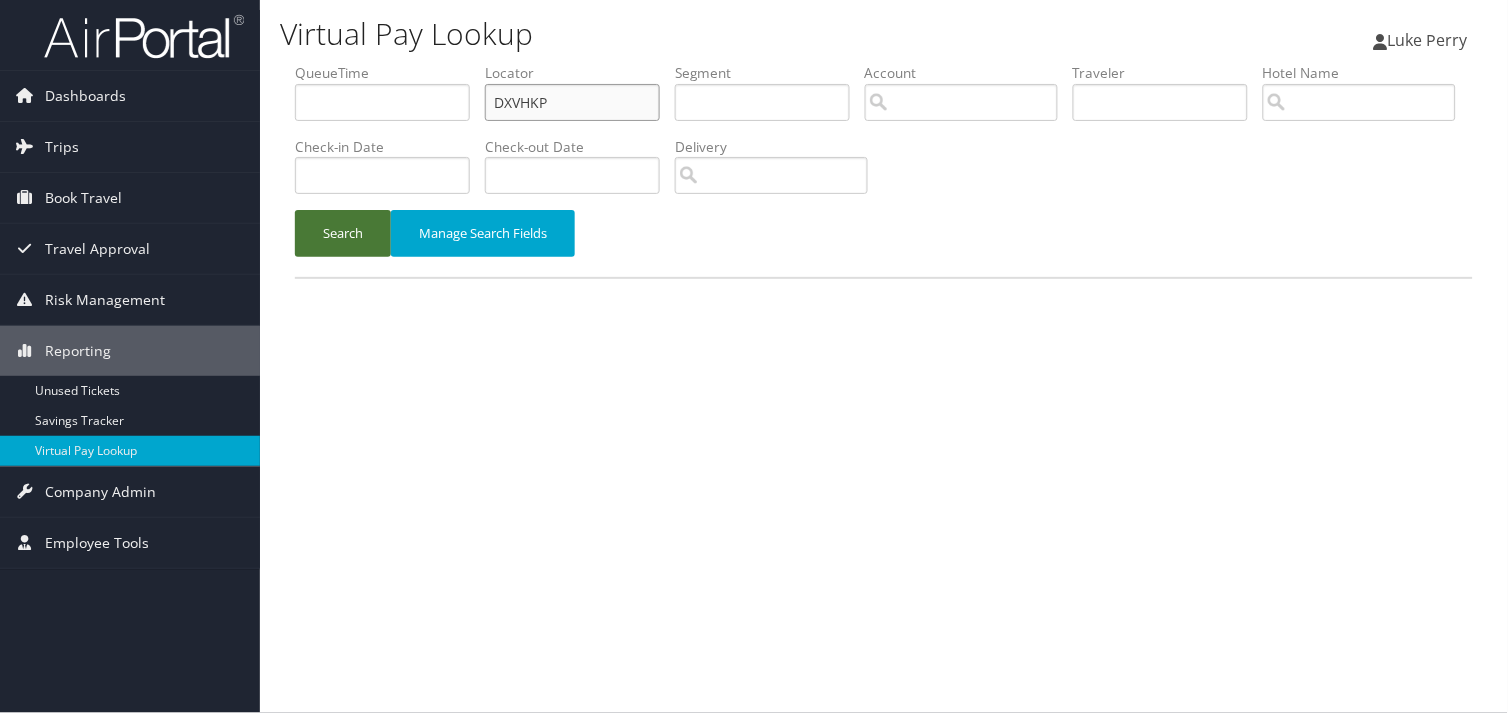 type on "DXVHKP" 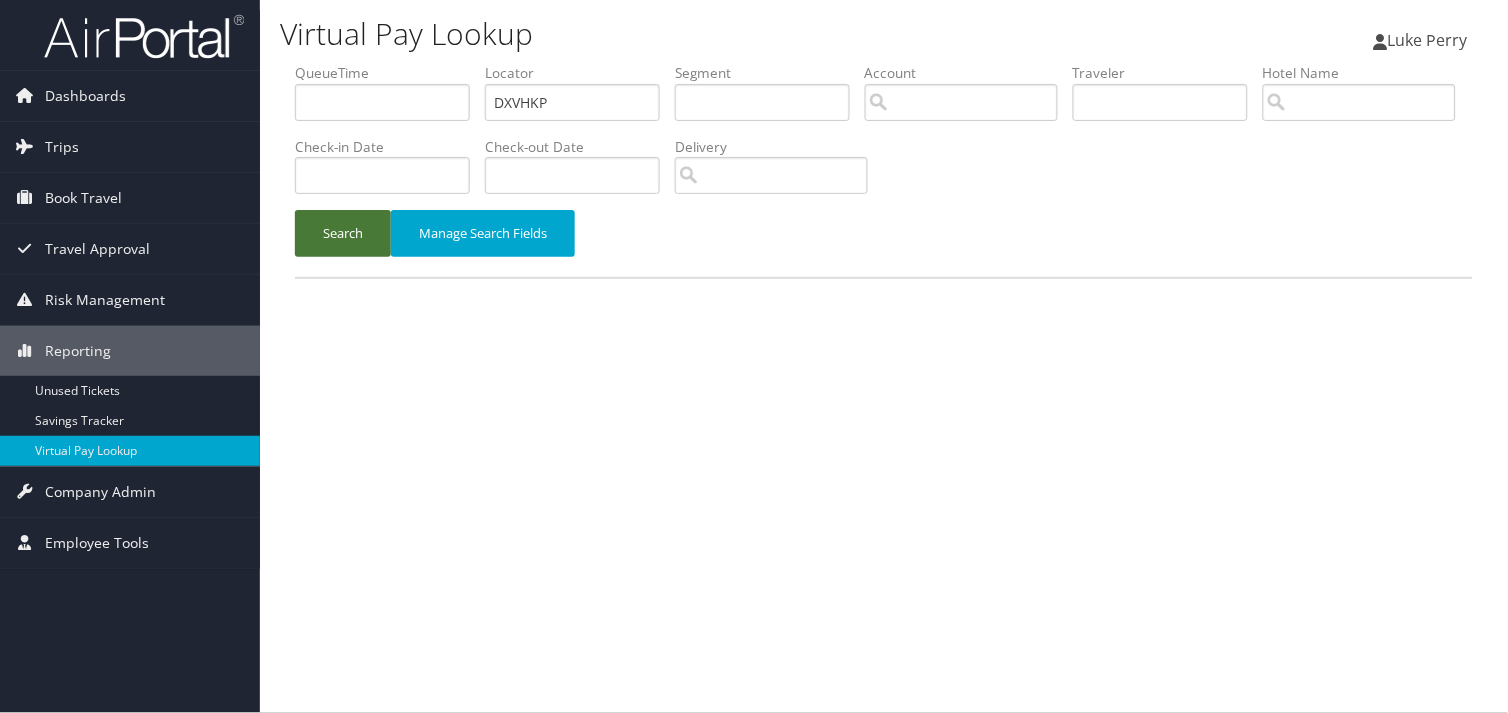 click on "Search" at bounding box center (343, 233) 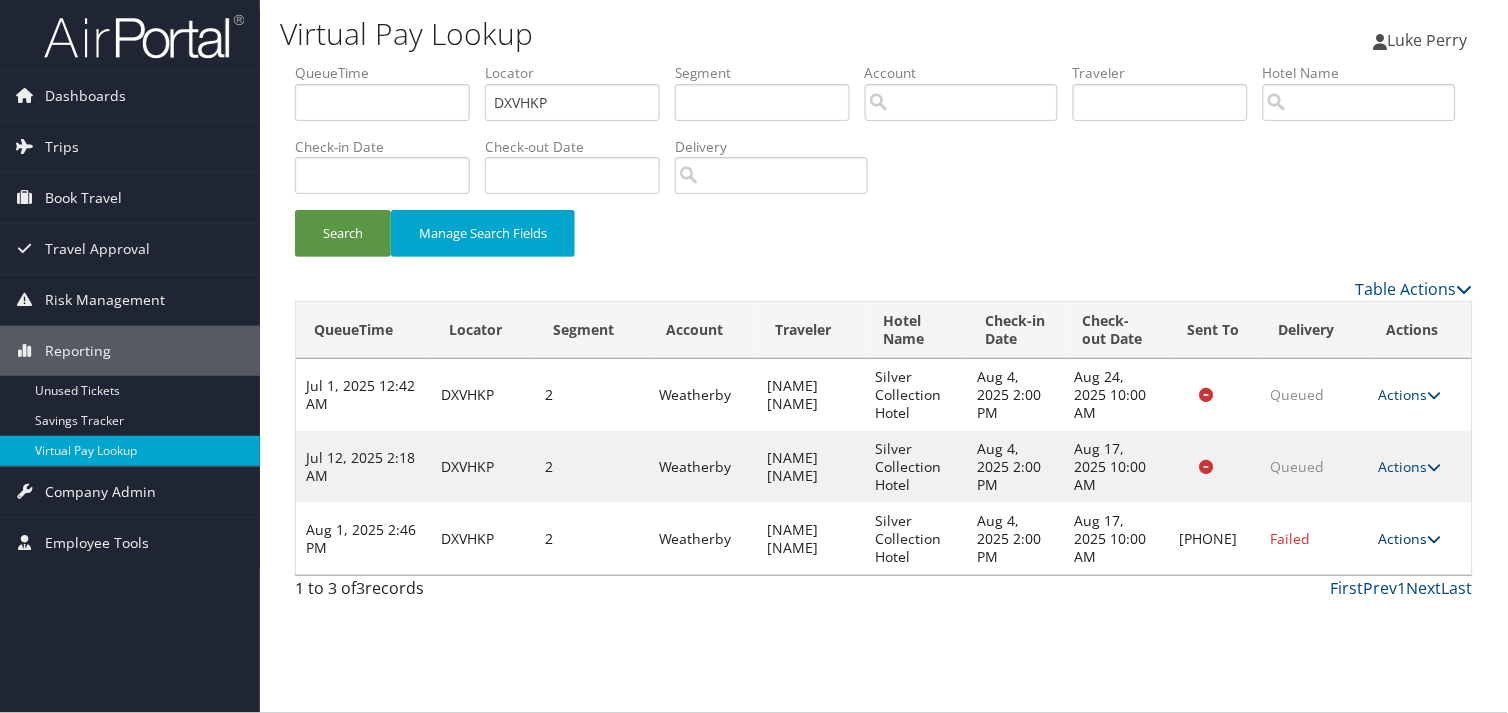 click on "Actions" at bounding box center [1410, 538] 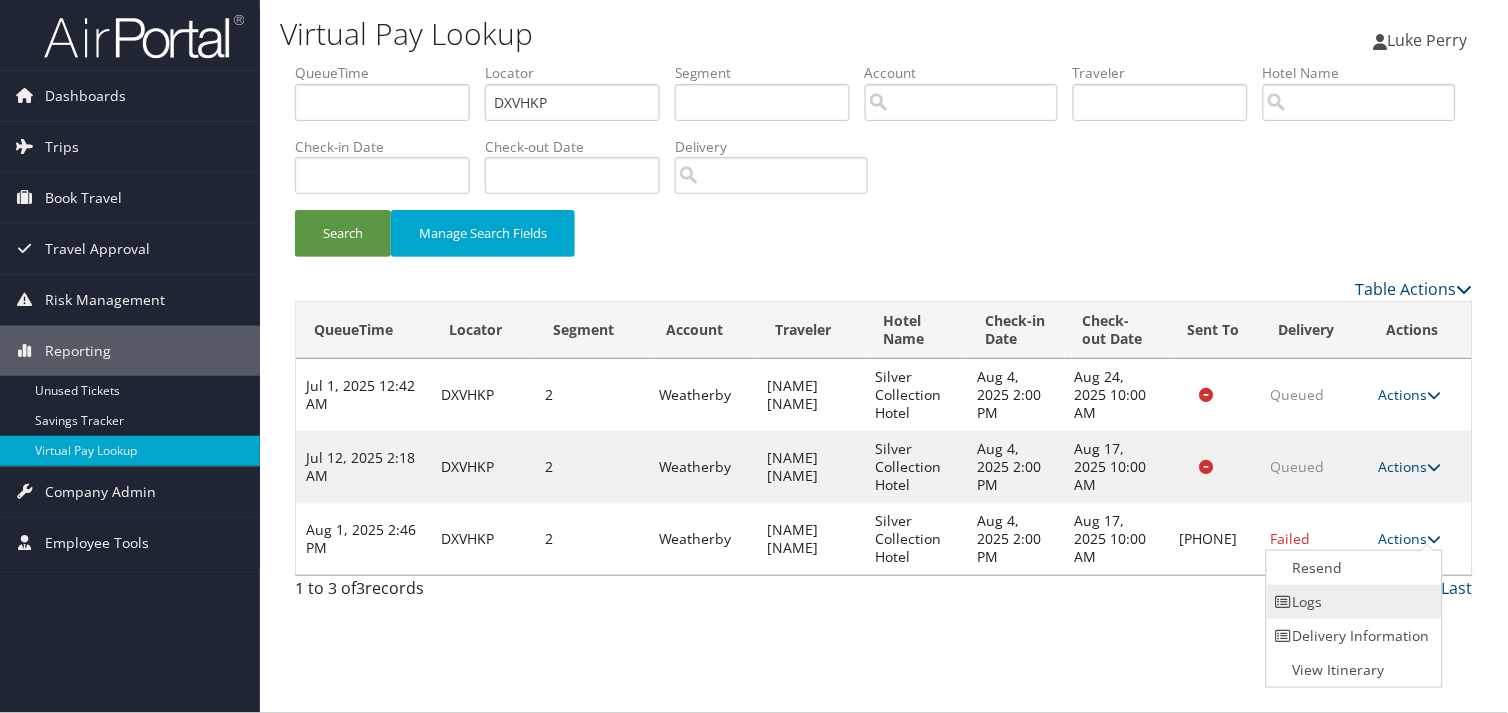 click on "Logs" at bounding box center (1352, 602) 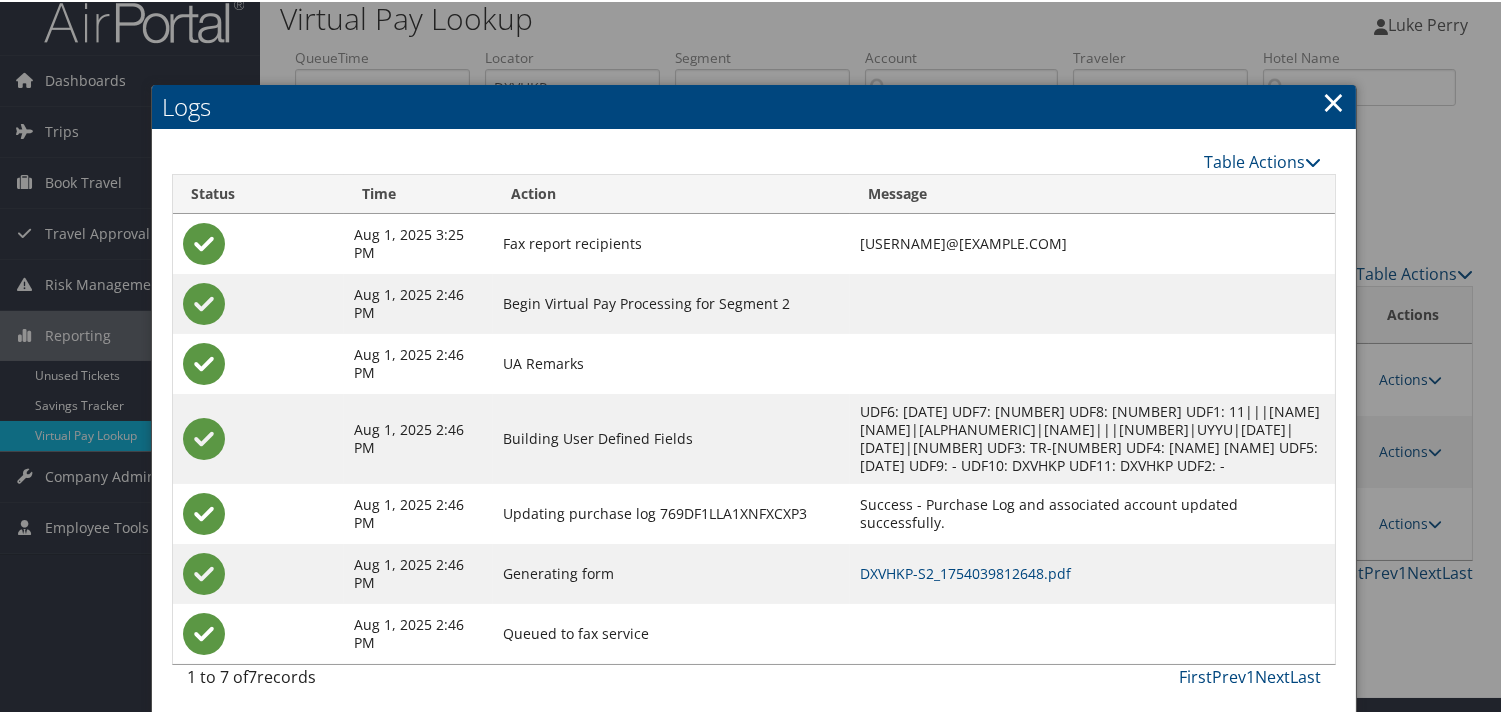 scroll, scrollTop: 22, scrollLeft: 0, axis: vertical 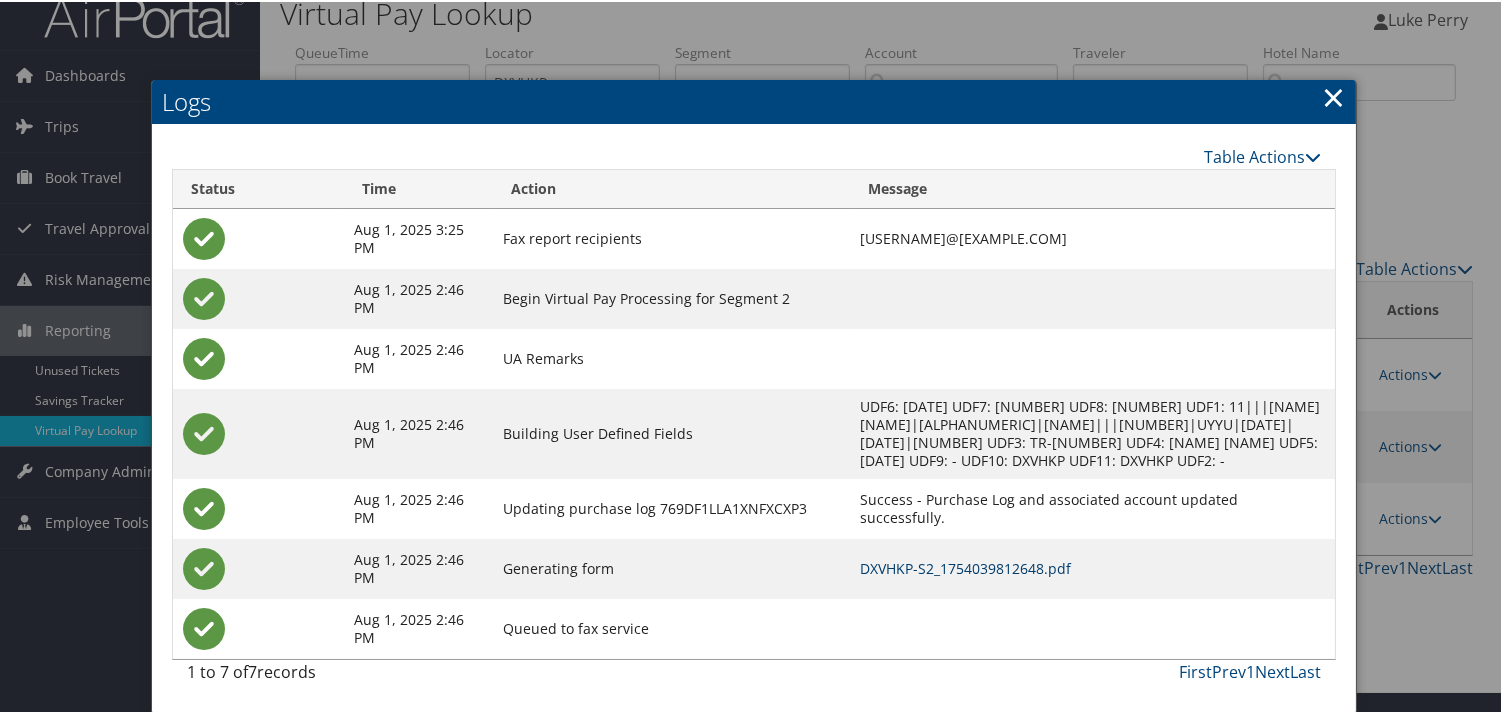 click on "DXVHKP-S2_1754039812648.pdf" at bounding box center [965, 566] 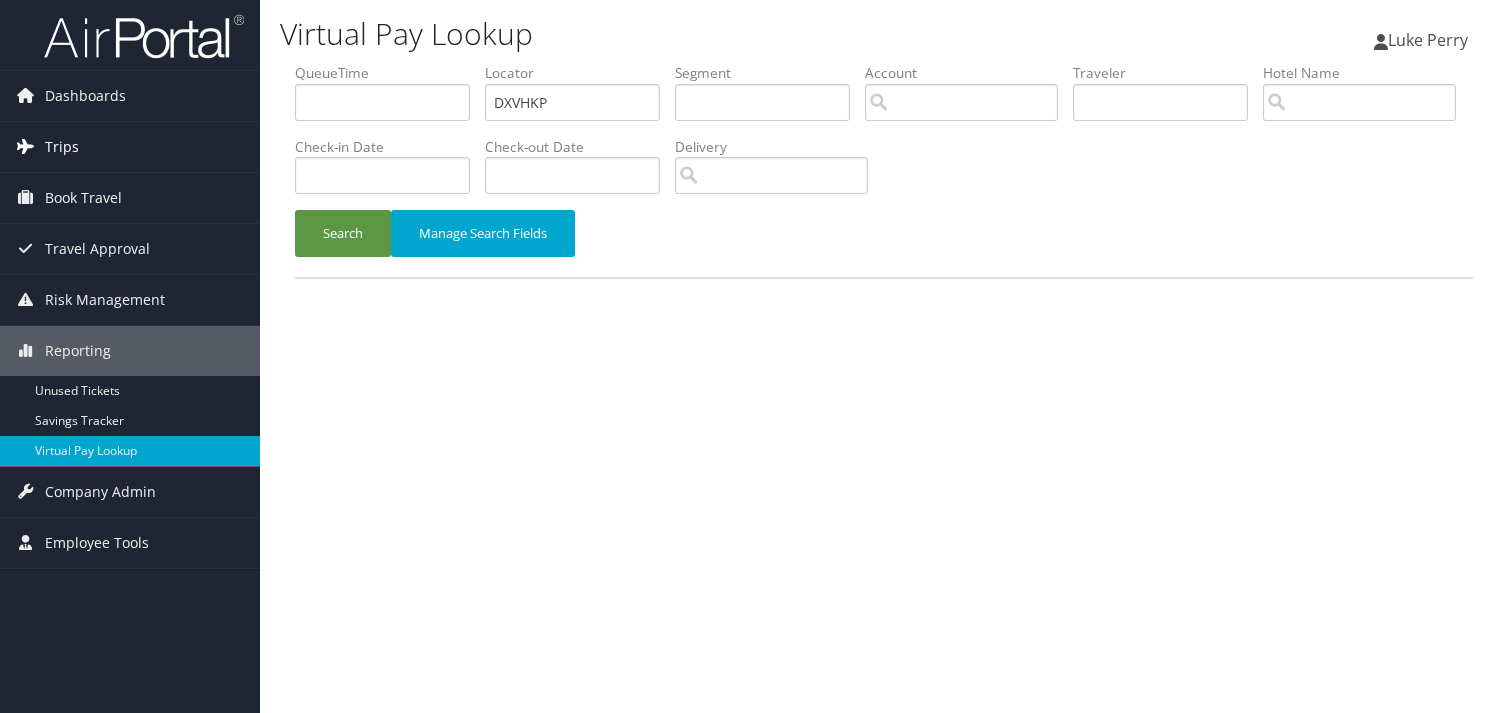 click on "Dashboards AirPortal 360™ (Manager) My Travel Dashboard   Trips Airtinerary® Lookup Current/Future Trips Past Trips Trips Missing Hotels Hotel Check-ins   Book Travel Approval Request (Beta)   Travel Approval Pending Trip Approvals Approved Trips Canceled Trips Approvals (Beta)   Risk Management SecurityLogic® Map Assistance Requests Travel Alerts Notifications   Reporting Unused Tickets Savings Tracker Virtual Pay Lookup   Company Admin Company Information Configure Approval Types (Beta) People Users (Beta) Vendor Contracts Travel Policy Service Fees  Reporting Fields (Beta) Report Settings Virtual Pay Settings   Employee Tools Help Desk" at bounding box center [754, 356] 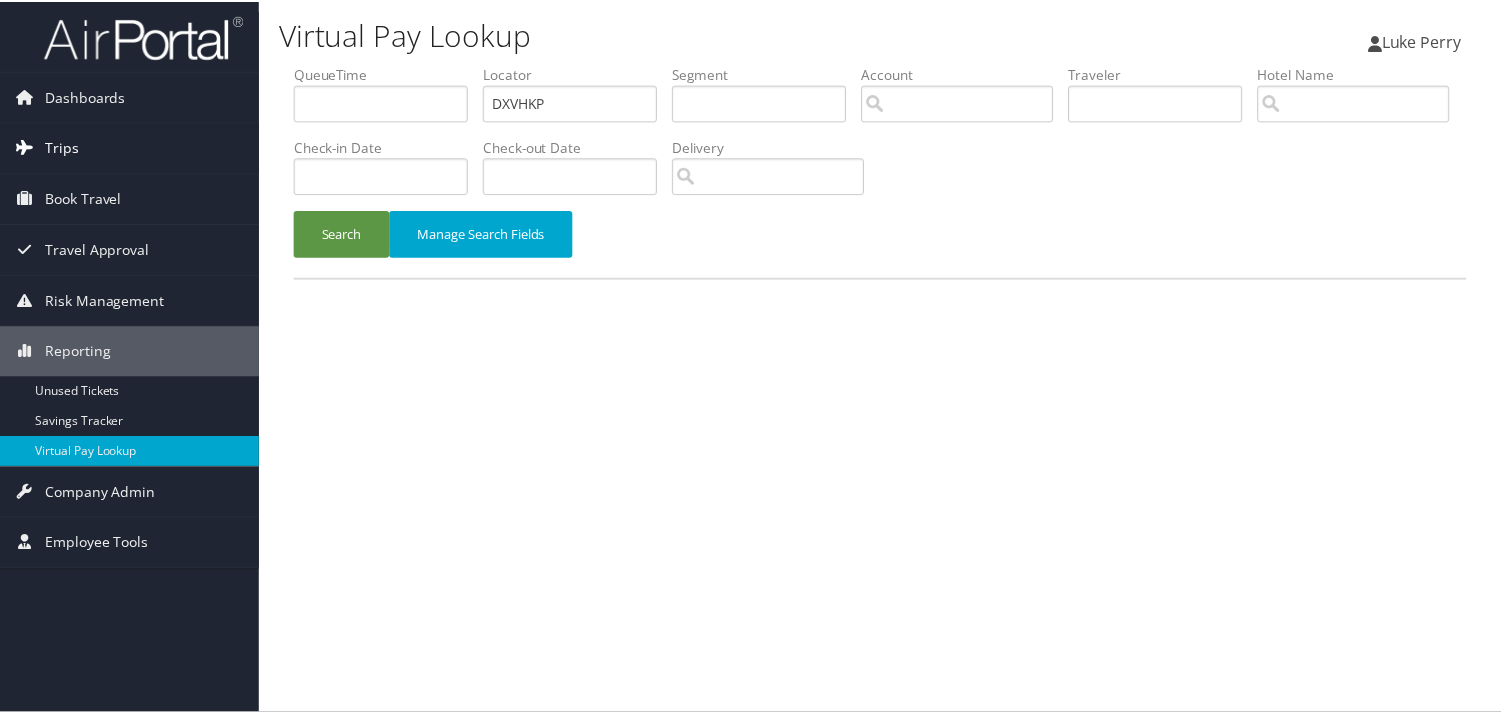scroll, scrollTop: 0, scrollLeft: 0, axis: both 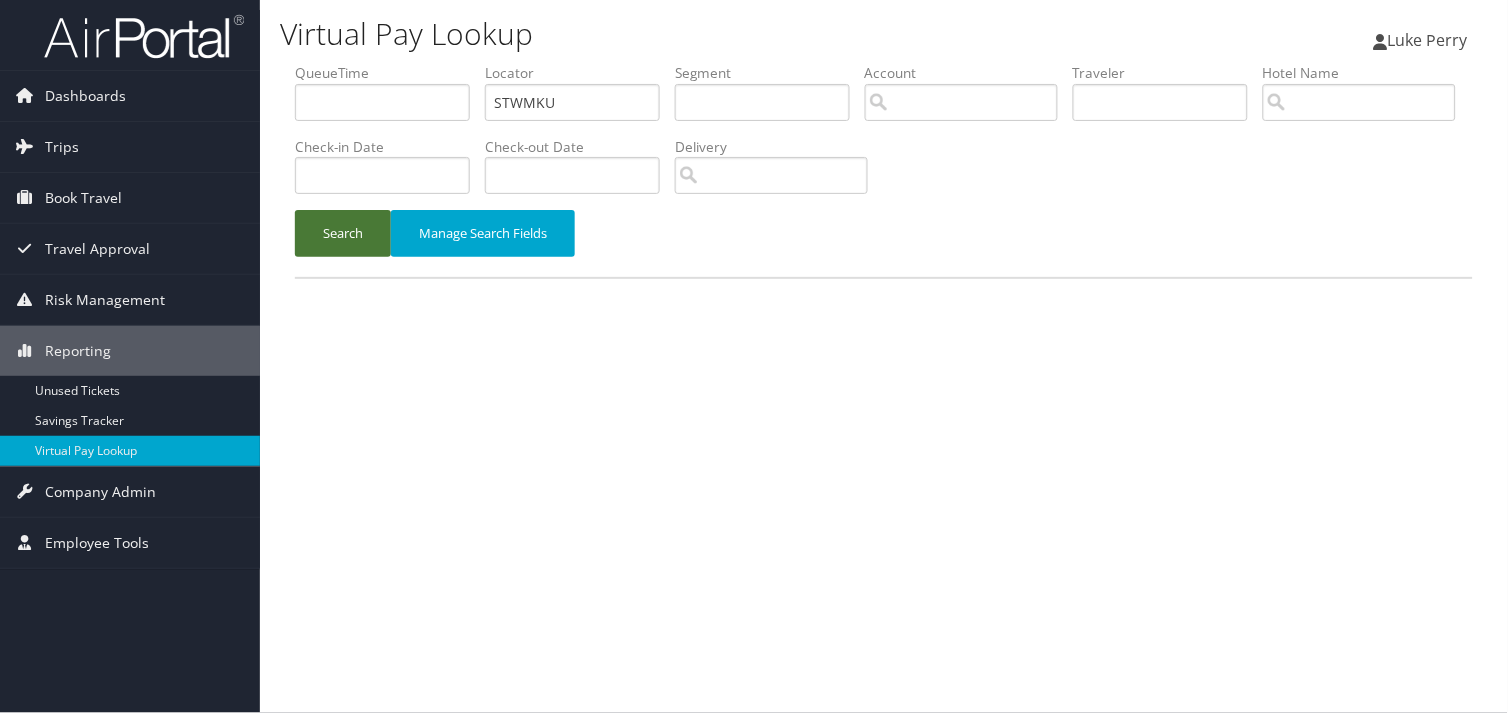 type on "STWMKU" 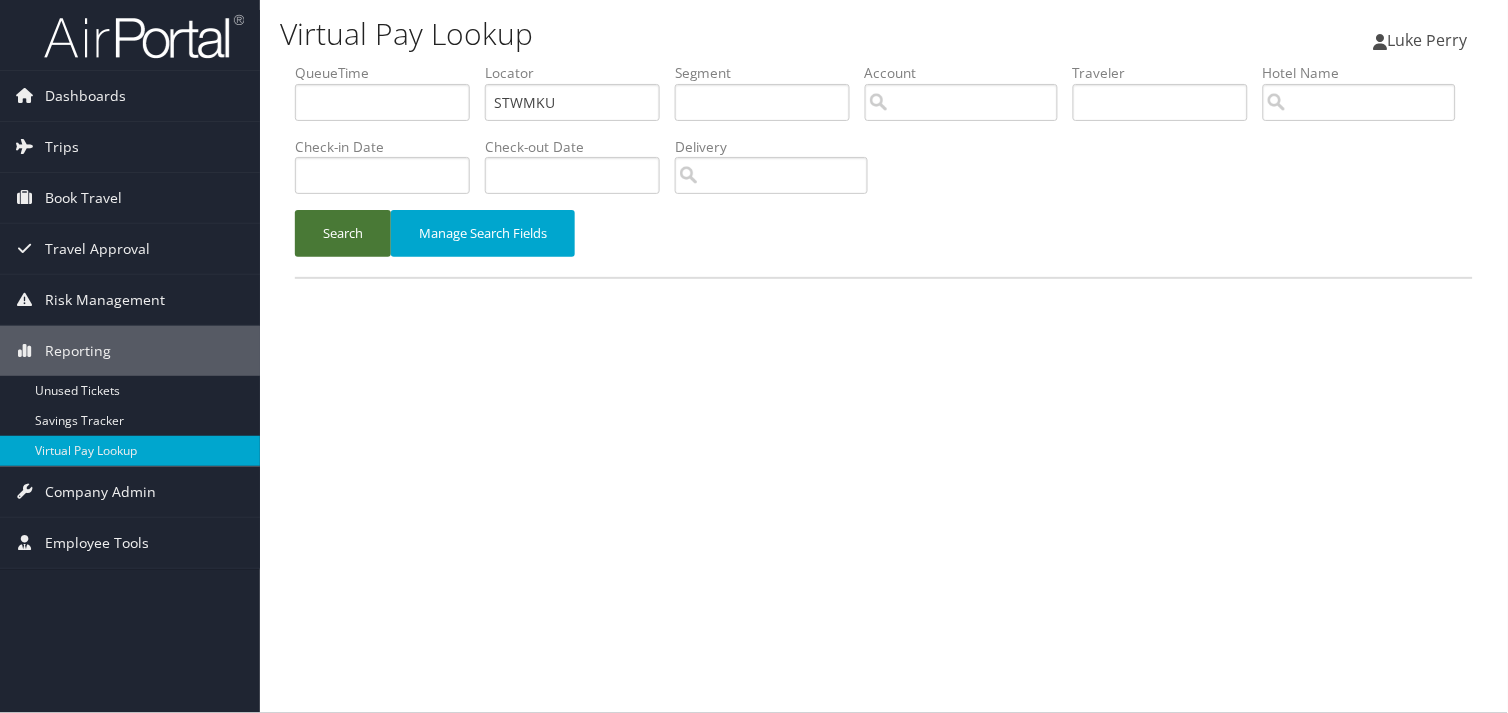 click on "Search" at bounding box center (343, 233) 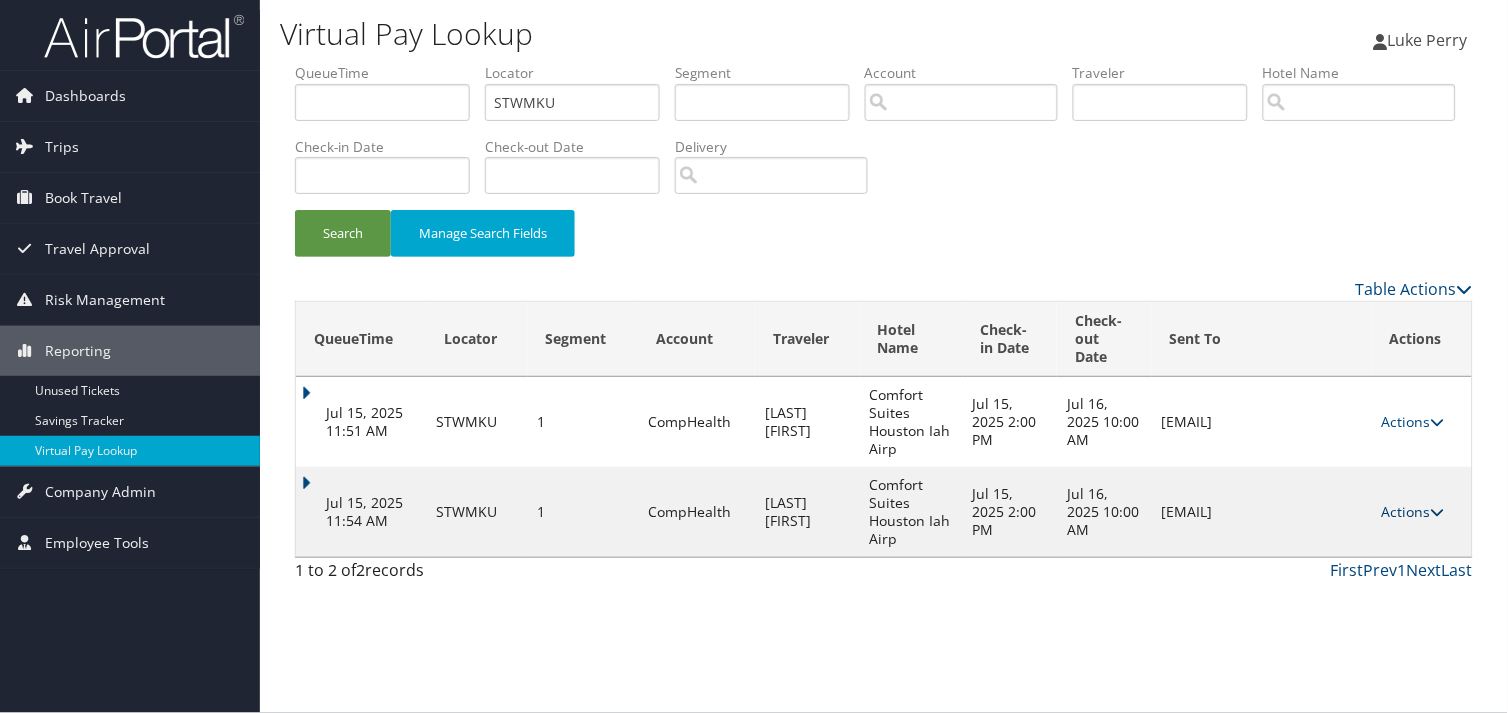 click on "Actions" at bounding box center [1413, 511] 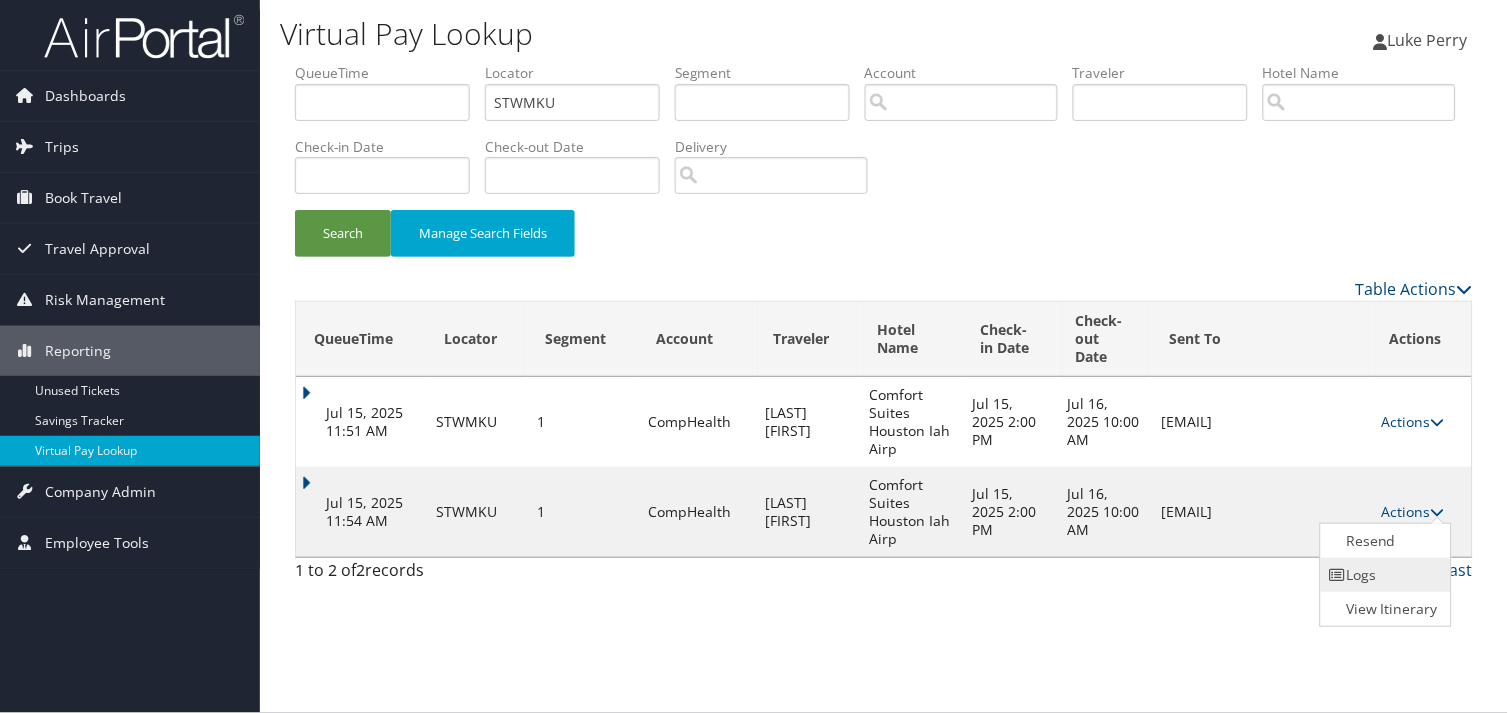 click on "Logs" at bounding box center [1384, 575] 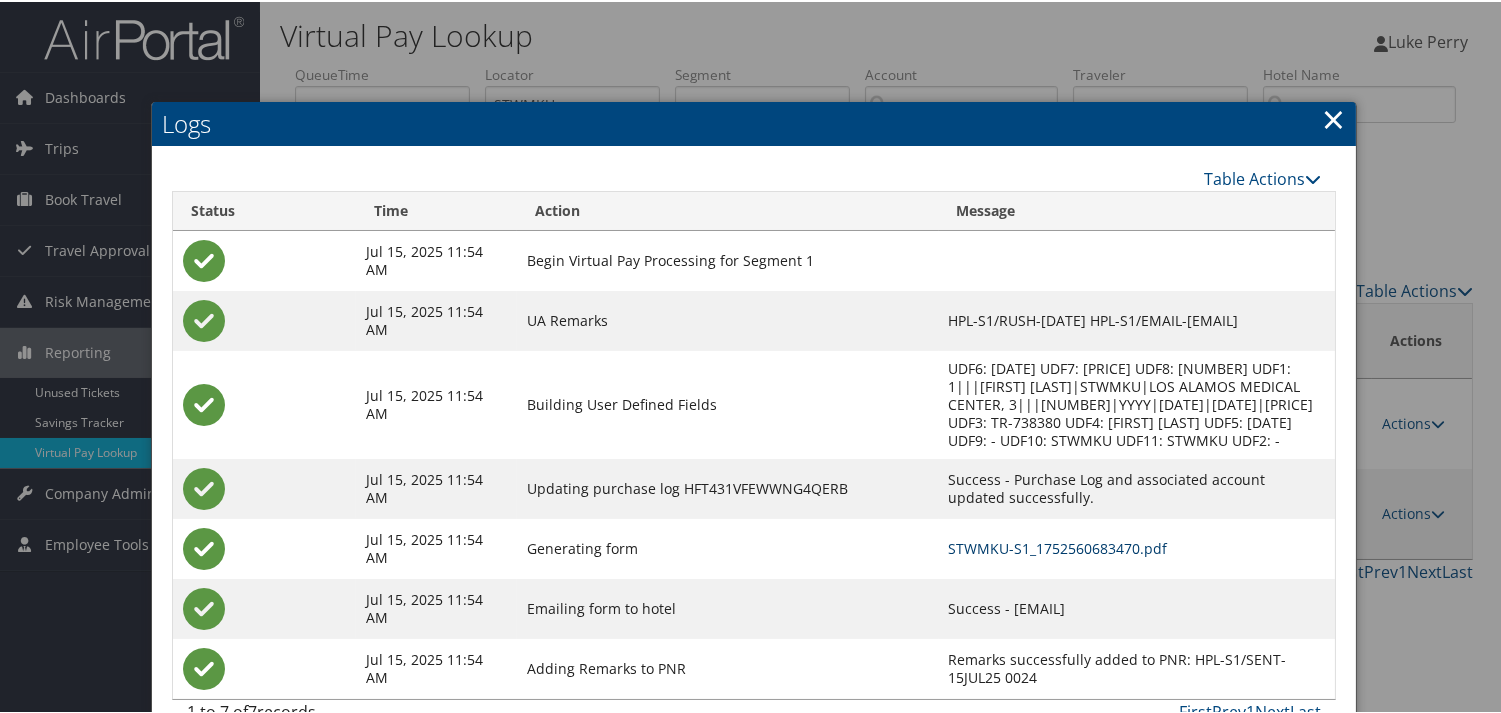 click on "STWMKU-S1_1752560683470.pdf" at bounding box center [1058, 546] 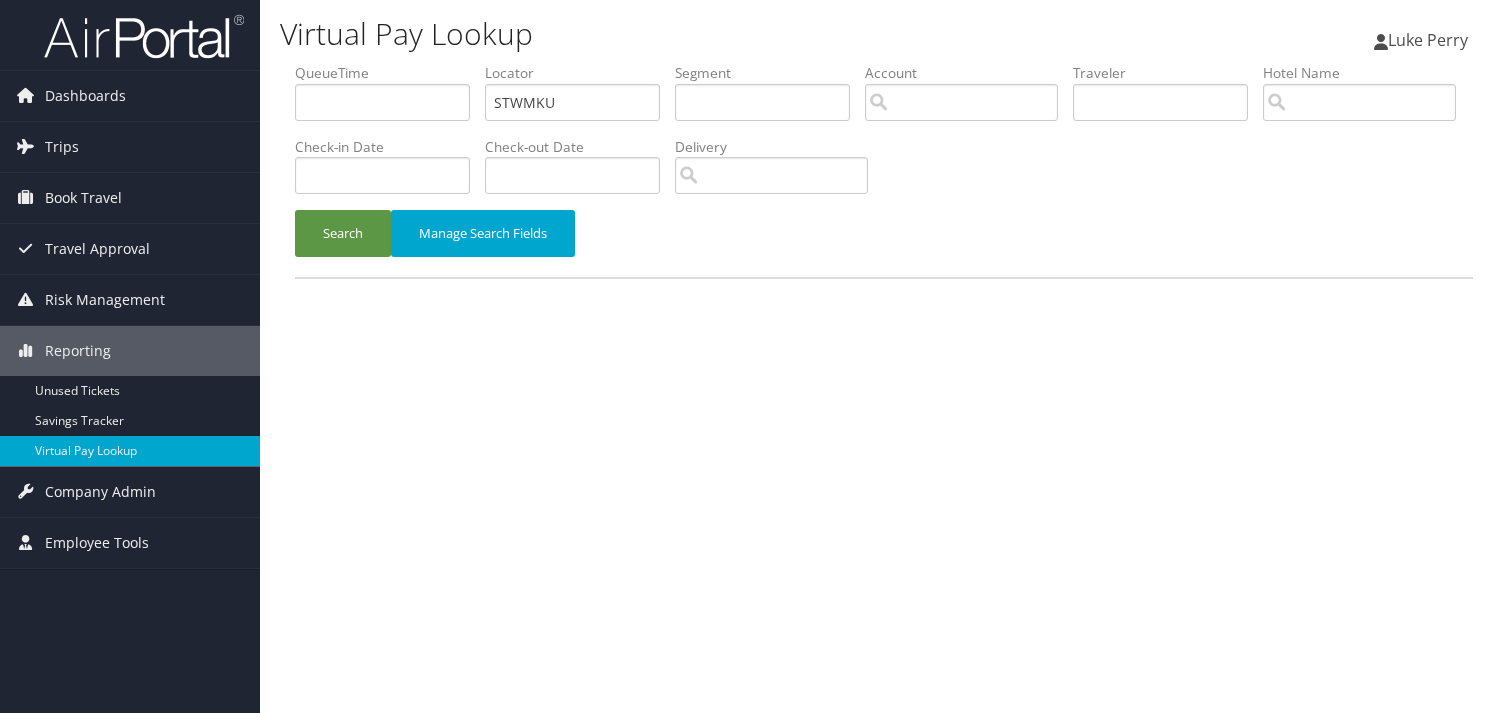 scroll, scrollTop: 0, scrollLeft: 0, axis: both 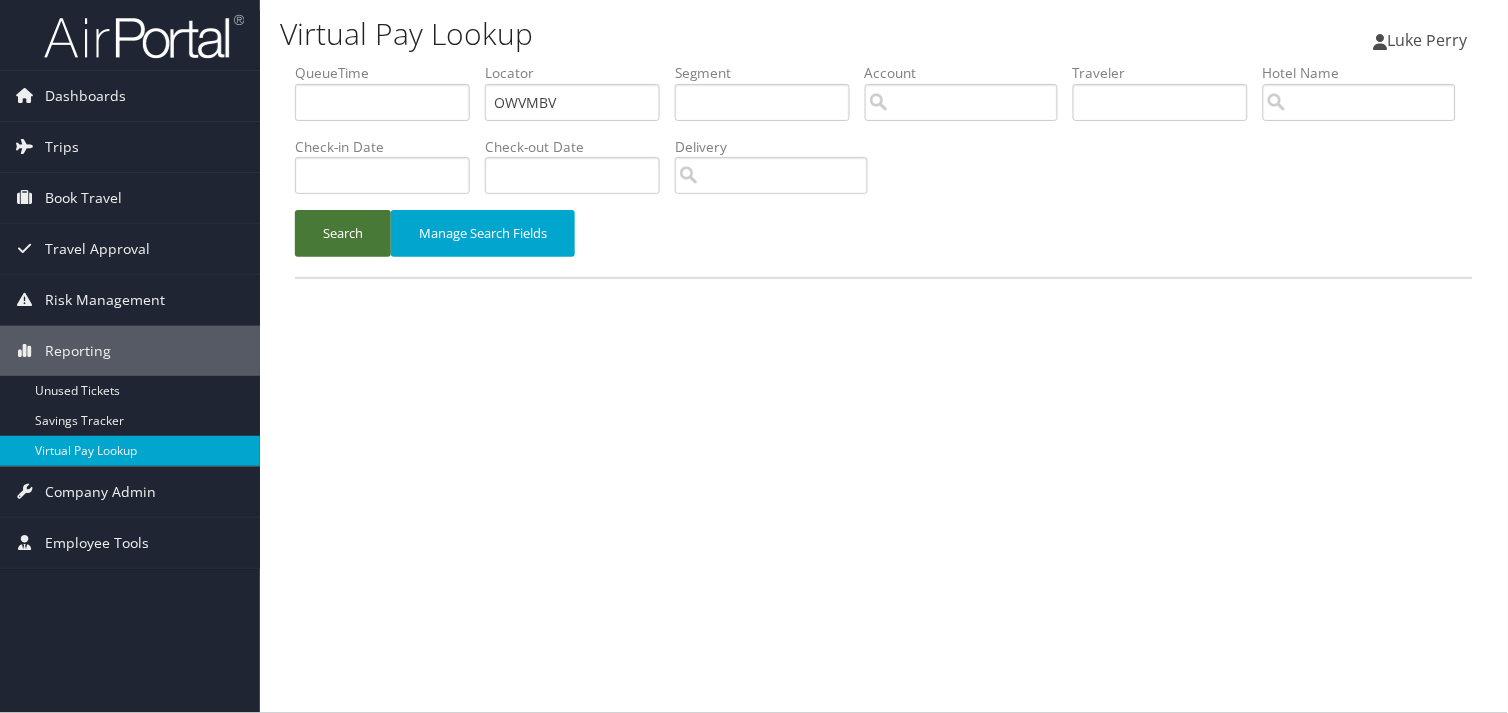 type on "OWVMBV" 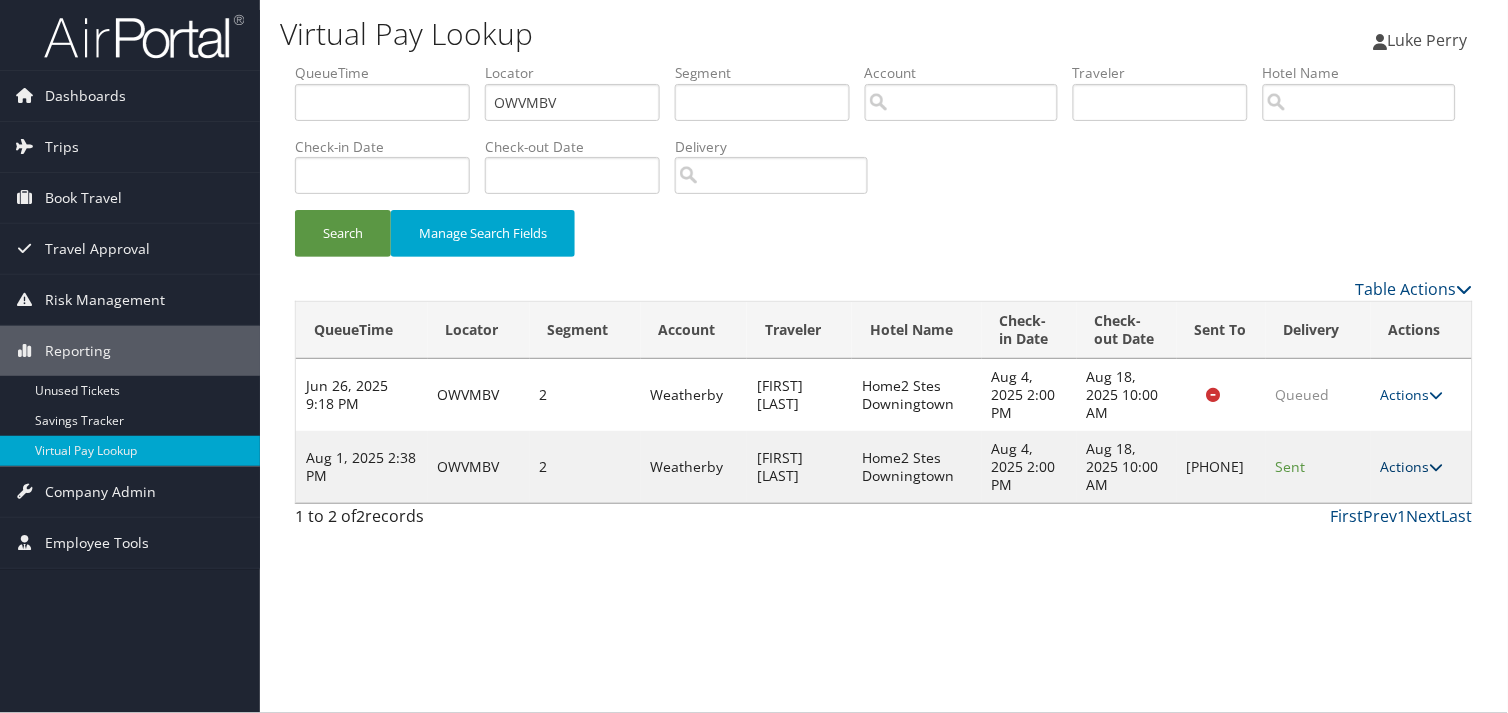 click on "Actions" at bounding box center (1412, 466) 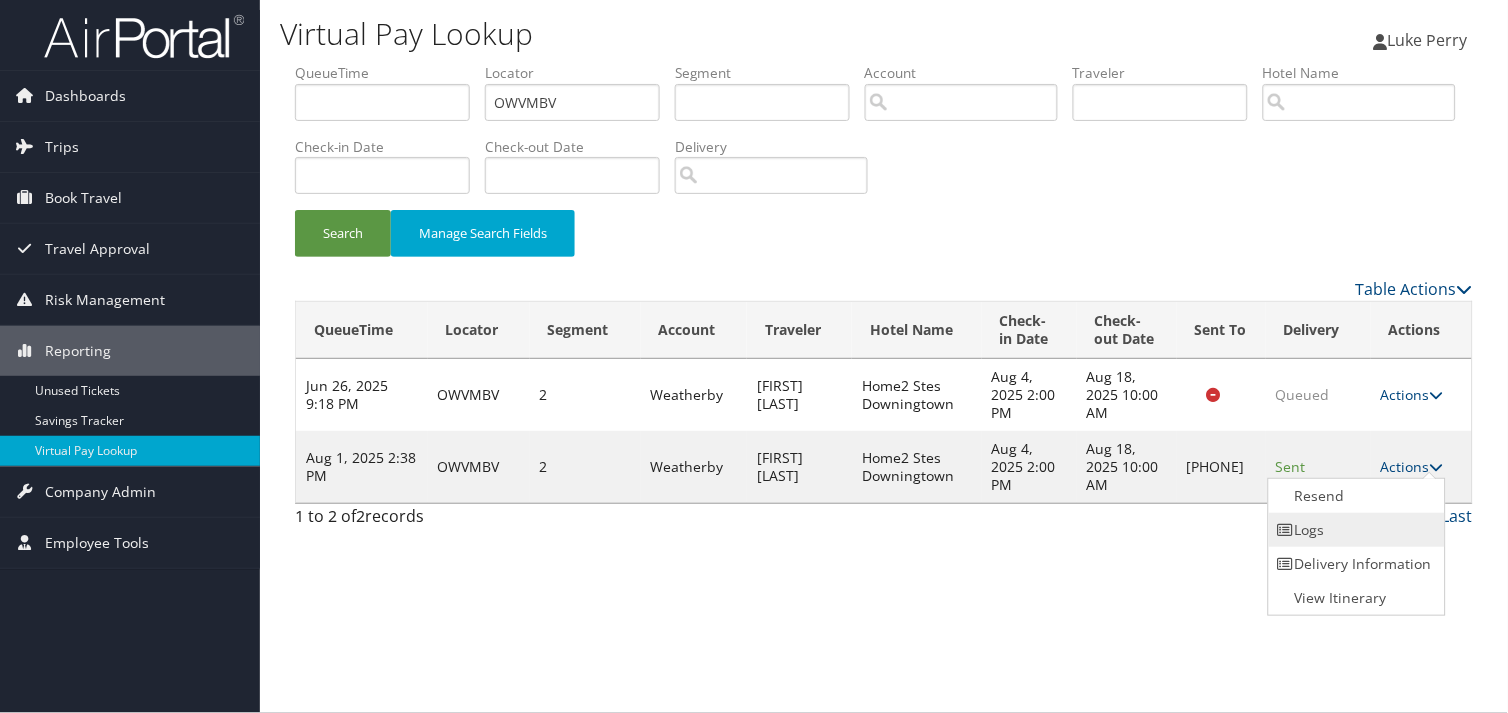 click on "Logs" at bounding box center [1354, 530] 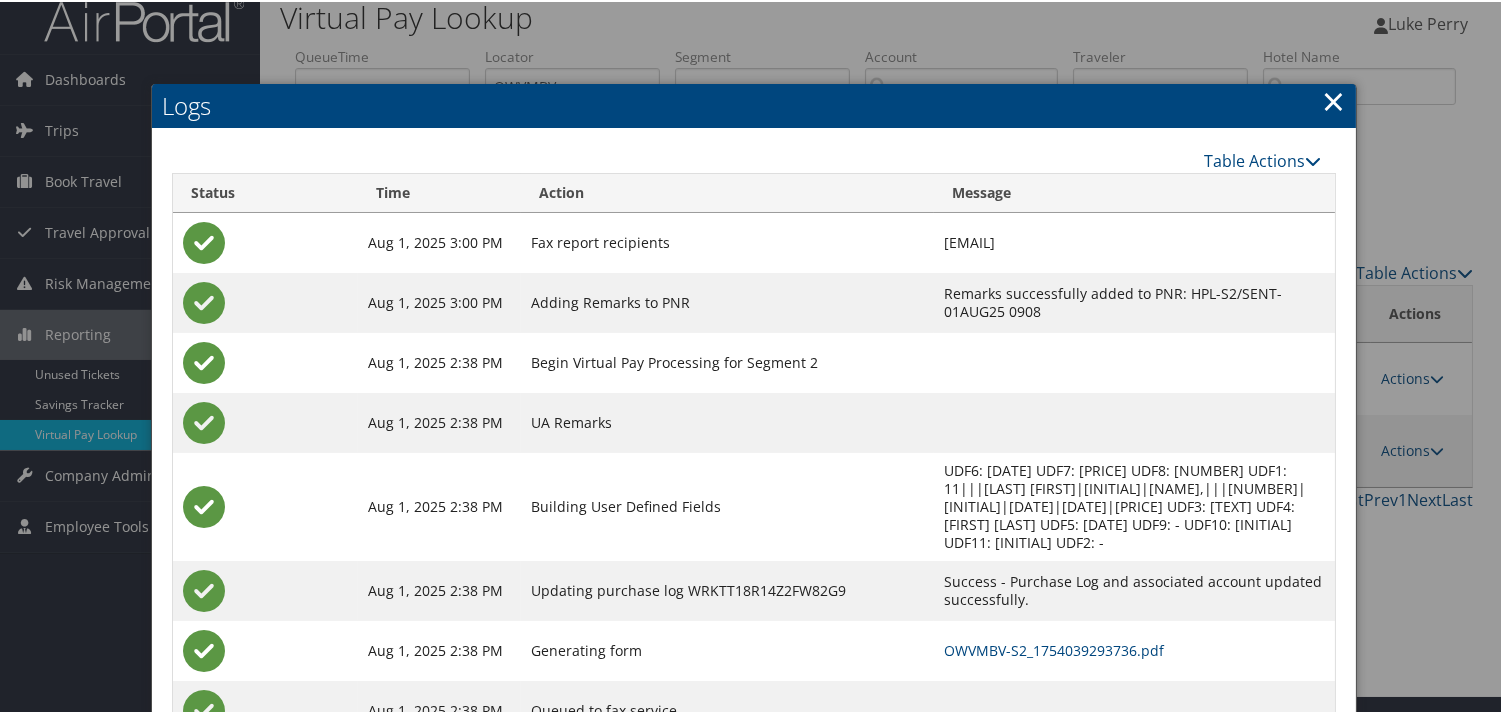 scroll, scrollTop: 82, scrollLeft: 0, axis: vertical 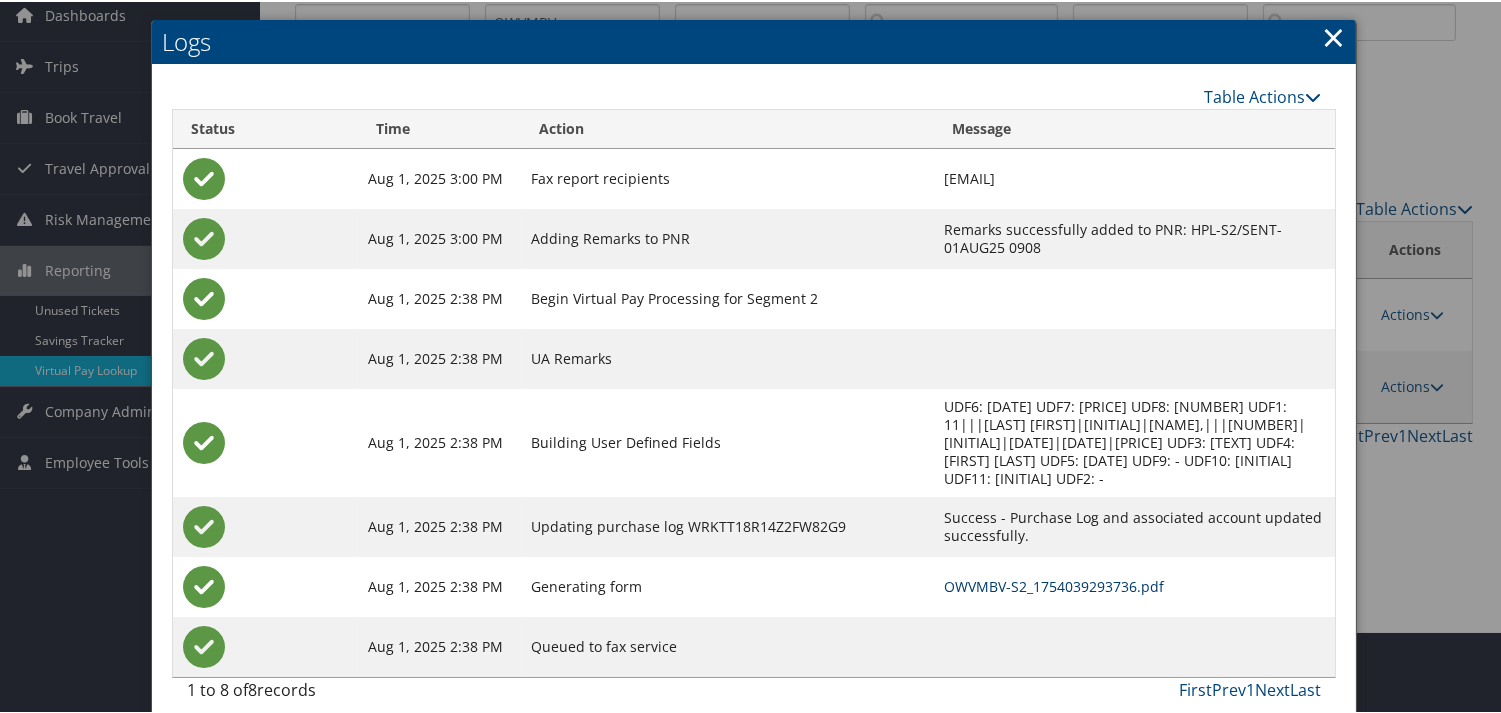 click on "OWVMBV-S2_1754039293736.pdf" at bounding box center (1054, 584) 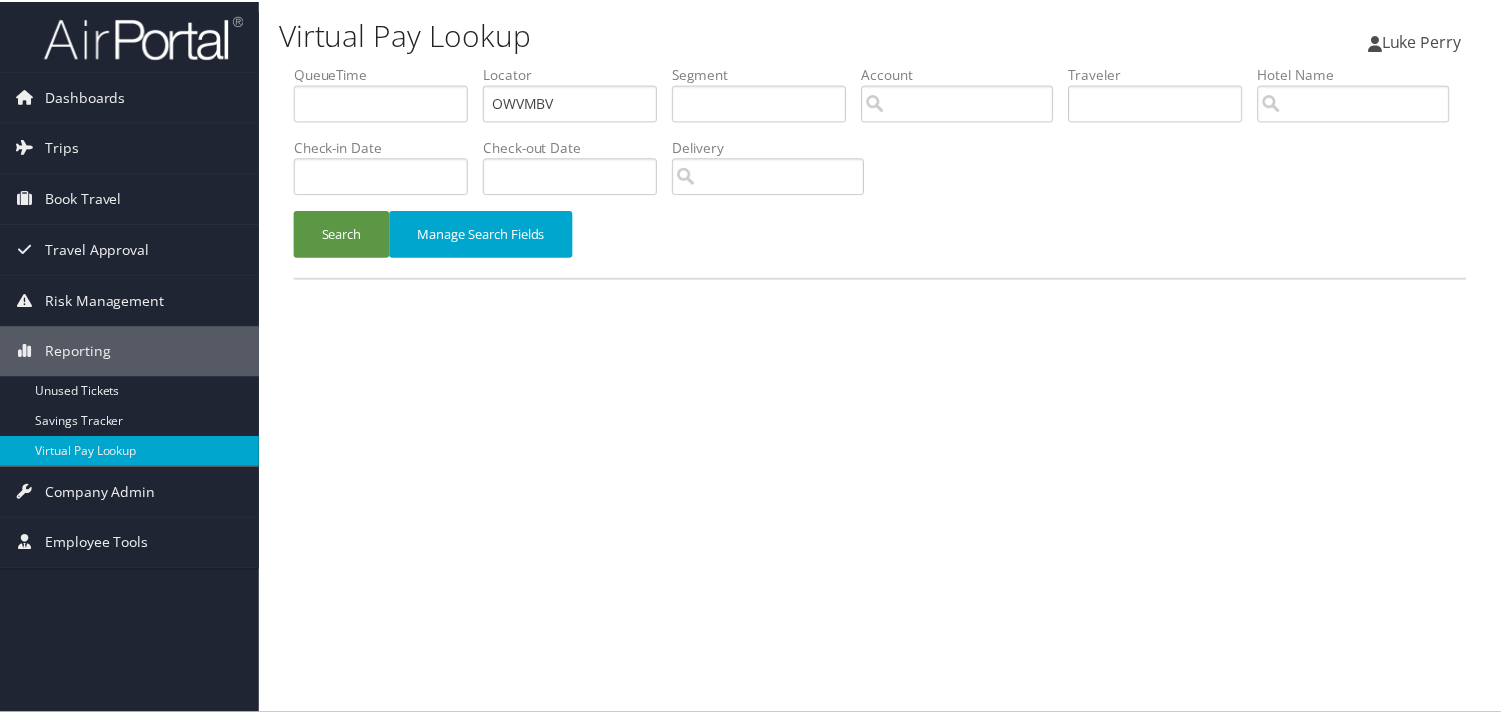 scroll, scrollTop: 0, scrollLeft: 0, axis: both 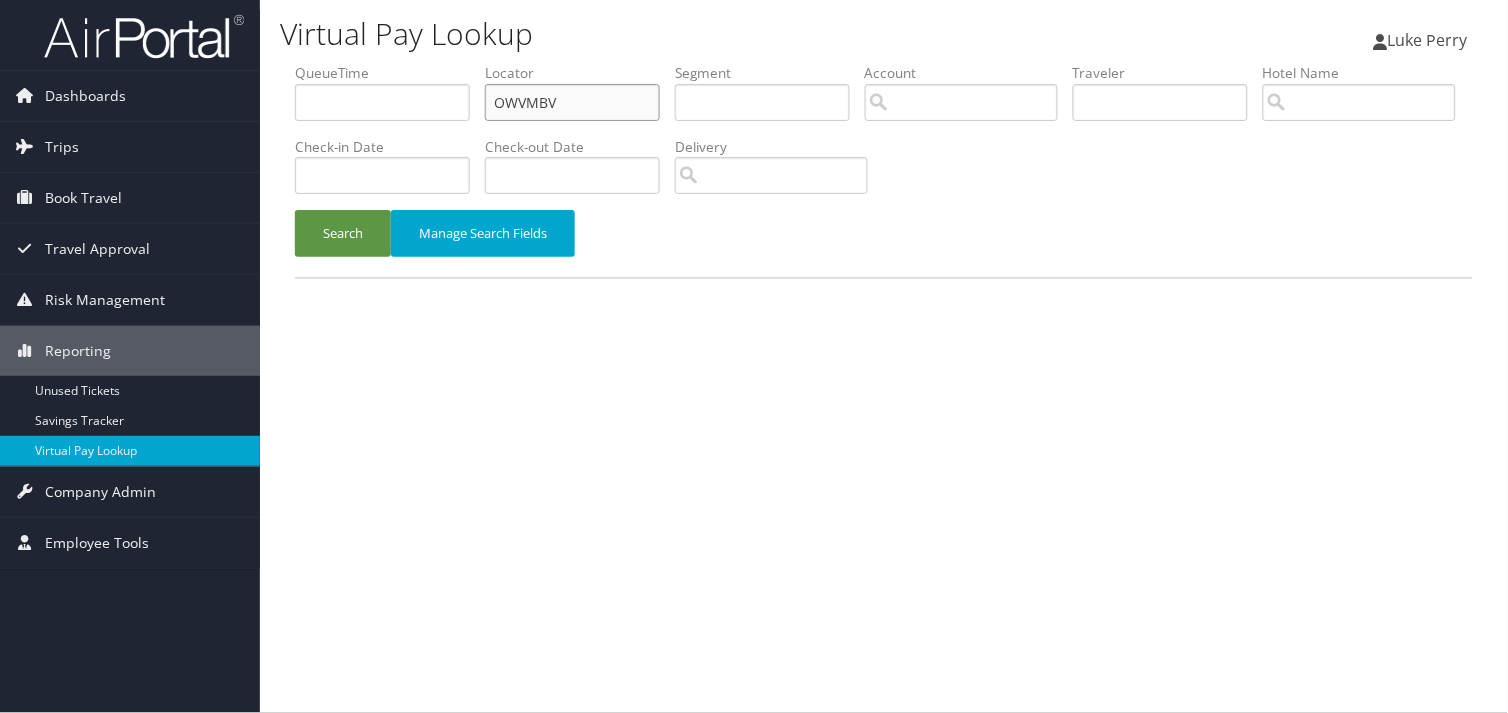 drag, startPoint x: 572, startPoint y: 103, endPoint x: 288, endPoint y: 105, distance: 284.00705 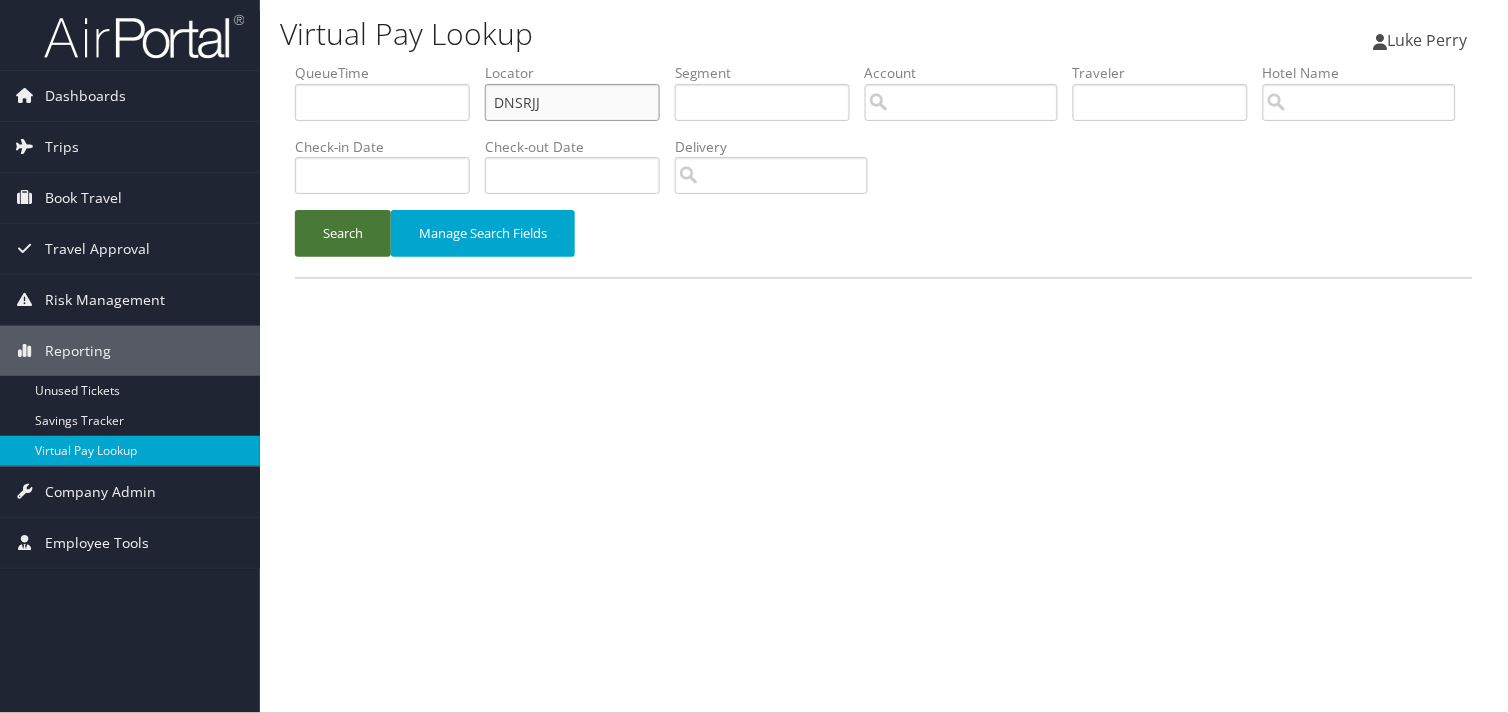type on "DNSRJJ" 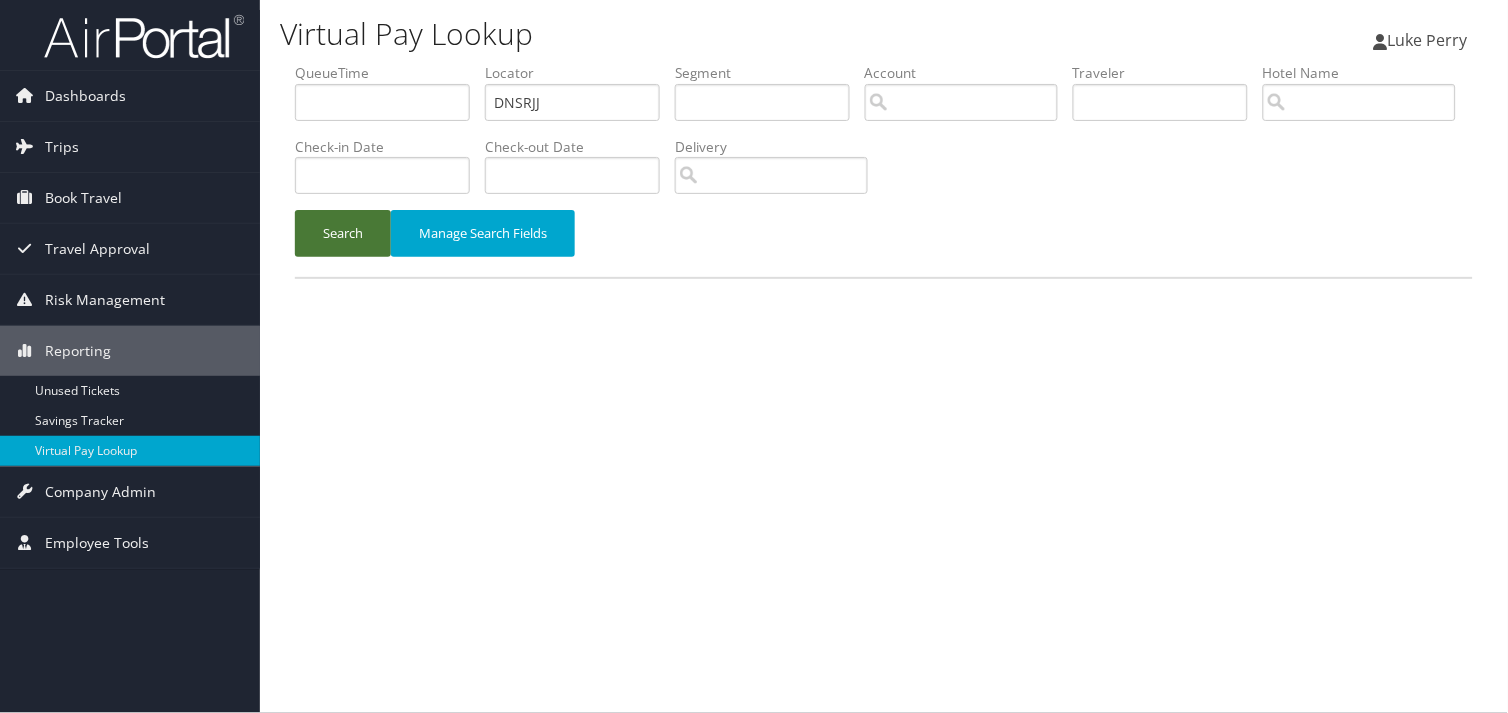 click on "Search" at bounding box center [343, 233] 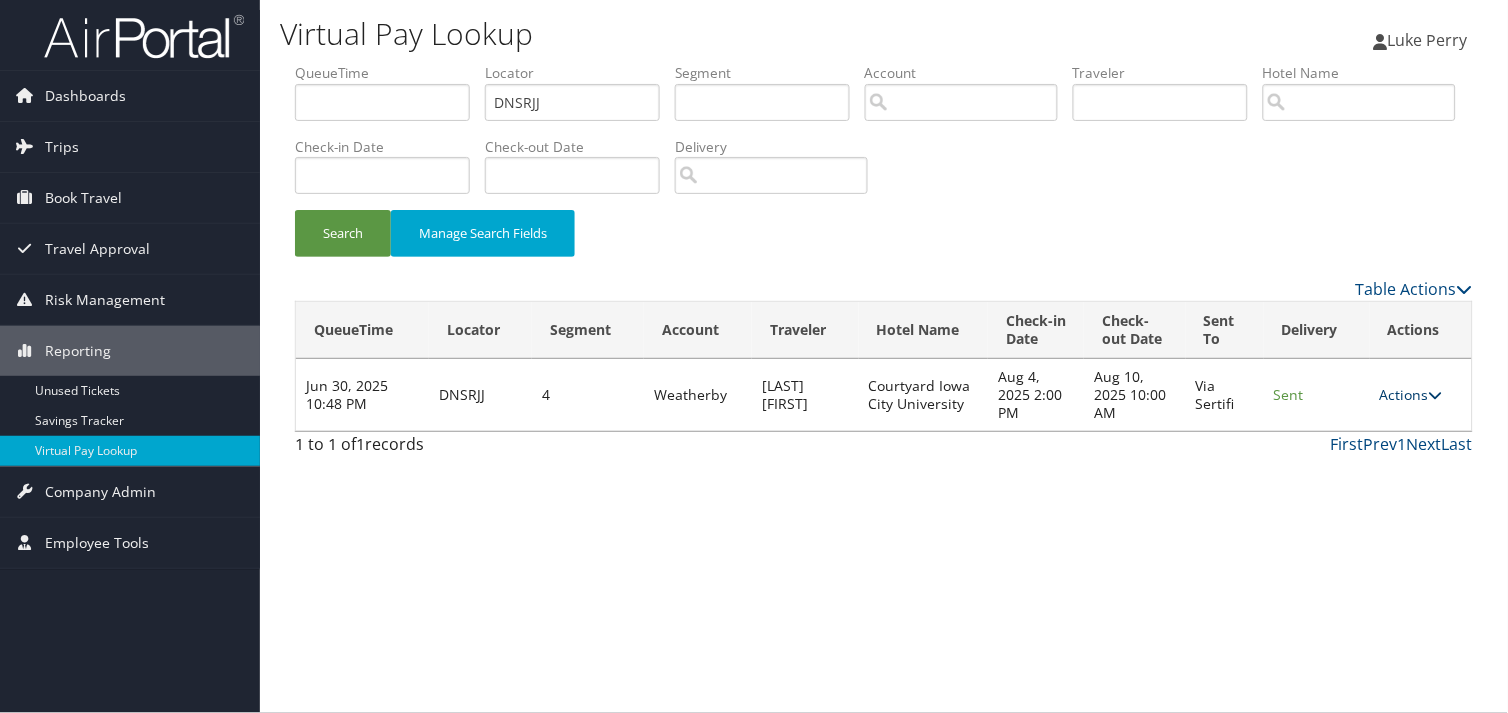 click on "Actions" at bounding box center [1411, 394] 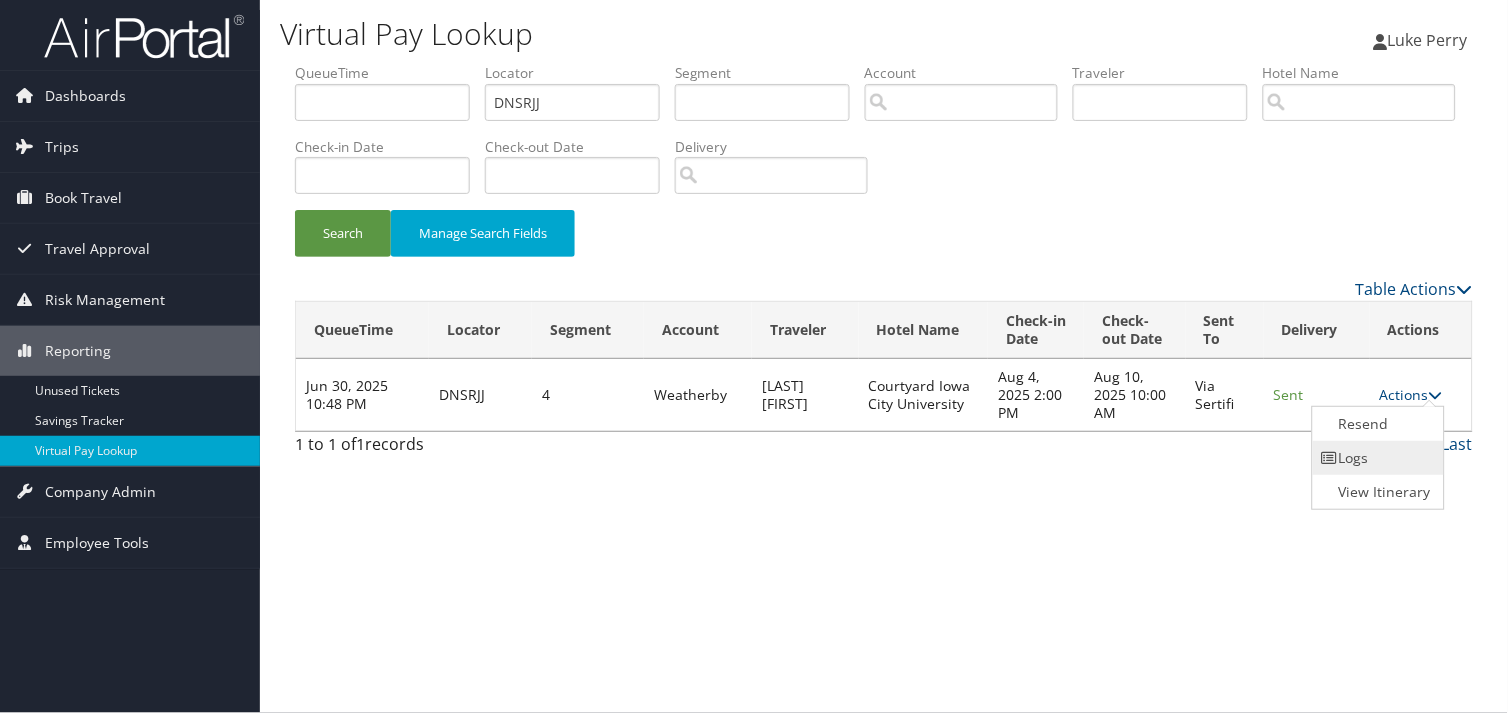 click on "Logs" at bounding box center [1376, 458] 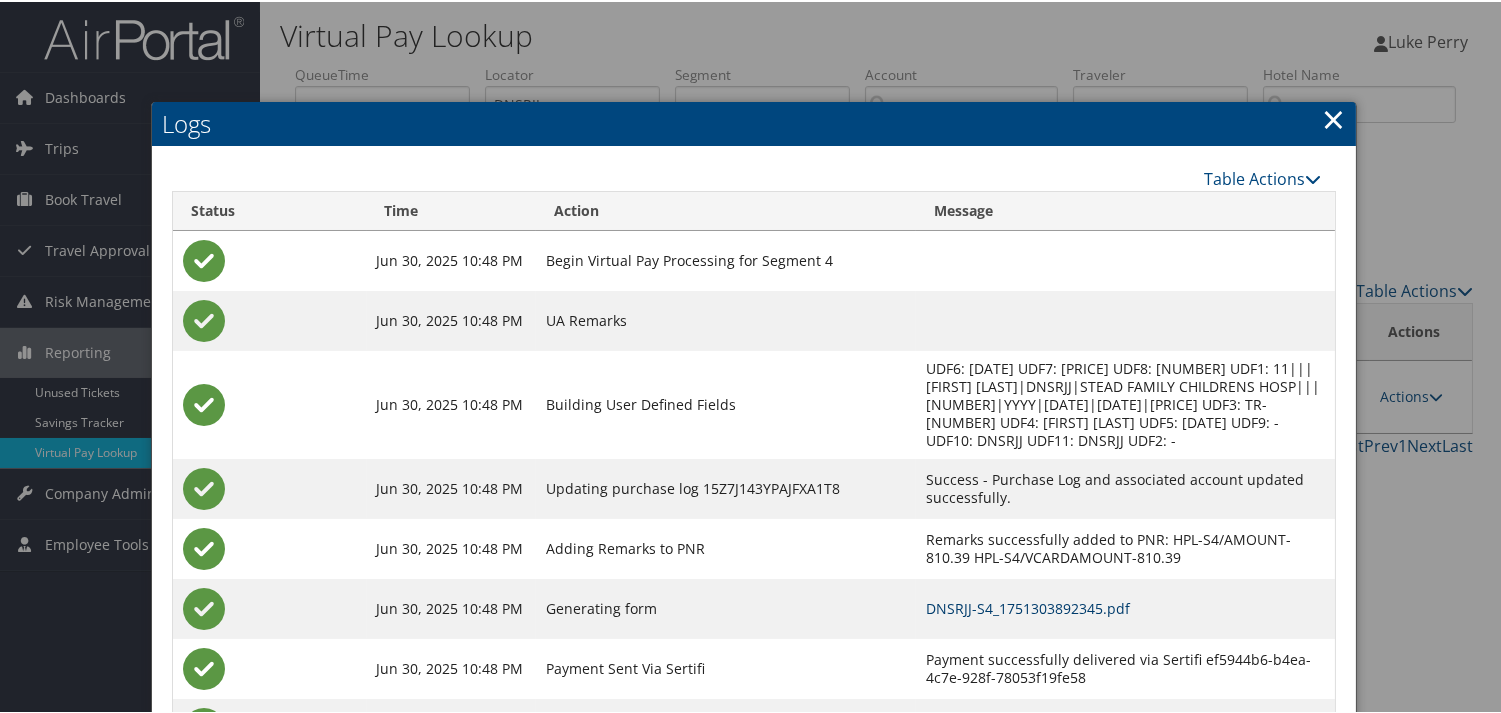 click on "DNSRJJ-S4_1751303892345.pdf" at bounding box center (1028, 606) 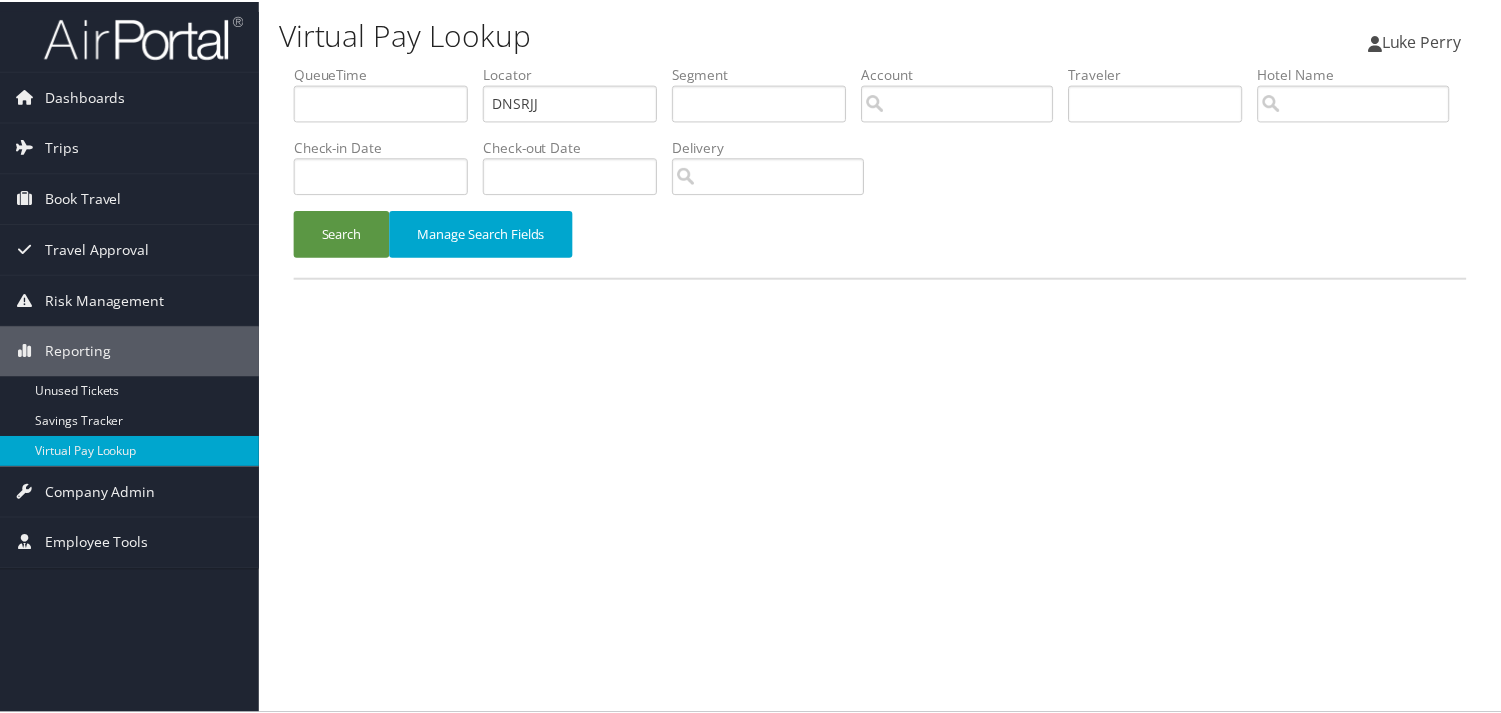 scroll, scrollTop: 0, scrollLeft: 0, axis: both 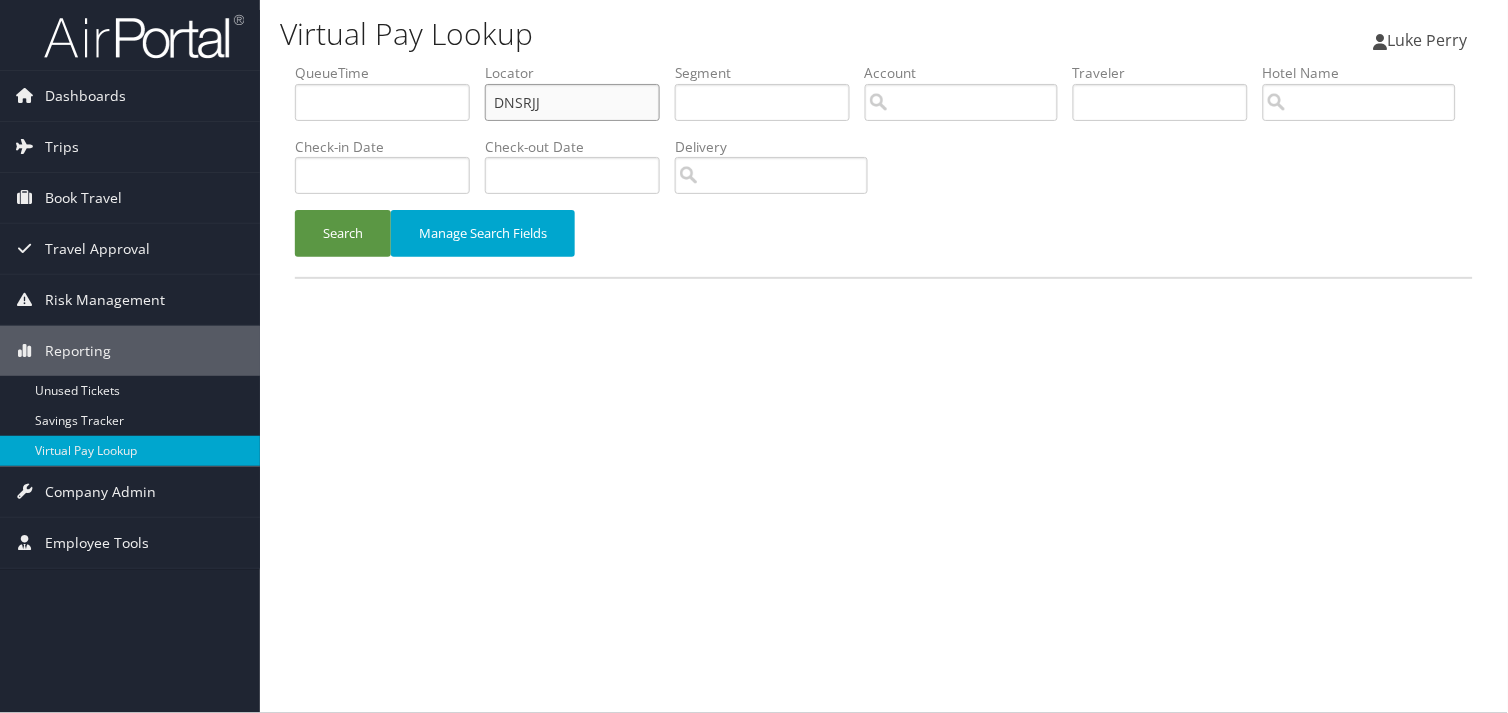 drag, startPoint x: 548, startPoint y: 104, endPoint x: 328, endPoint y: 111, distance: 220.11133 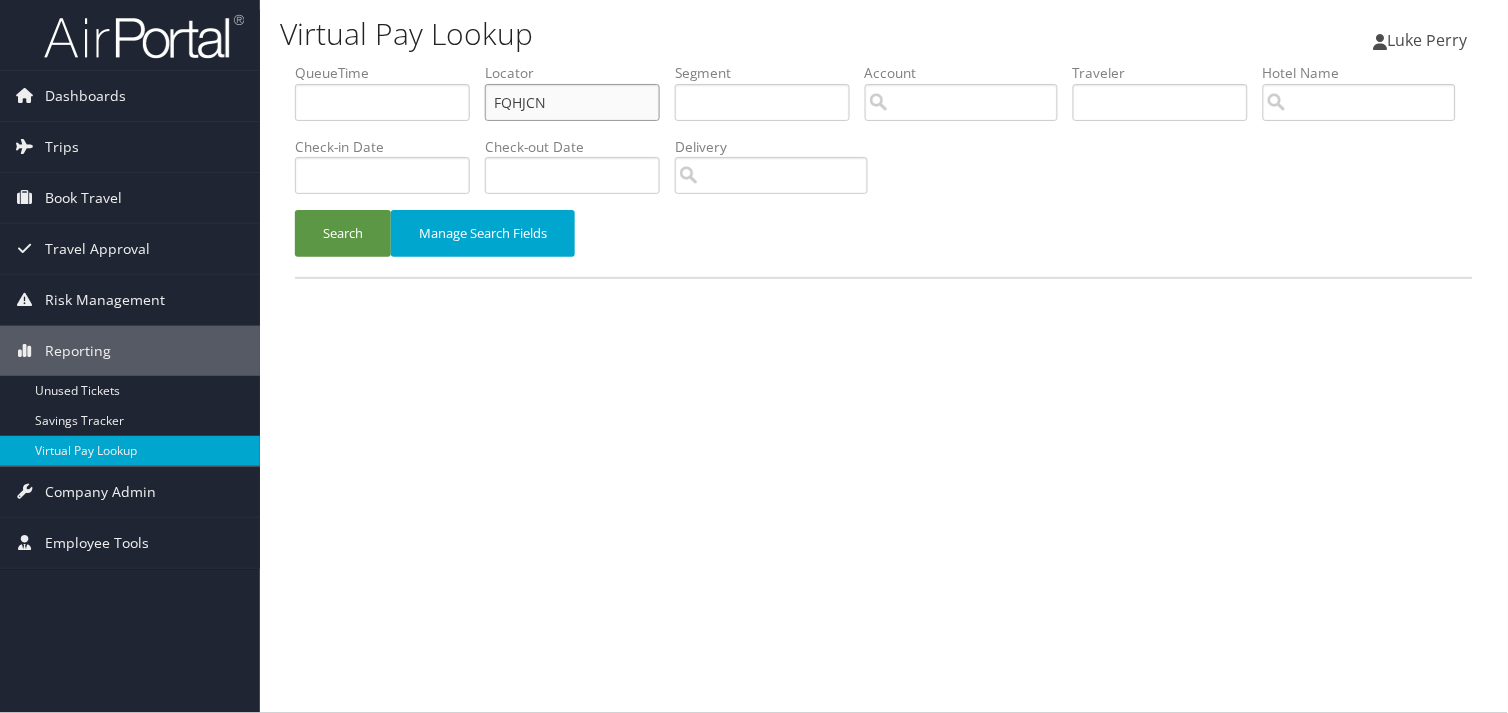 click on "FQHJCN" at bounding box center (572, 102) 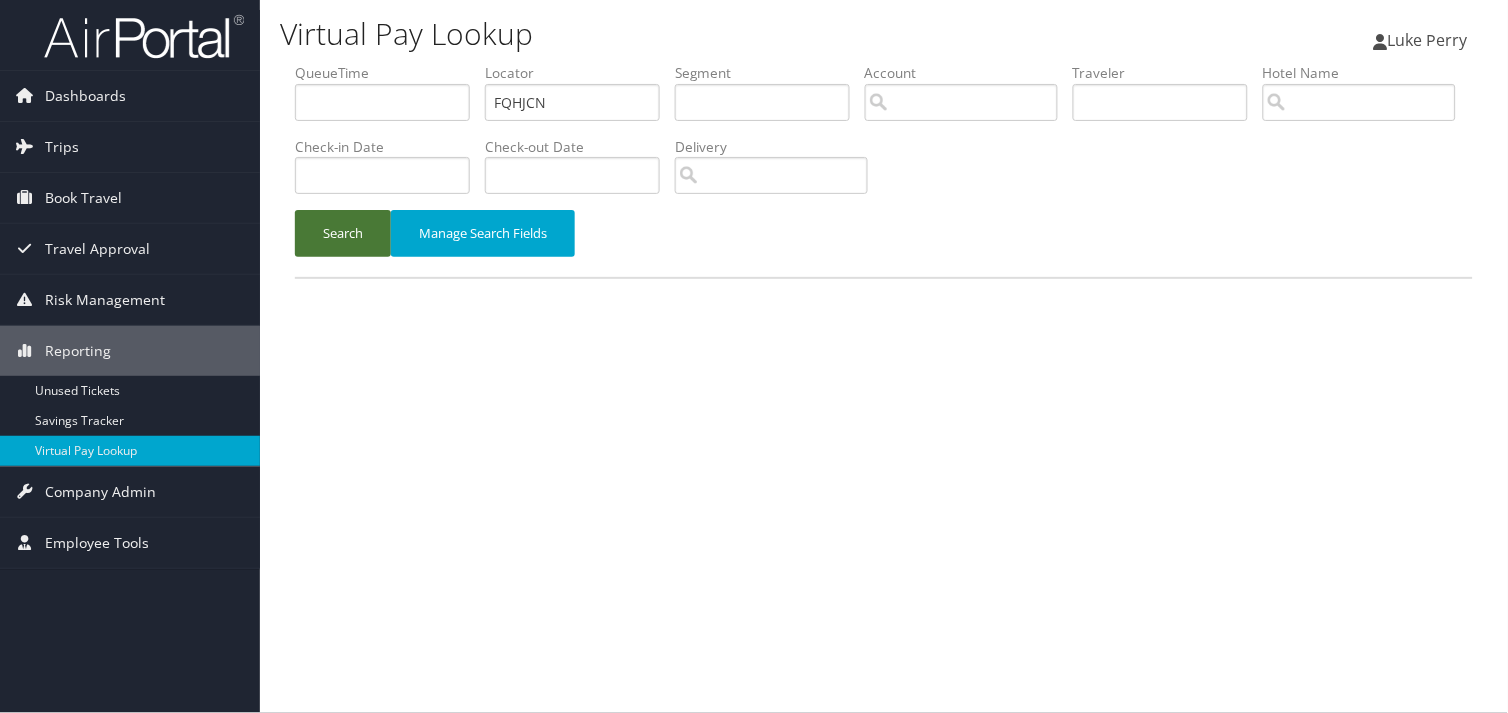 click on "Search" at bounding box center [343, 233] 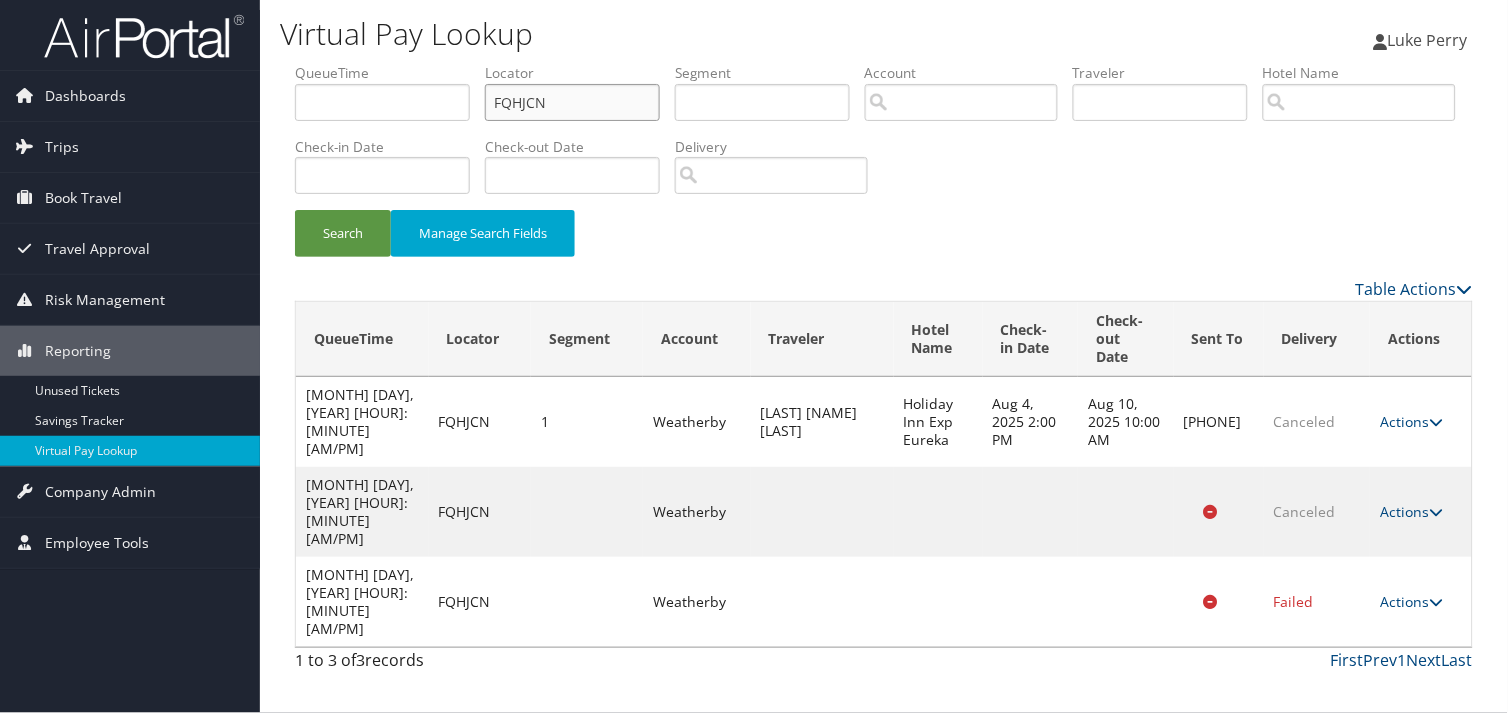 drag, startPoint x: 554, startPoint y: 95, endPoint x: 337, endPoint y: 104, distance: 217.18655 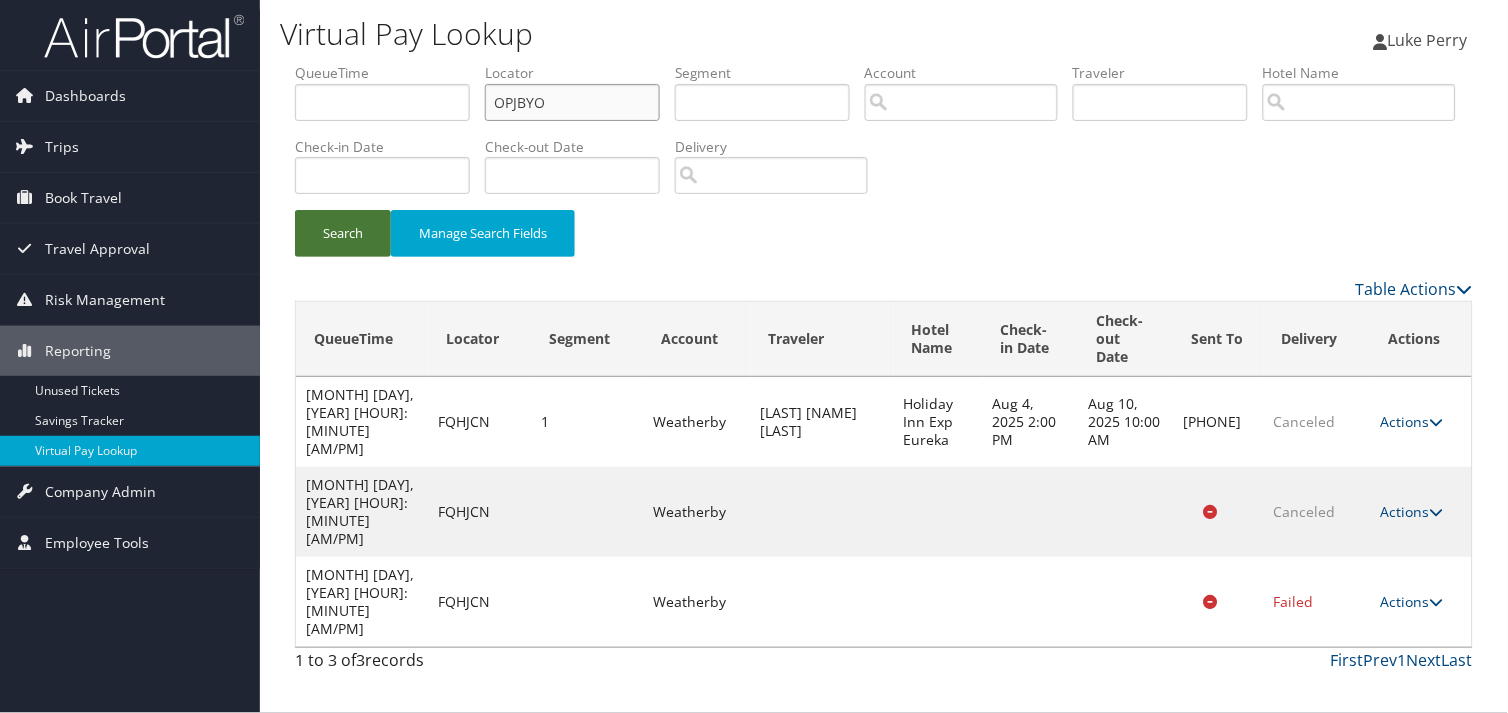 type on "OPJBYO" 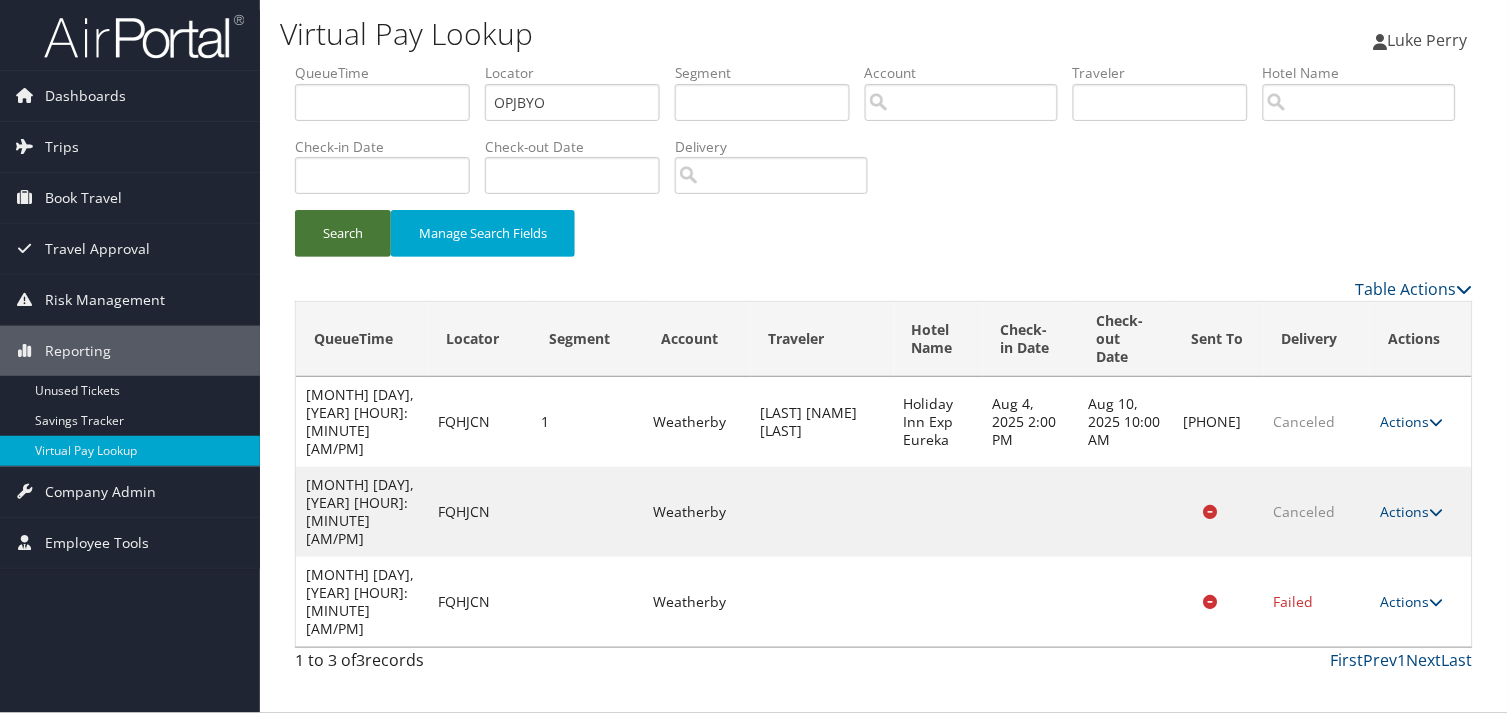 click on "Search" at bounding box center [343, 233] 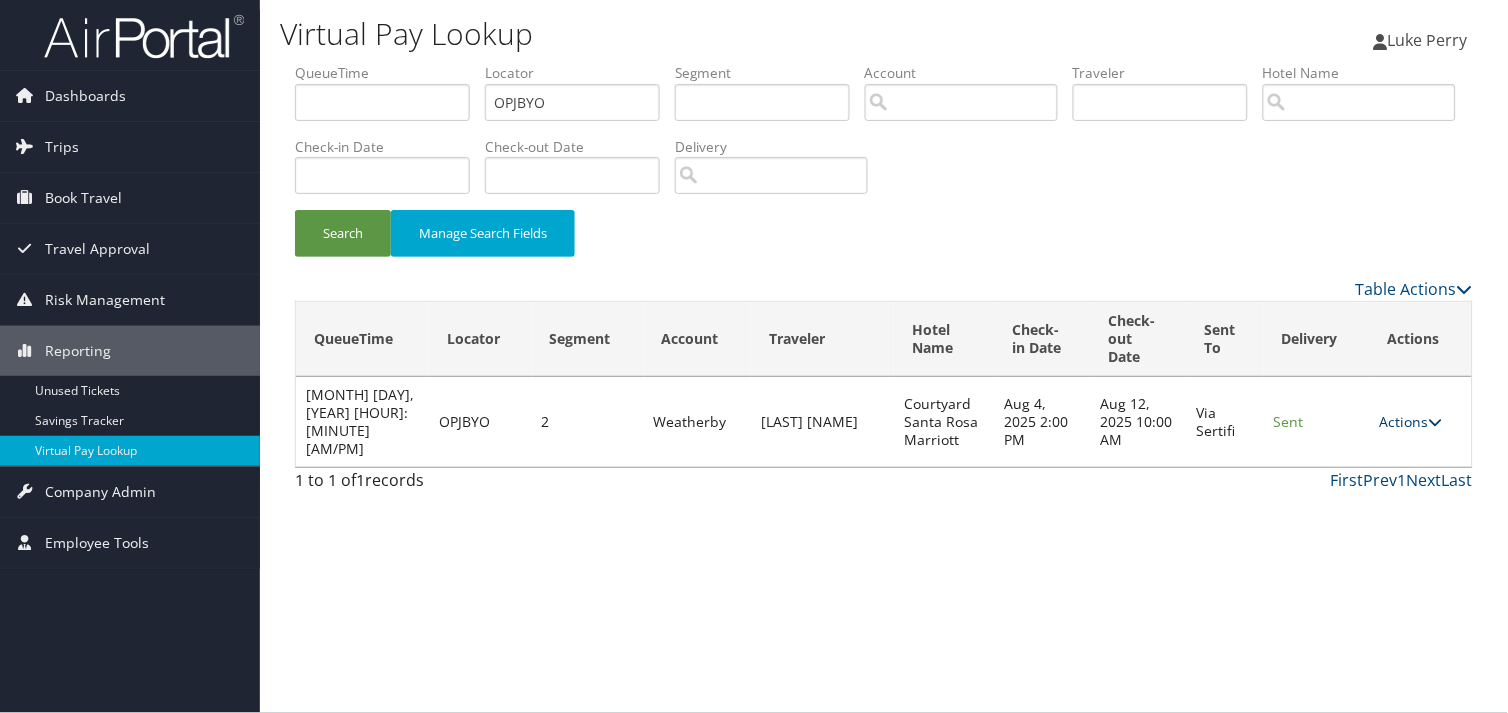 click on "Actions" at bounding box center [1411, 421] 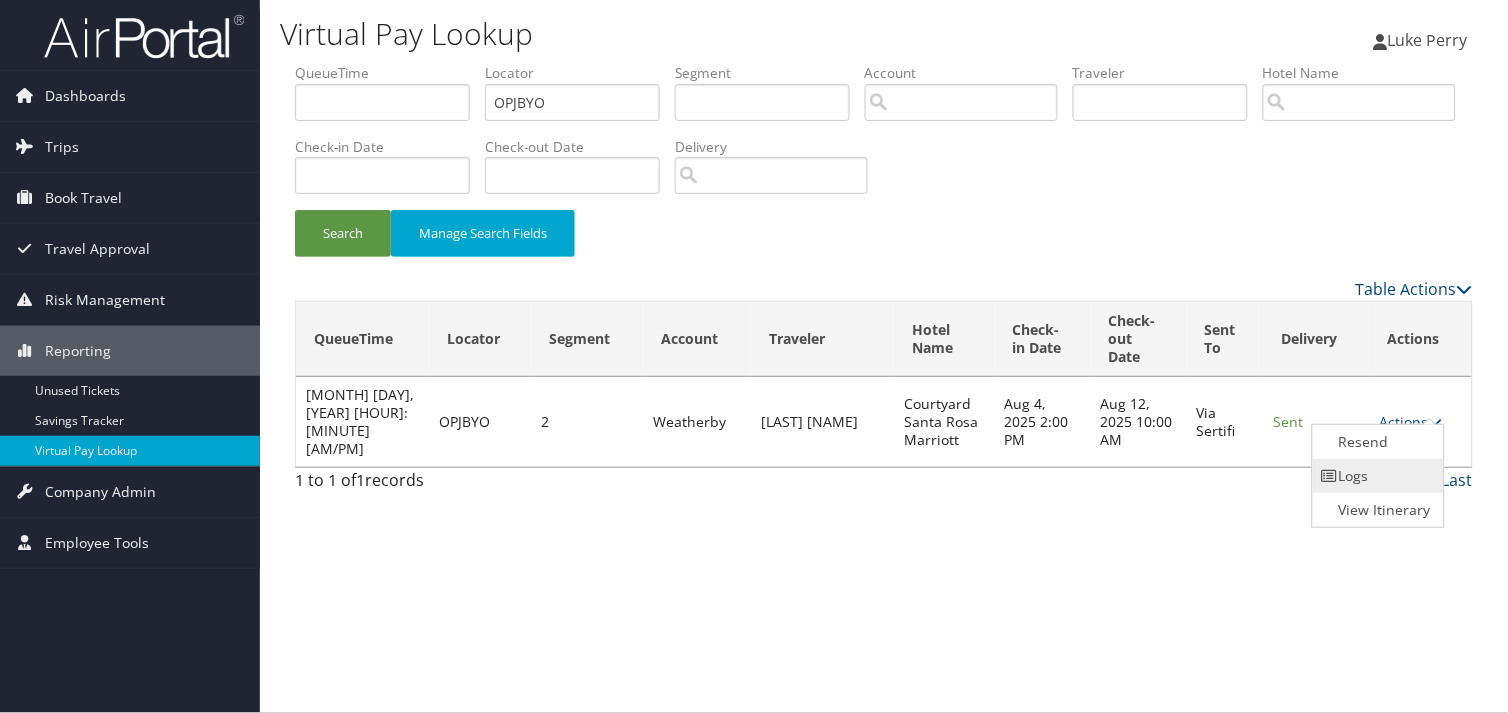 click on "Logs" at bounding box center [1376, 476] 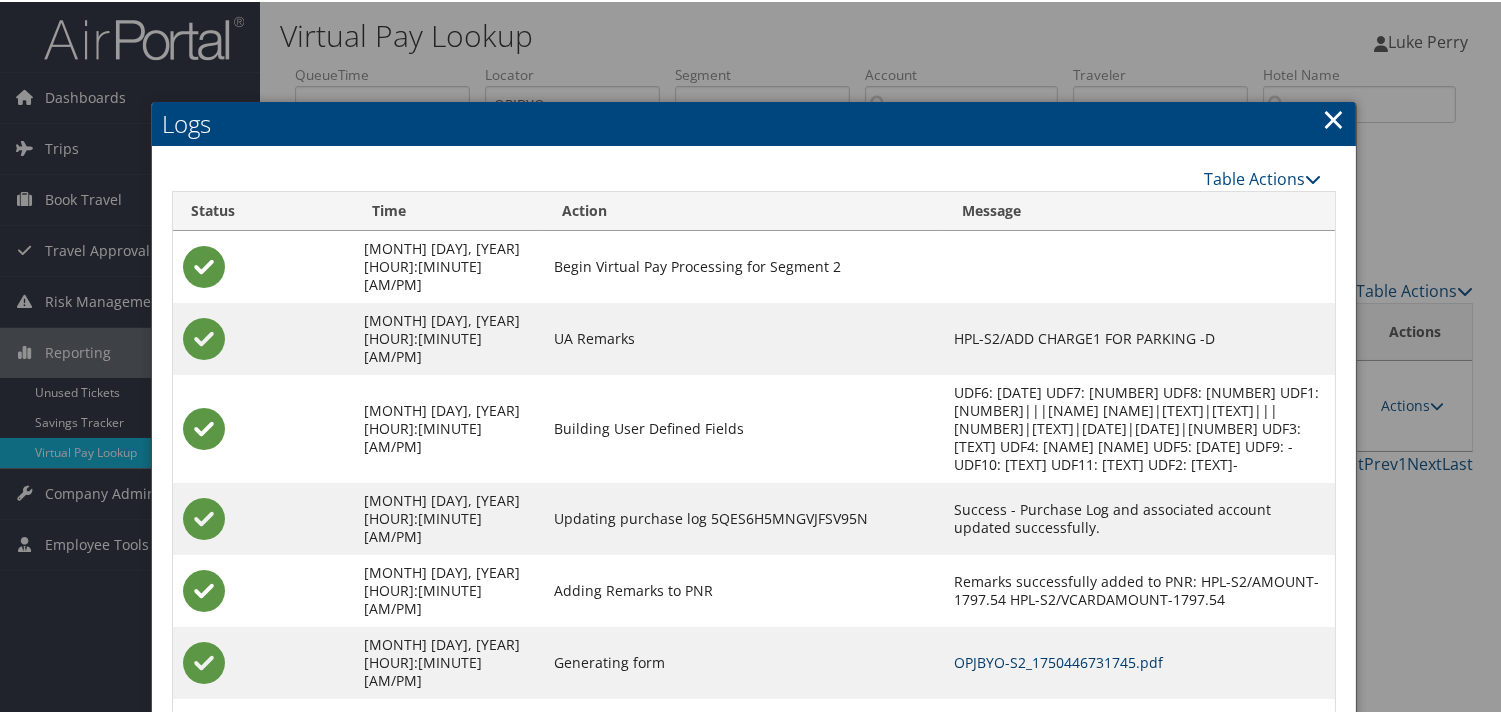 click on "OPJBYO-S2_1750446731745.pdf" at bounding box center (1058, 660) 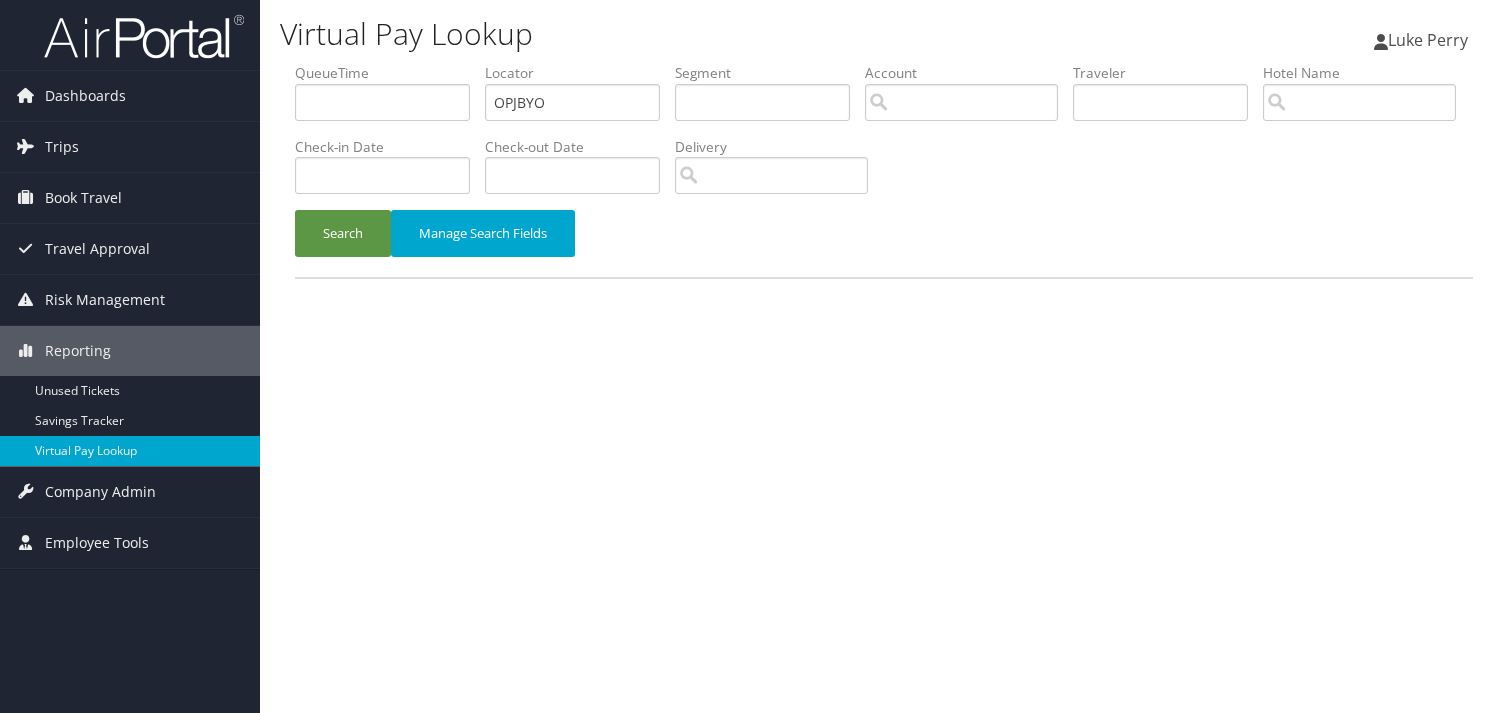 scroll, scrollTop: 0, scrollLeft: 0, axis: both 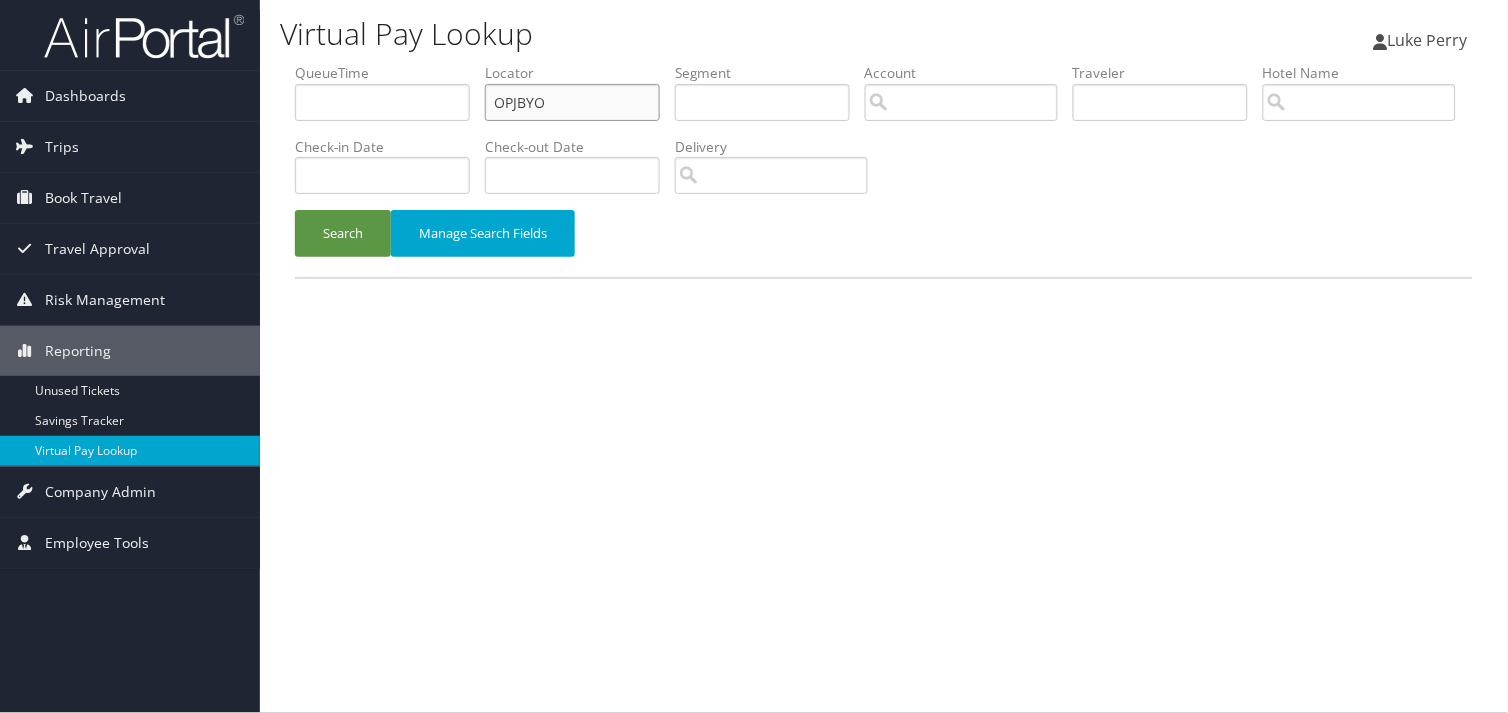 drag, startPoint x: 555, startPoint y: 101, endPoint x: 432, endPoint y: 121, distance: 124.61541 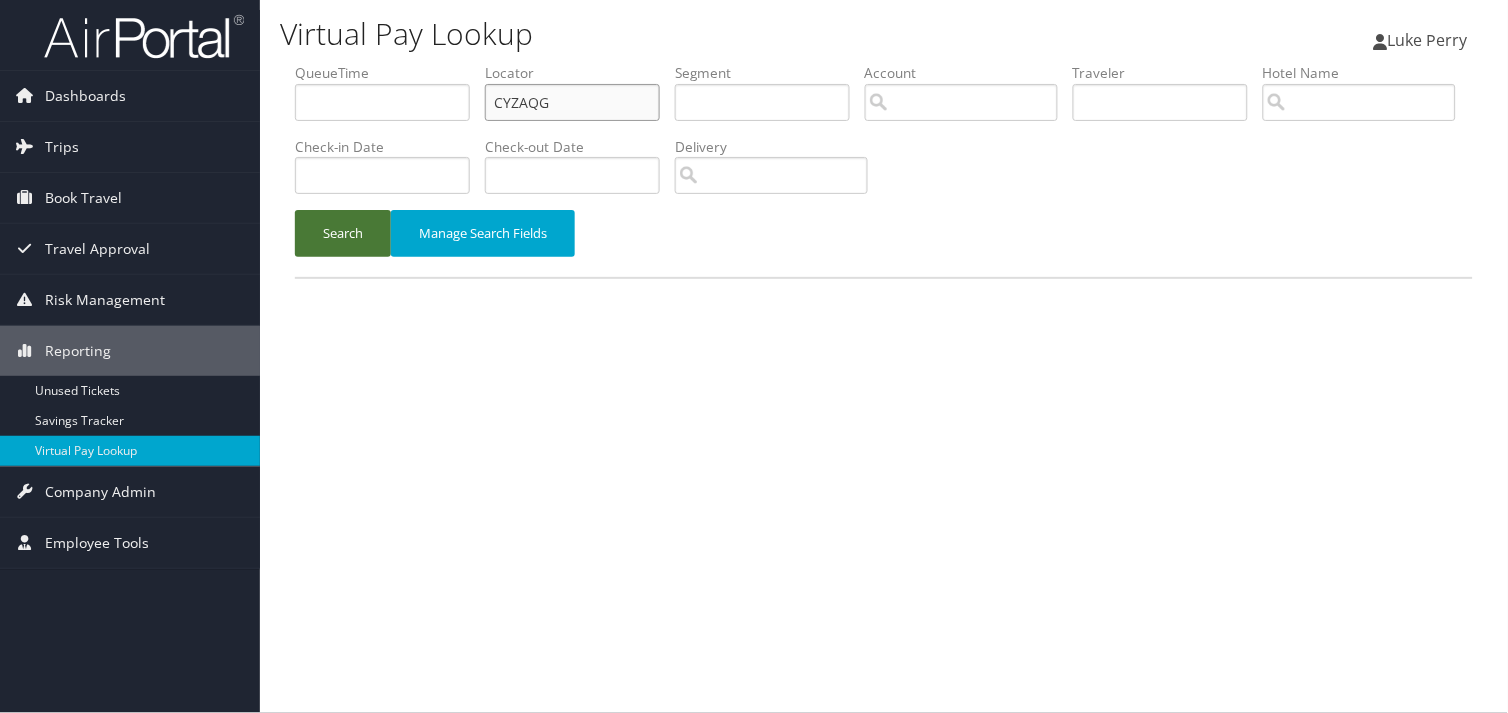 type on "CYZAQG" 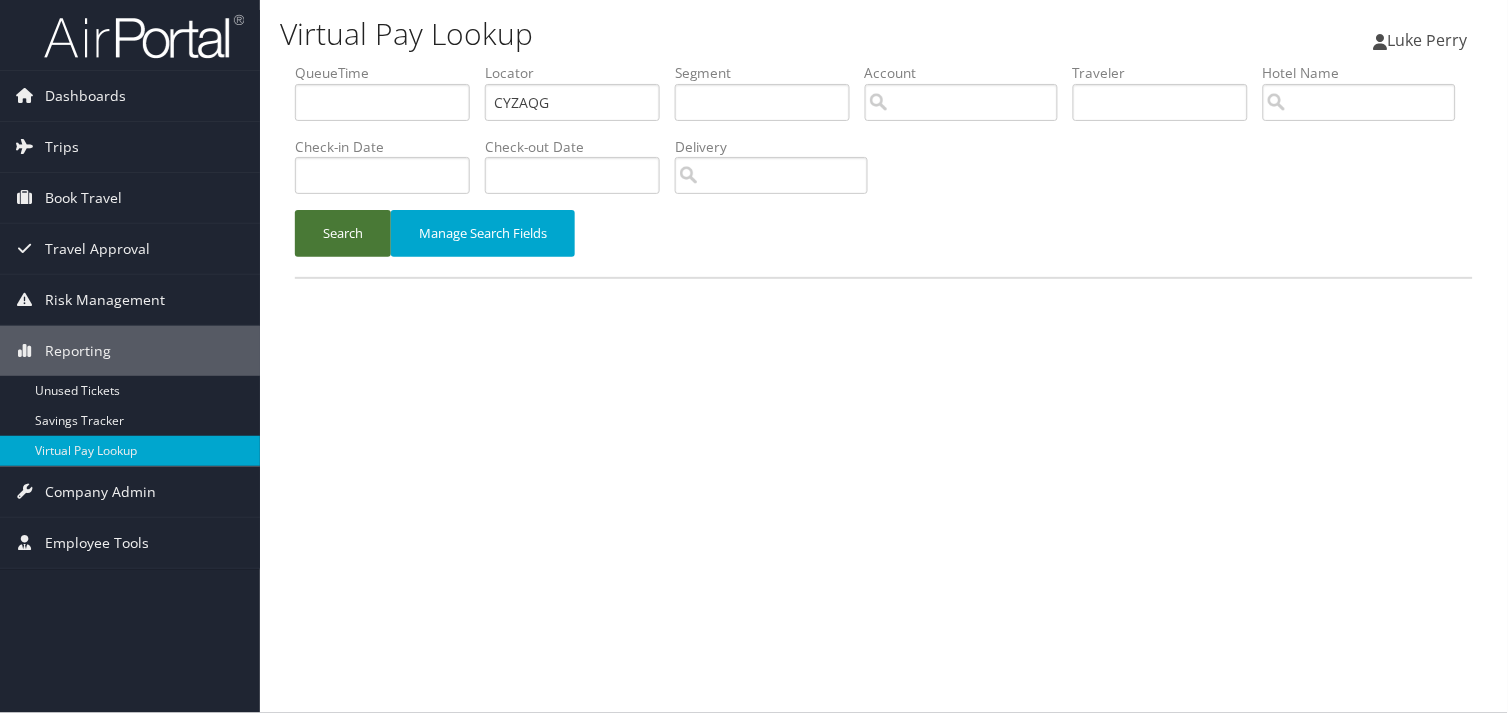 click on "Search" at bounding box center (343, 233) 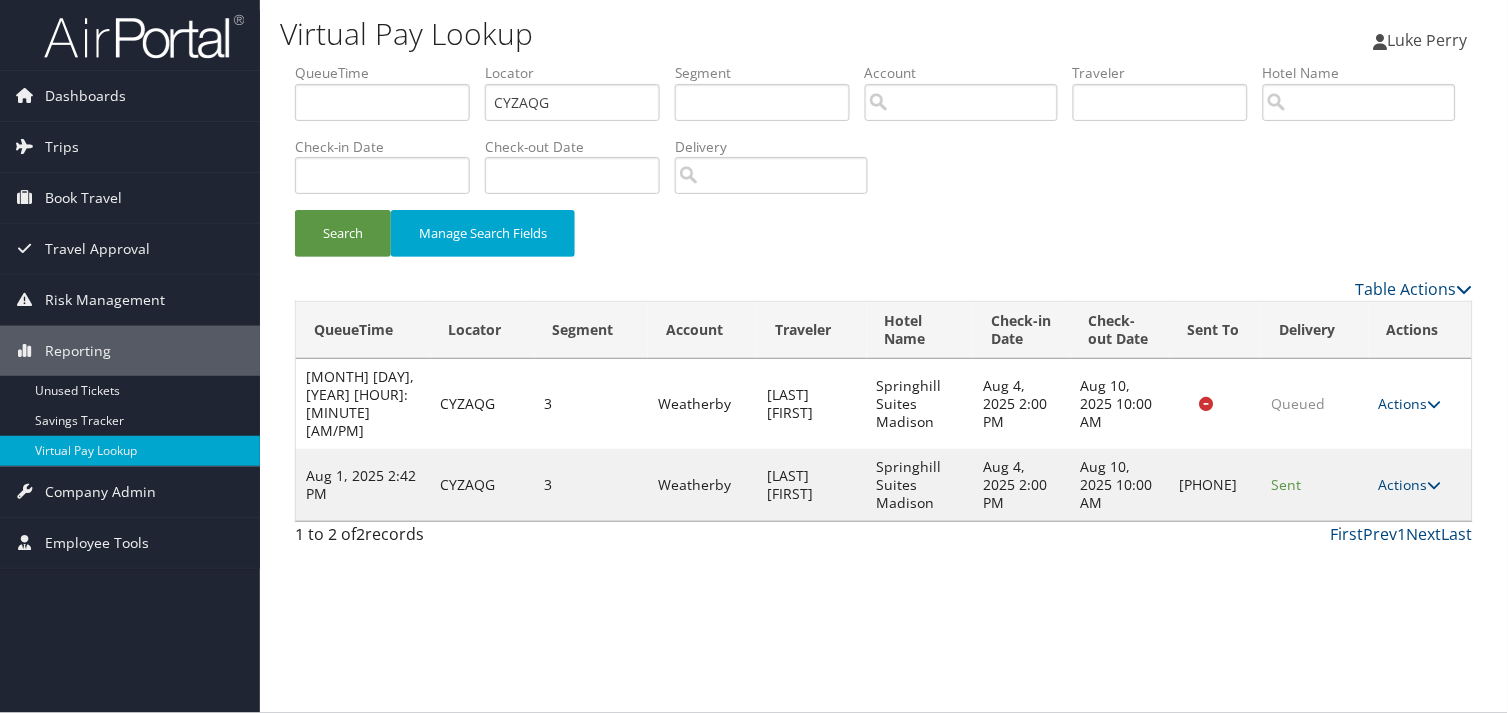 click on "Actions   Resend  Logs  Delivery Information  View Itinerary" at bounding box center (1420, 485) 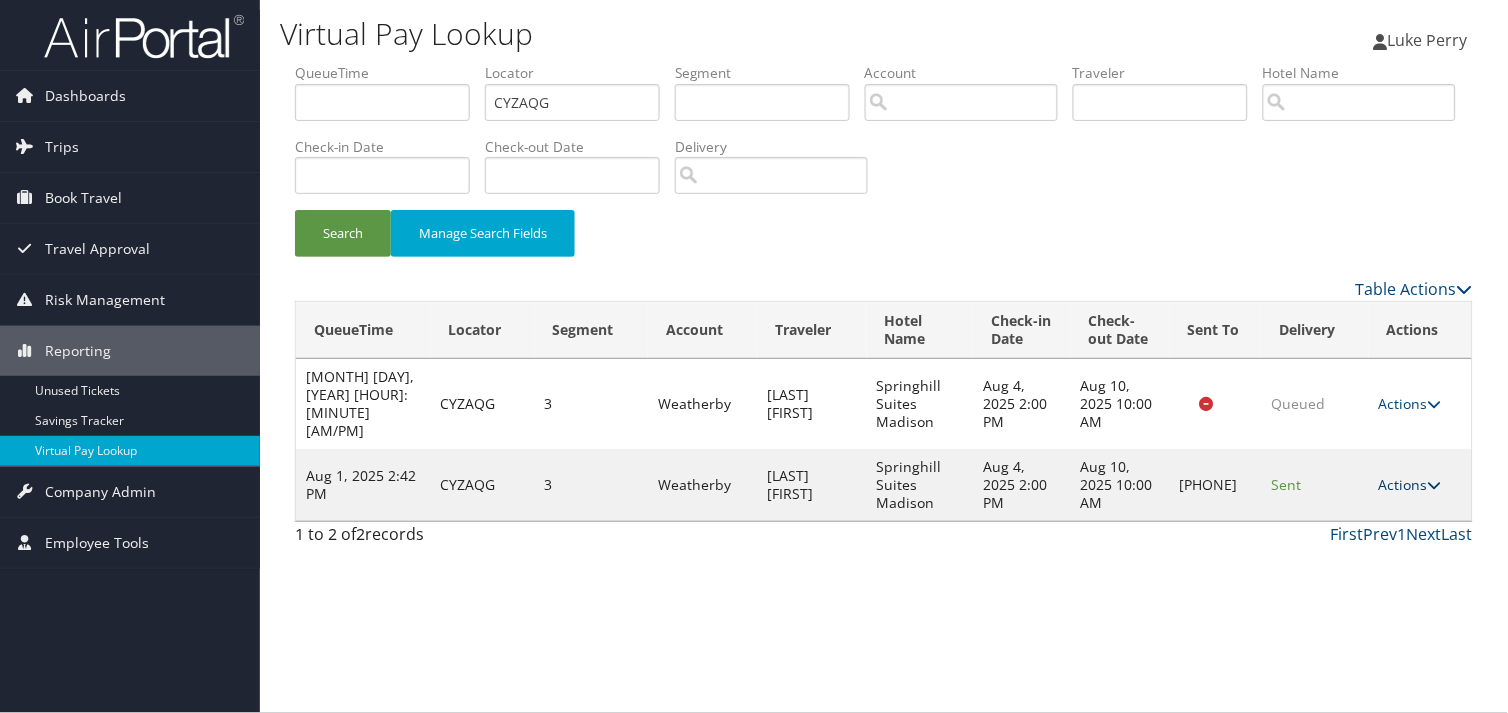 click on "Actions" at bounding box center [1410, 484] 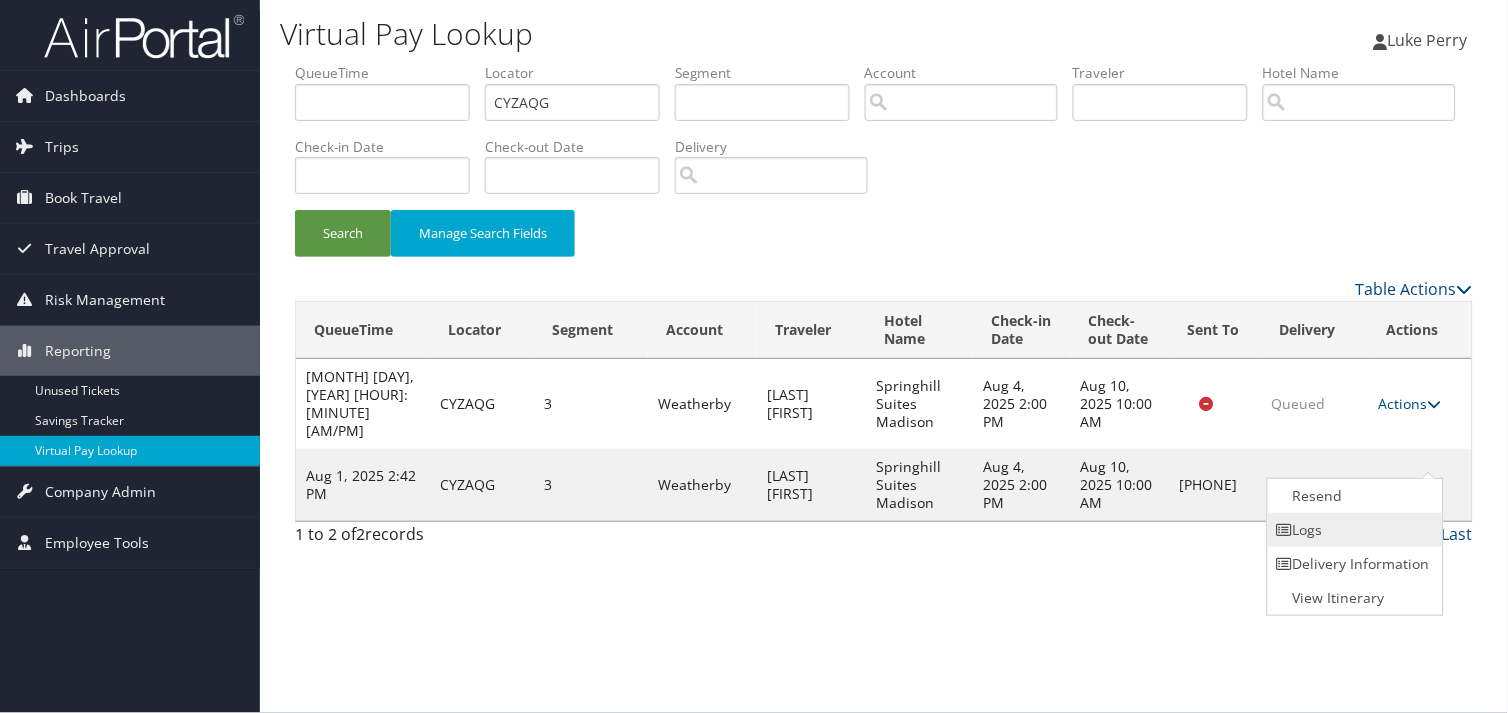 click on "Logs" at bounding box center (1353, 530) 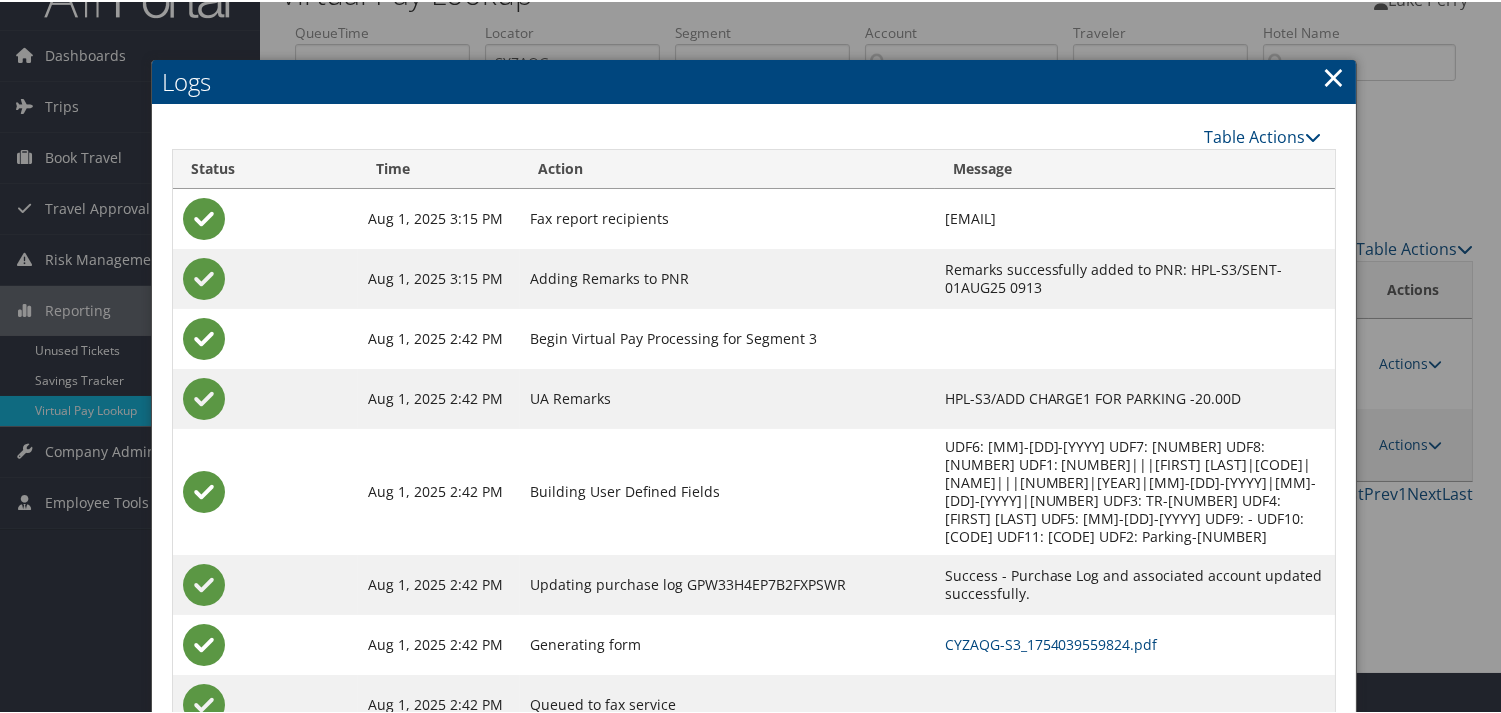 scroll, scrollTop: 82, scrollLeft: 0, axis: vertical 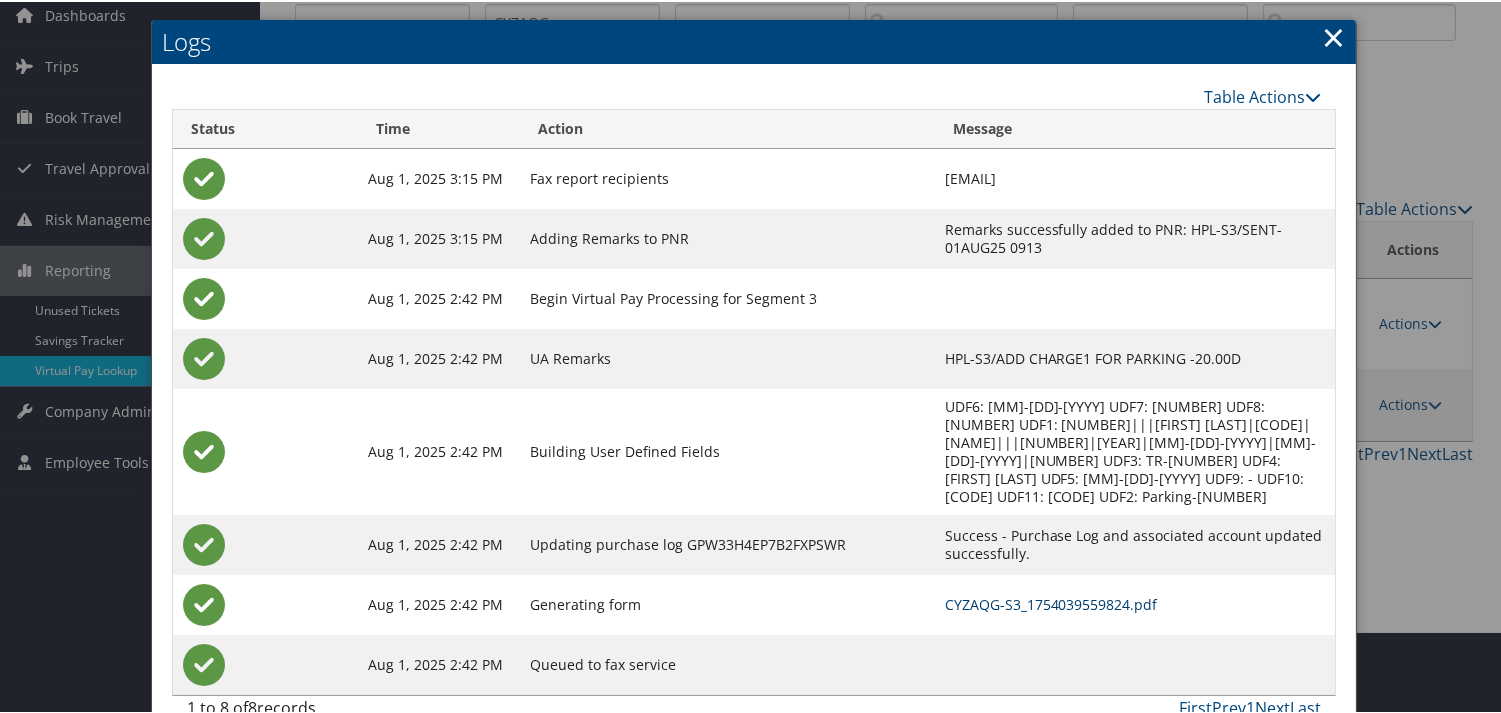 click on "CYZAQG-S3_1754039559824.pdf" at bounding box center (1051, 602) 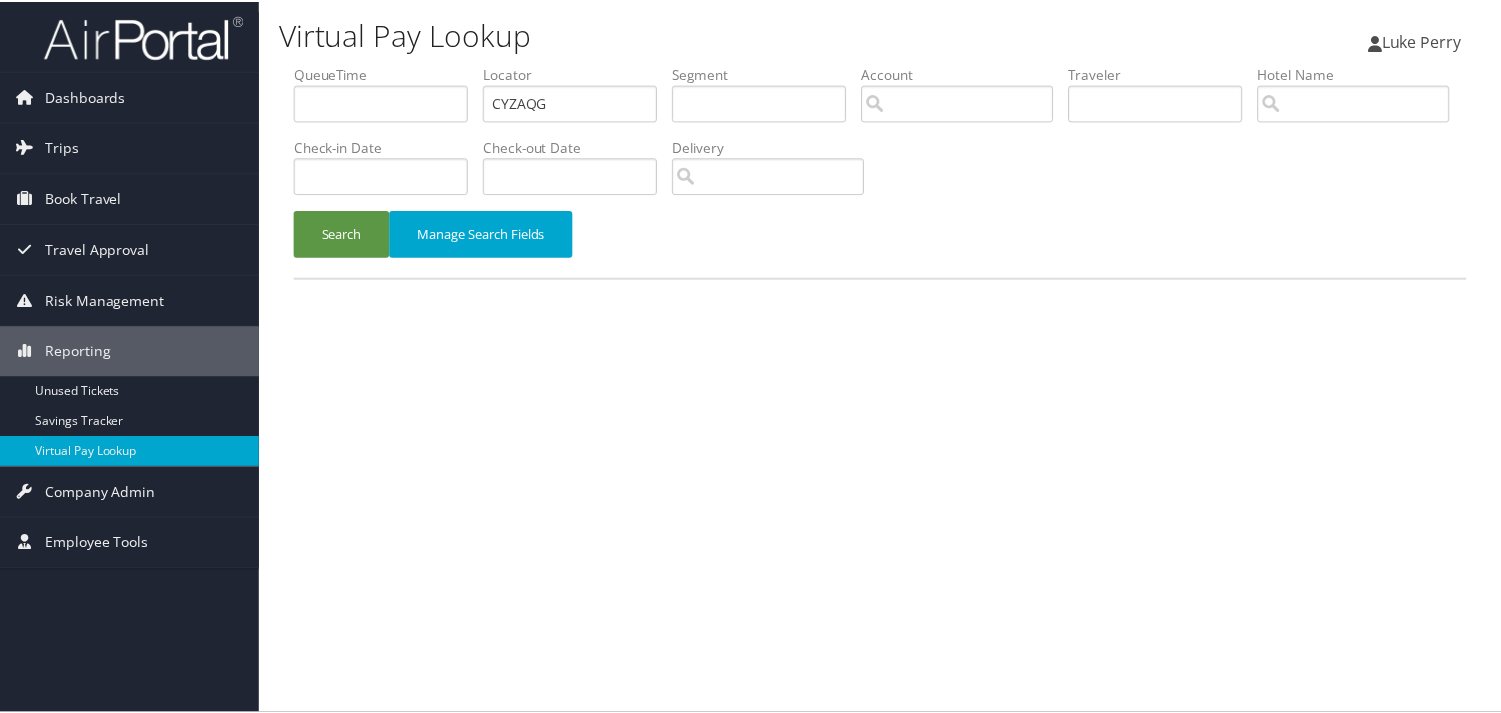 scroll, scrollTop: 0, scrollLeft: 0, axis: both 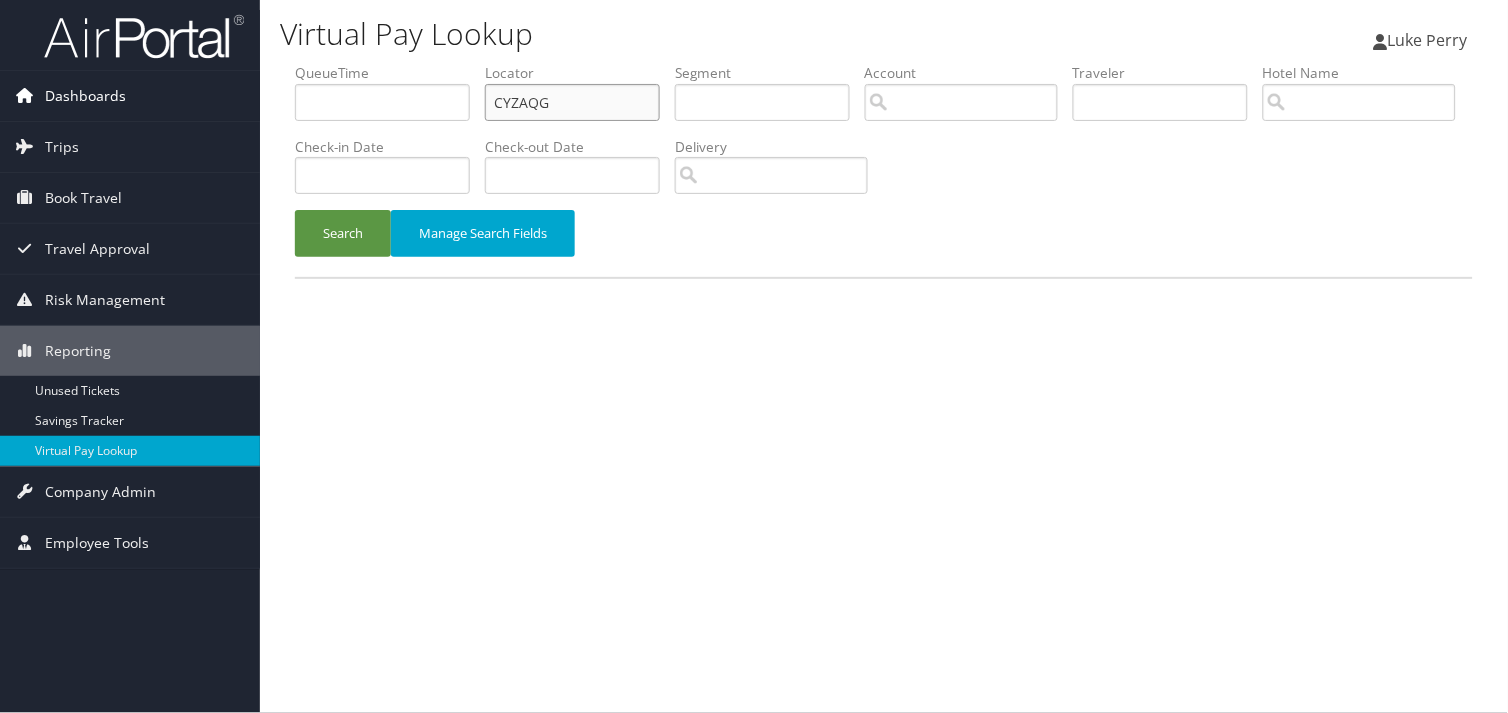 drag, startPoint x: 564, startPoint y: 104, endPoint x: 250, endPoint y: 118, distance: 314.31195 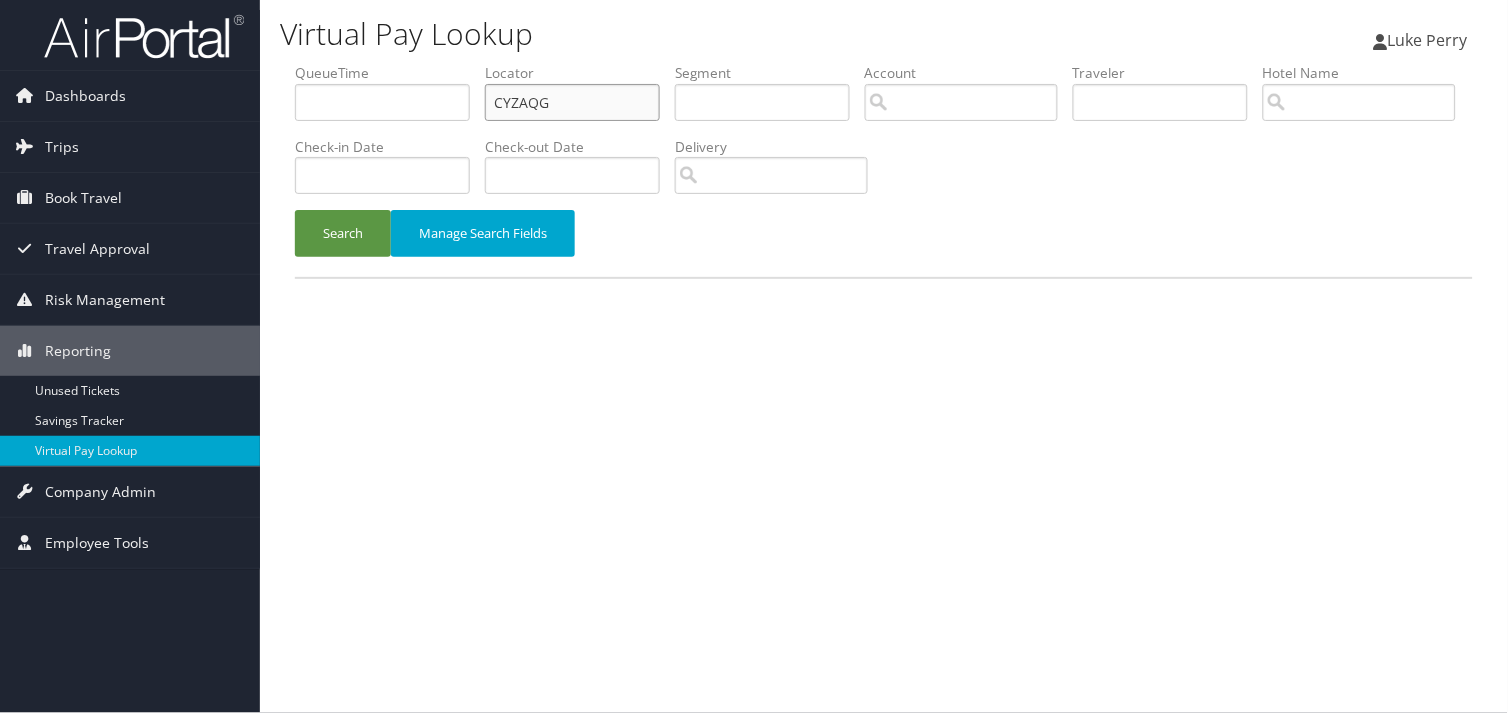 paste on "FMIBHN" 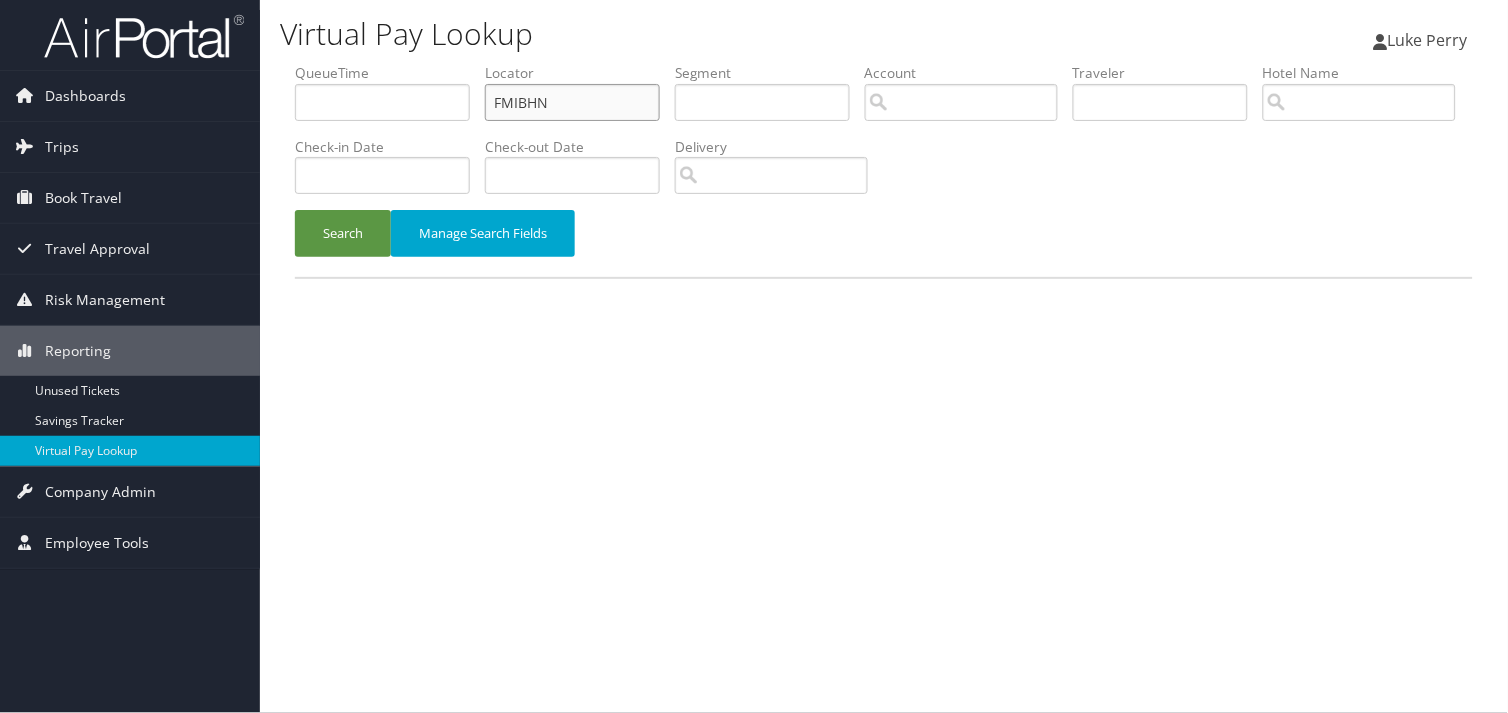 click on "FMIBHN" at bounding box center [572, 102] 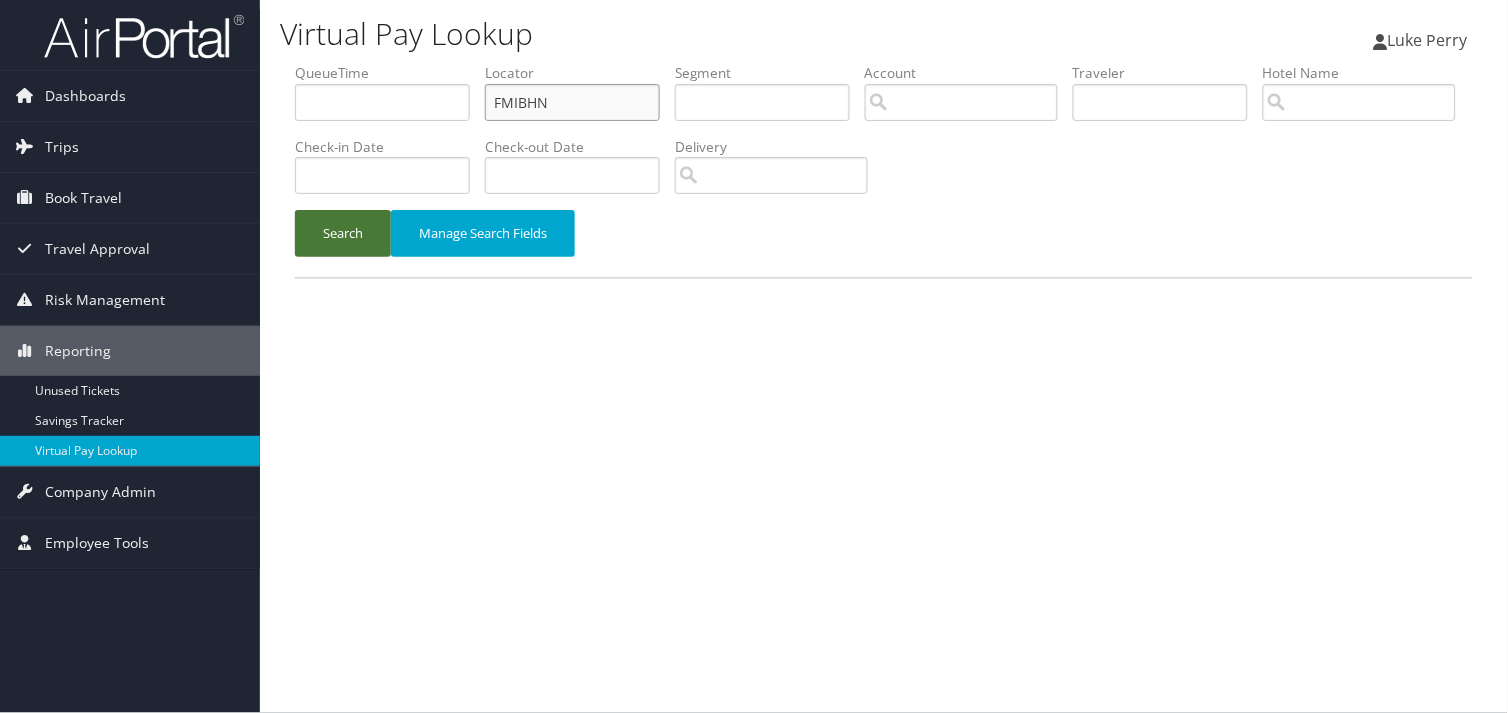 type on "FMIBHN" 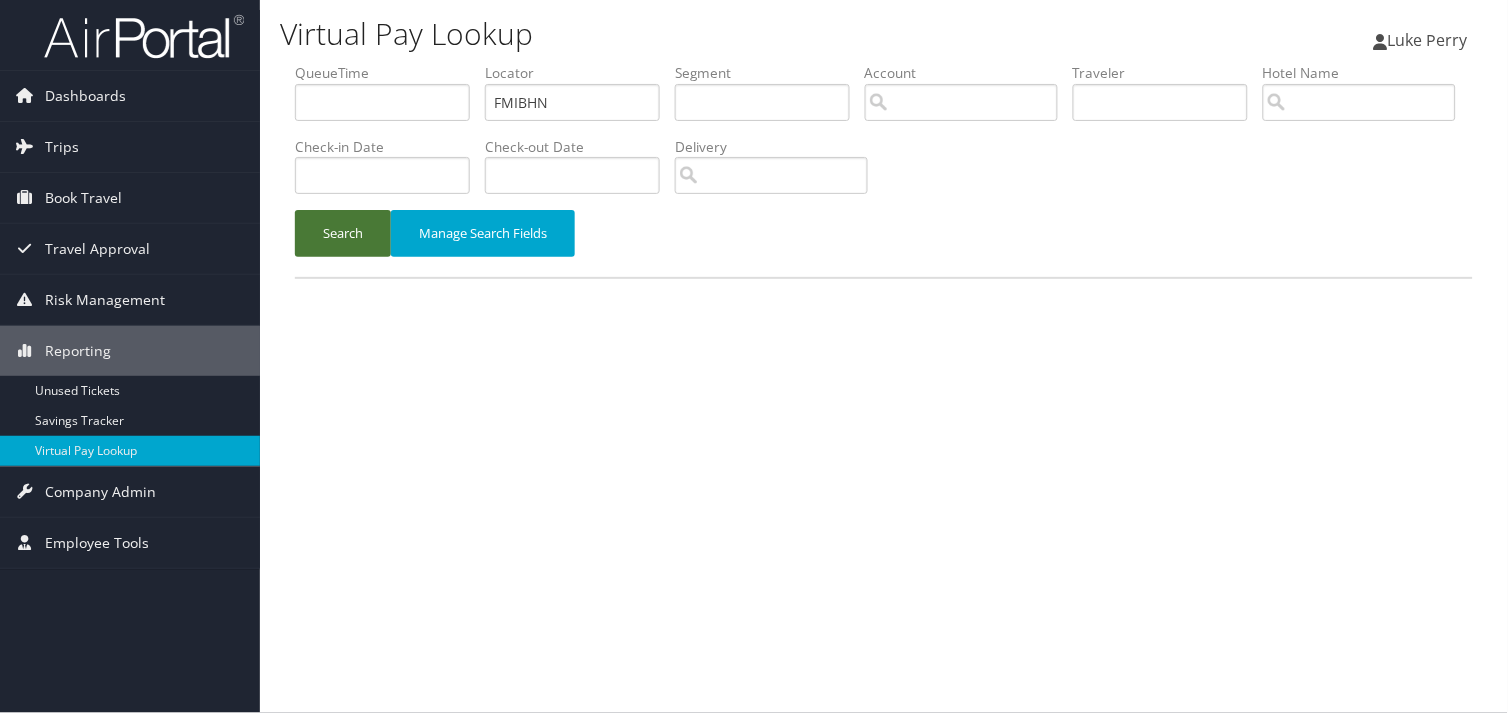 click on "Search" at bounding box center [343, 233] 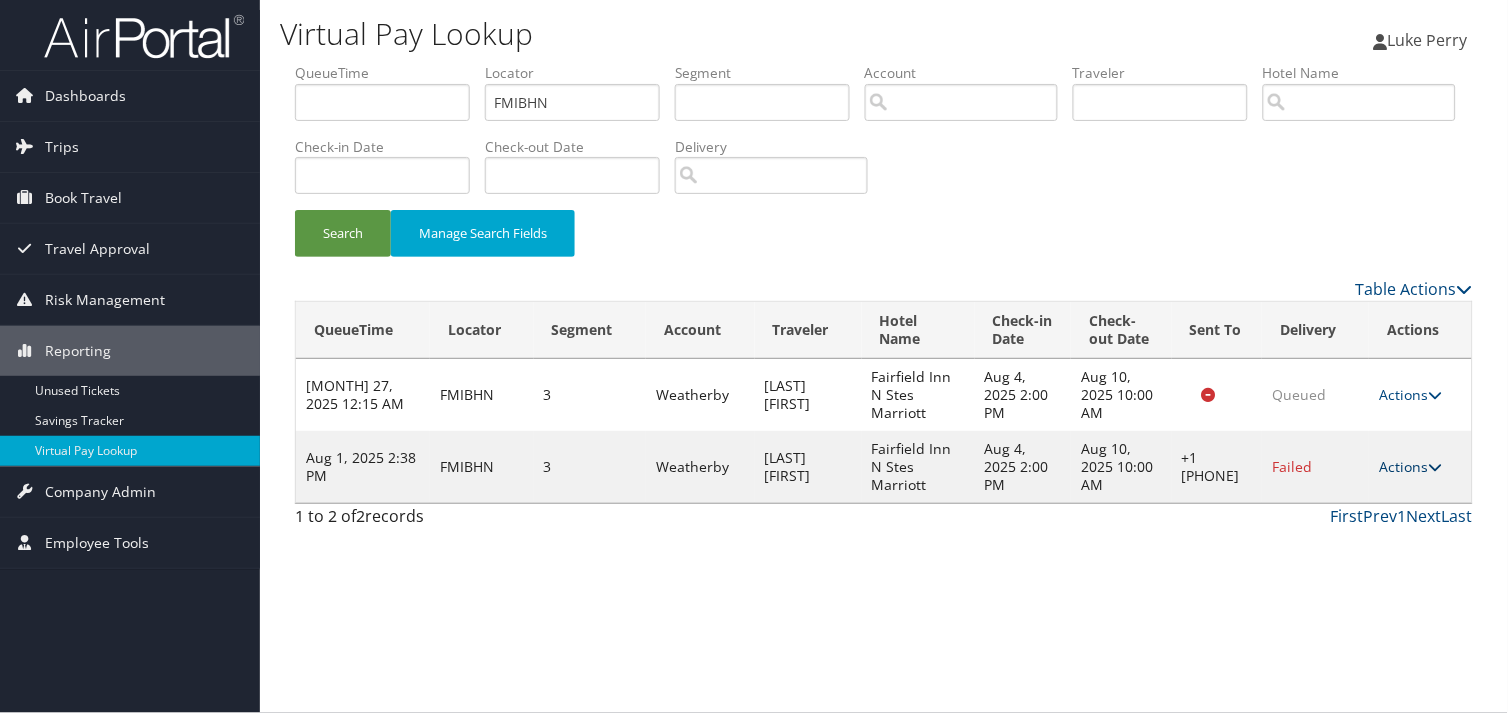 click on "Actions" at bounding box center (1410, 466) 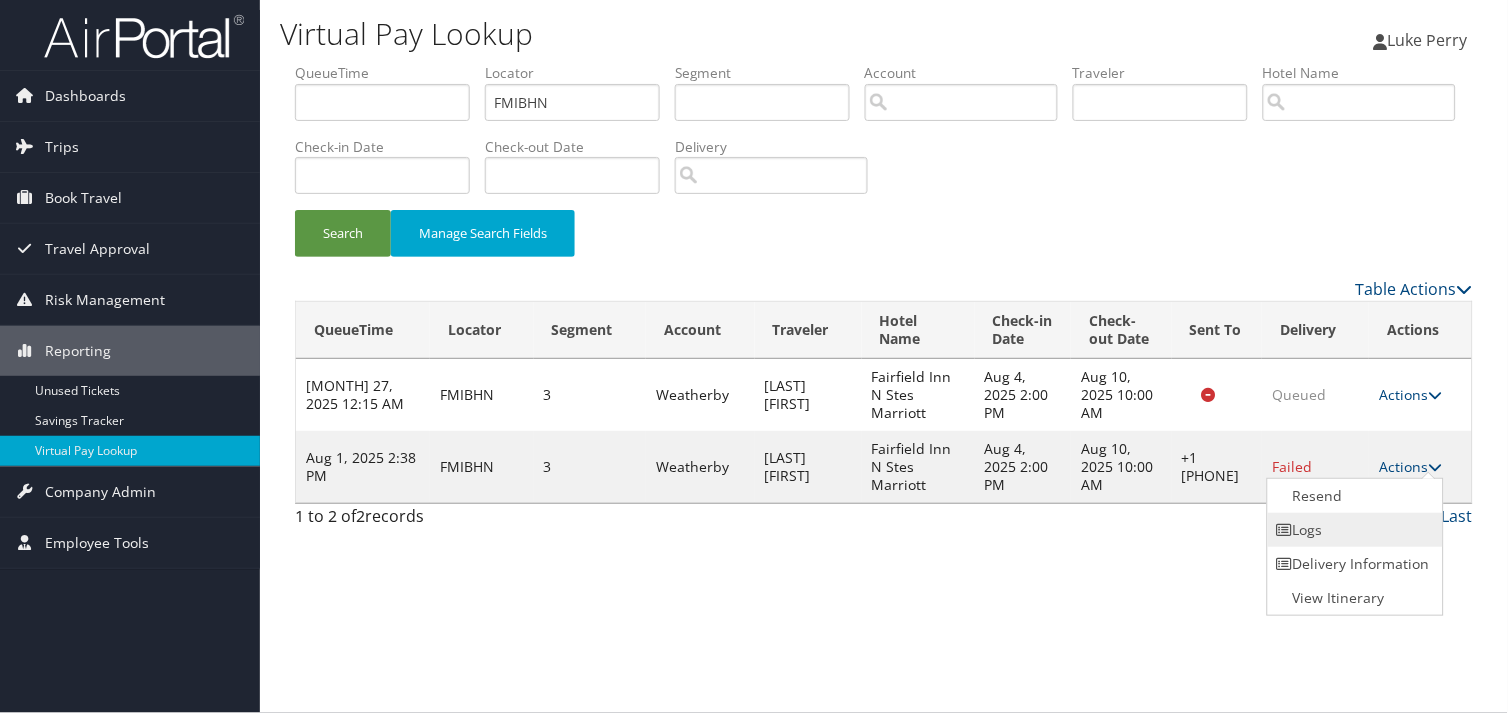 click on "Logs" at bounding box center [1353, 530] 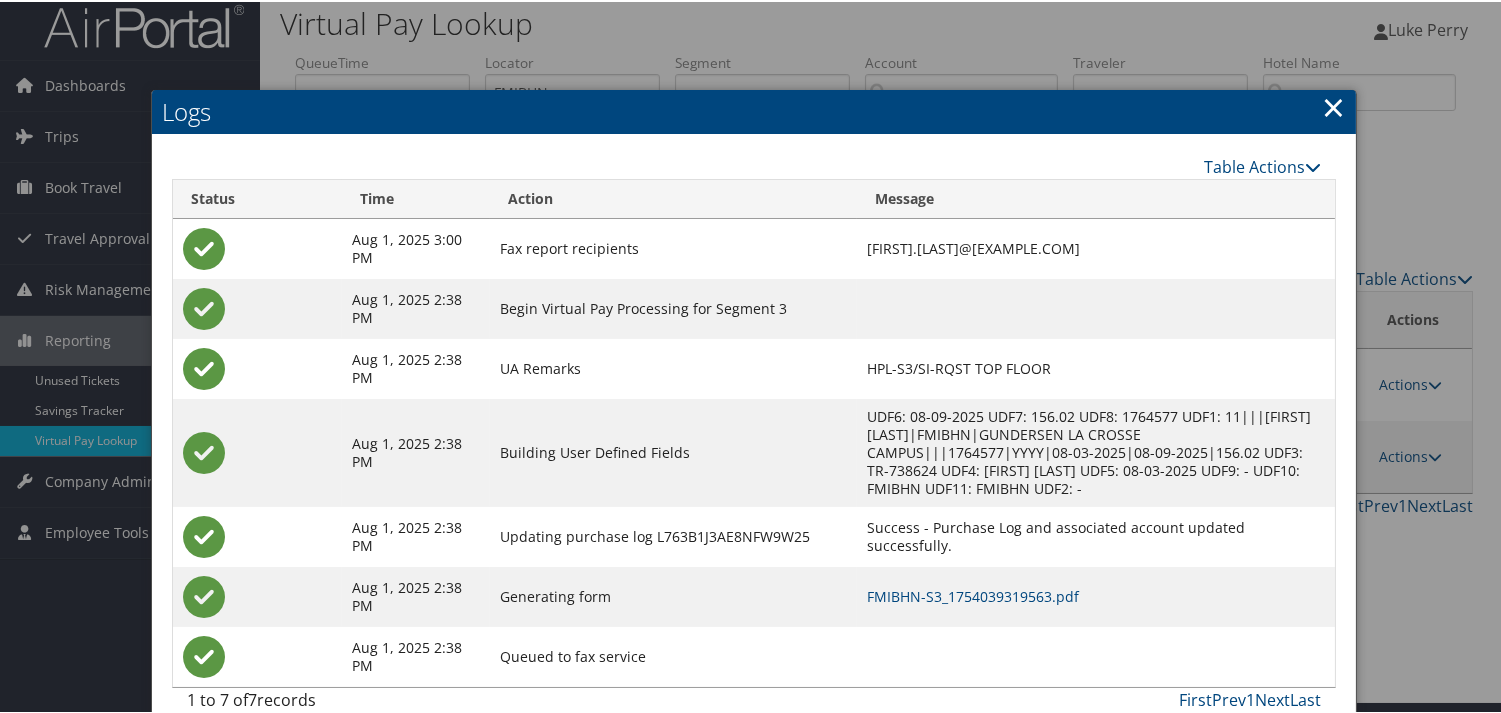 scroll, scrollTop: 22, scrollLeft: 0, axis: vertical 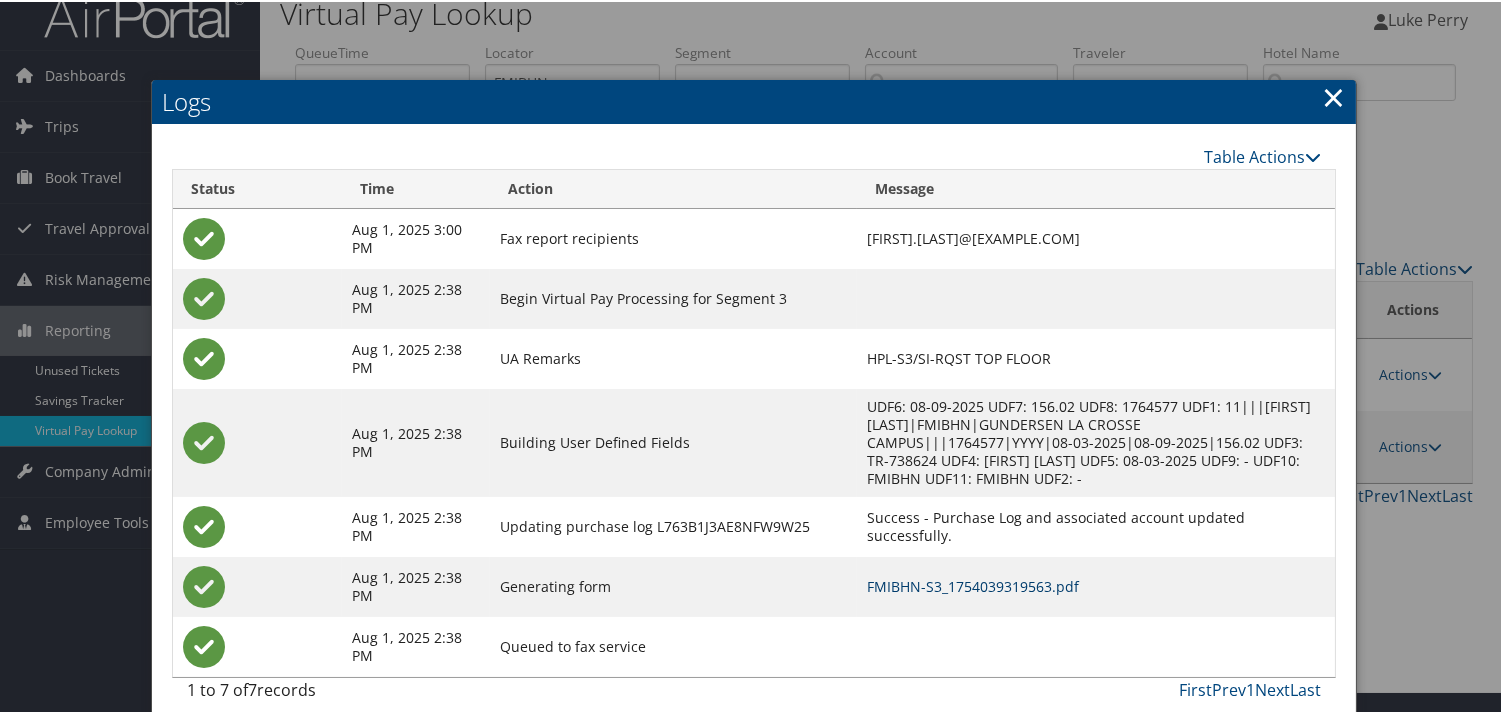 click on "FMIBHN-S3_1754039319563.pdf" at bounding box center (973, 584) 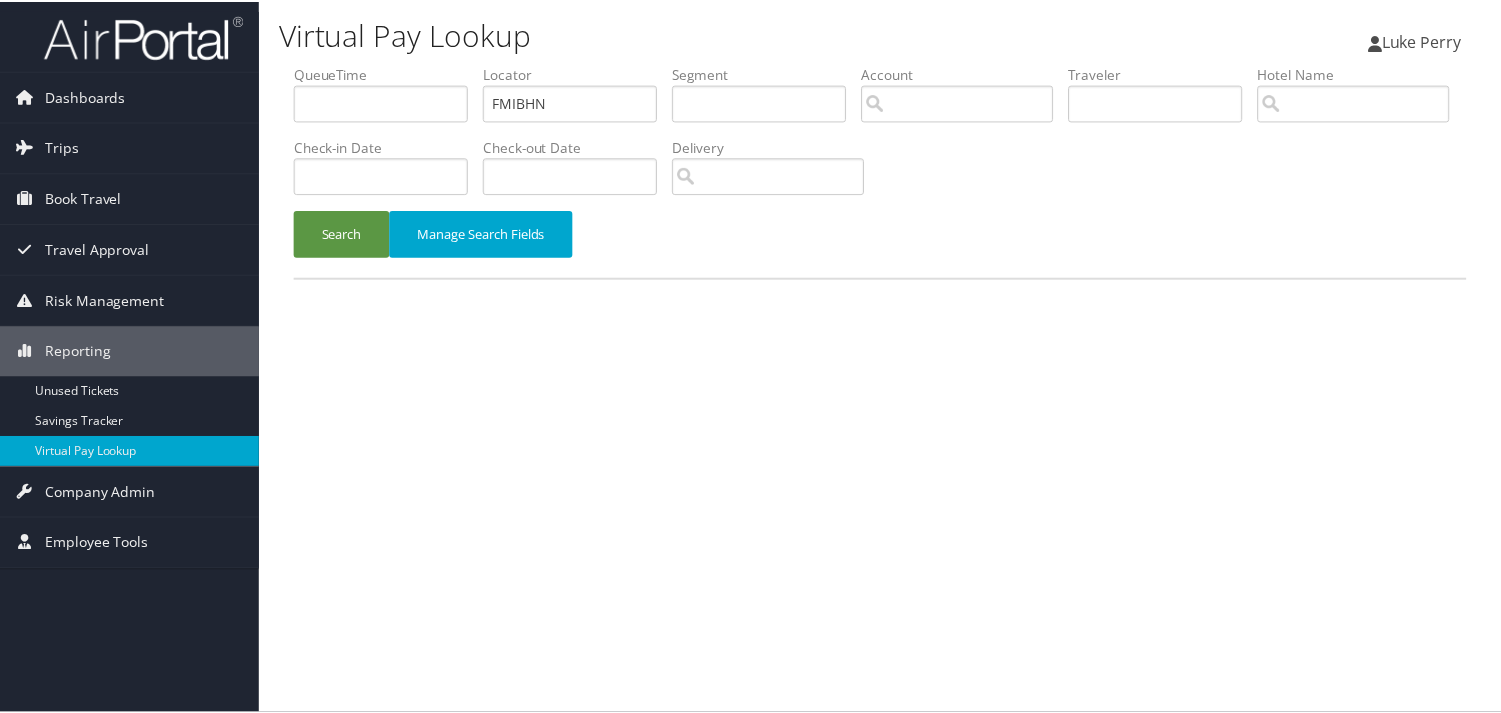 scroll, scrollTop: 0, scrollLeft: 0, axis: both 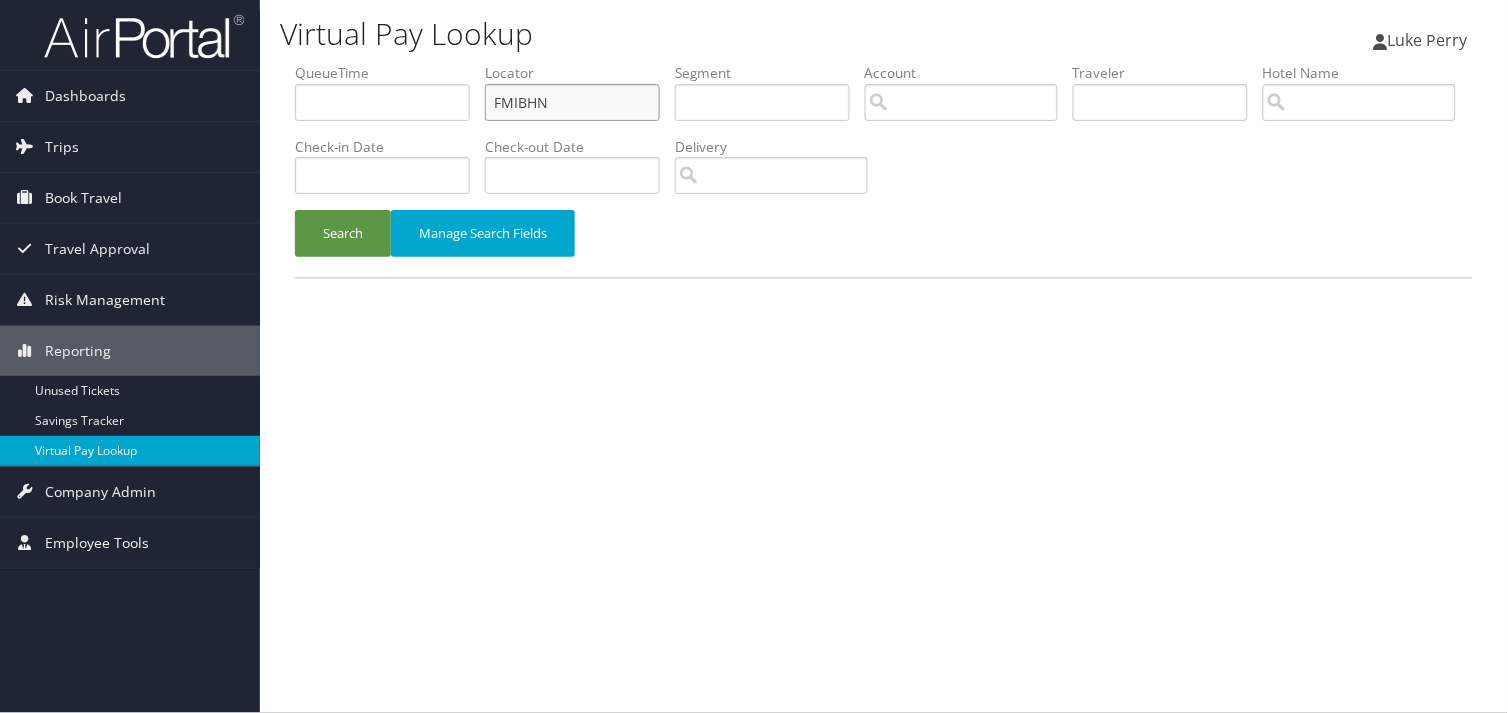 drag, startPoint x: 556, startPoint y: 104, endPoint x: 397, endPoint y: 116, distance: 159.4522 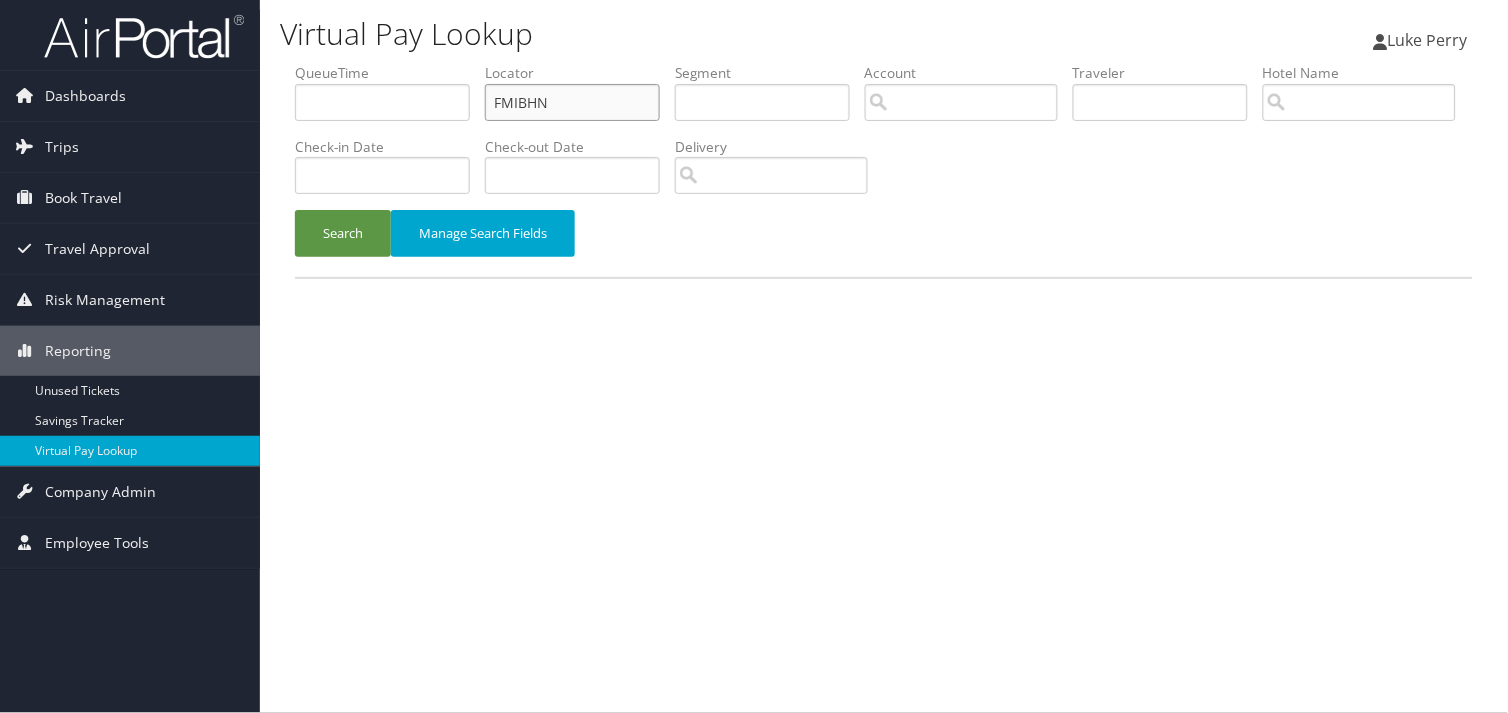 click on "QueueTime Locator FMIBHN Segment Account Traveler Hotel Name Check-in Date Check-out Date Delivery" at bounding box center [884, 63] 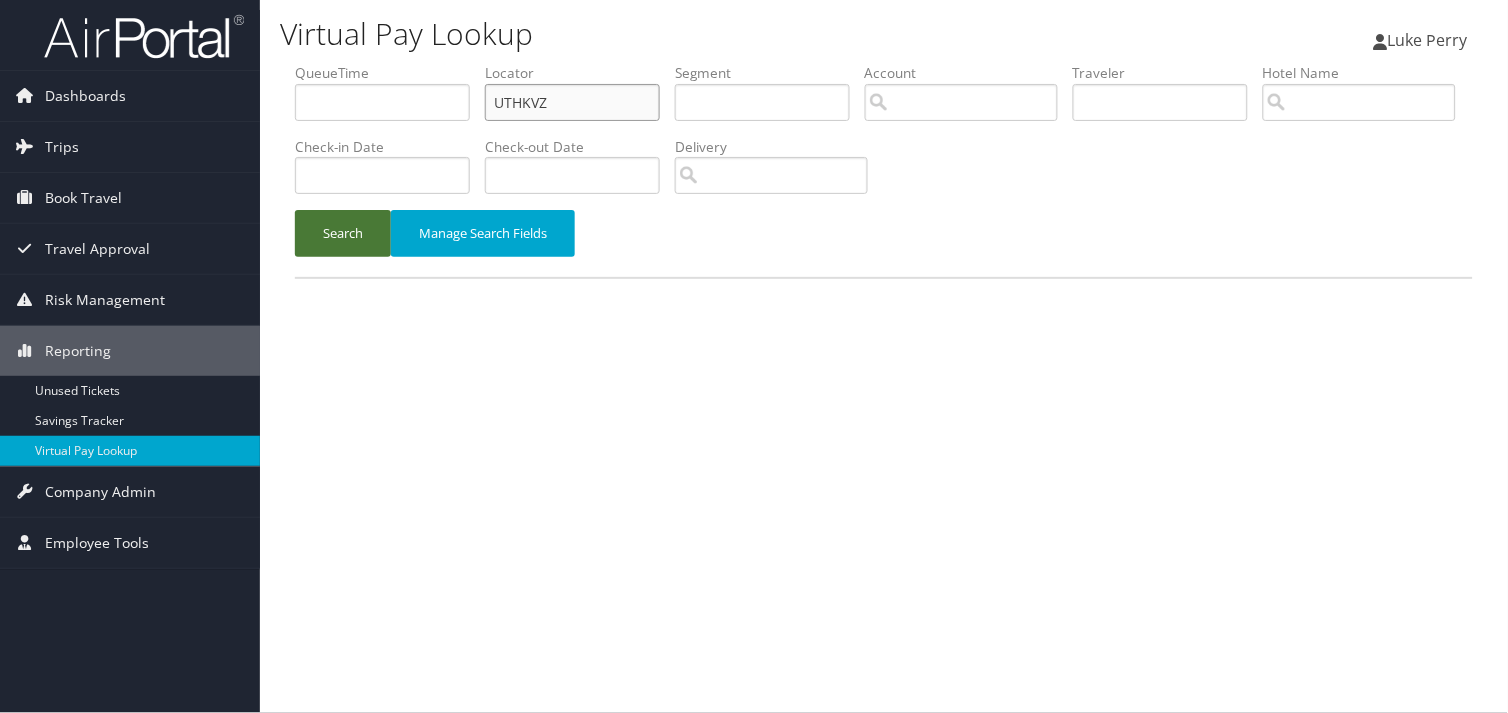 type on "UTHKVZ" 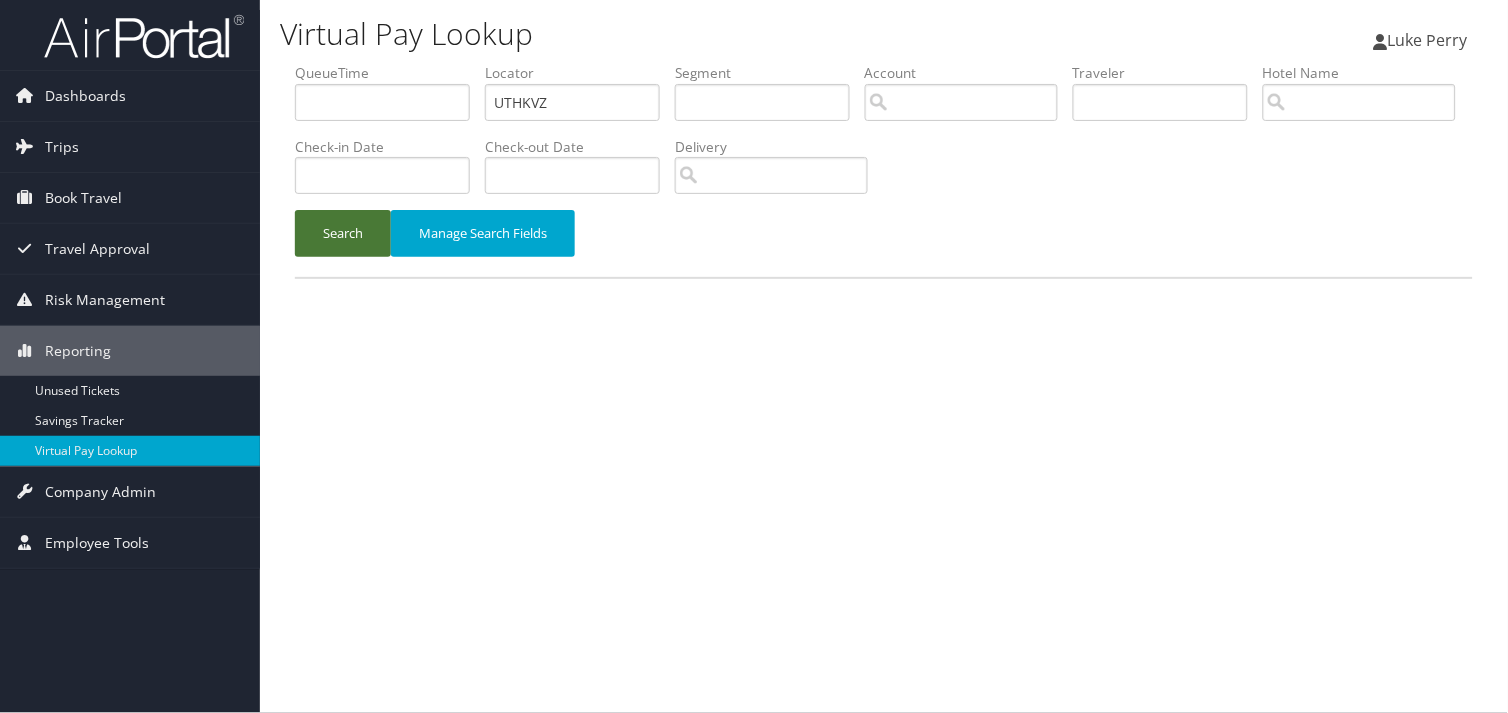 click on "Search" at bounding box center [343, 233] 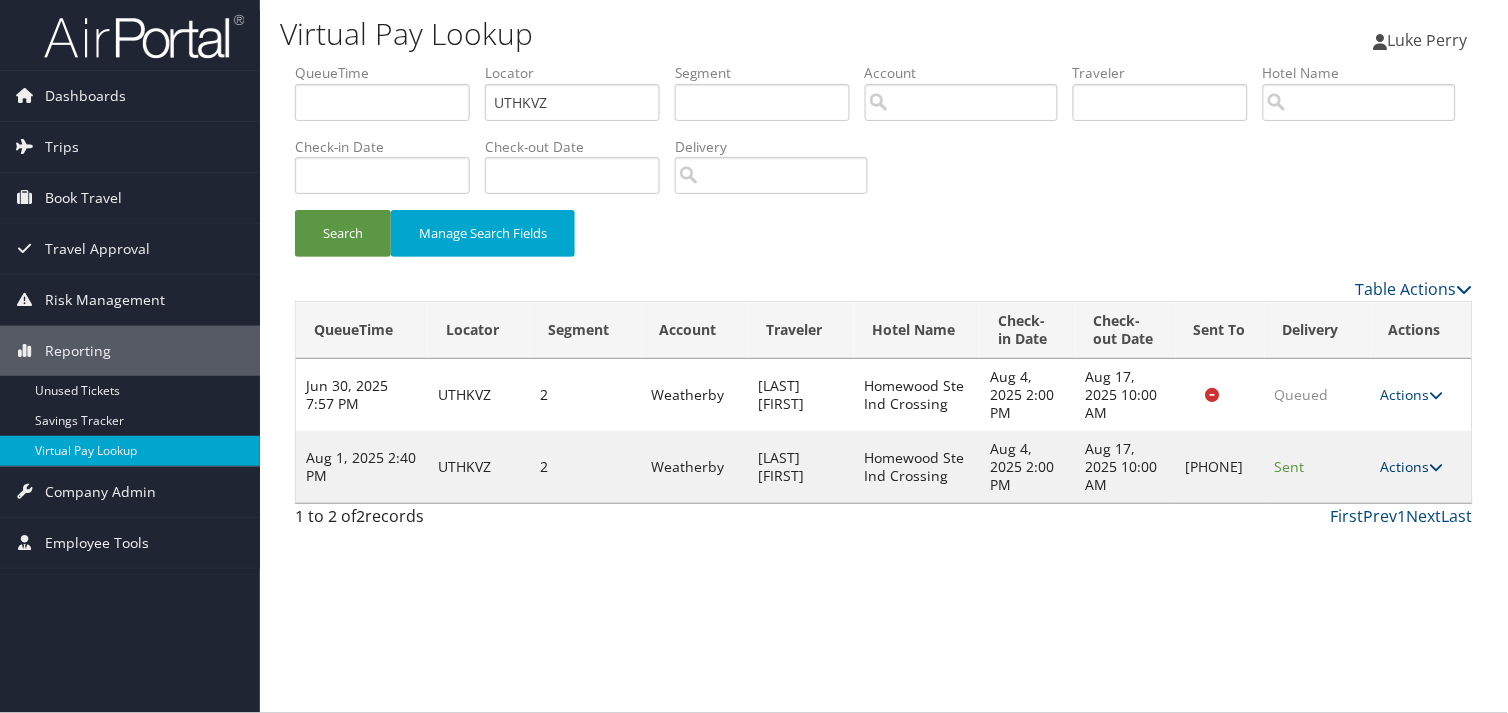 click on "Actions" at bounding box center [1412, 466] 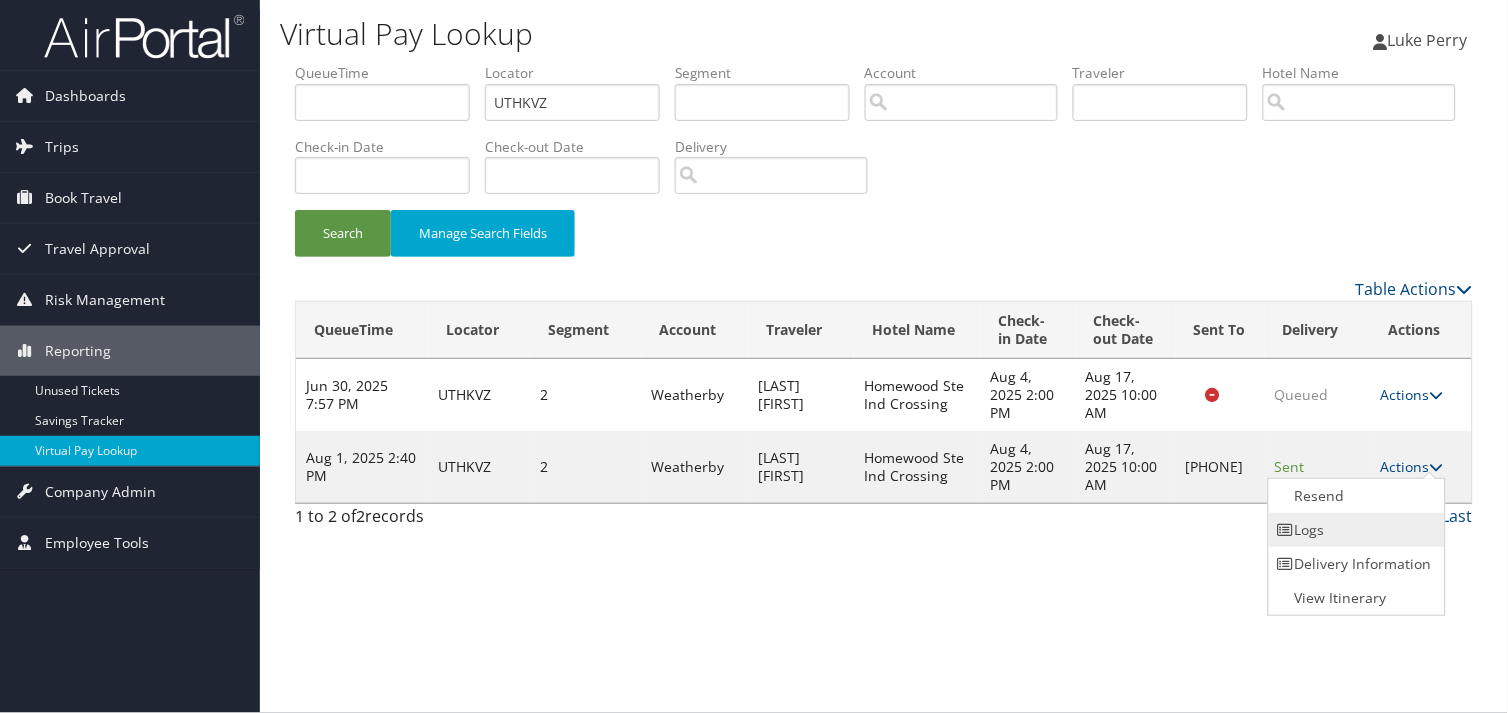 click on "Logs" at bounding box center [1354, 530] 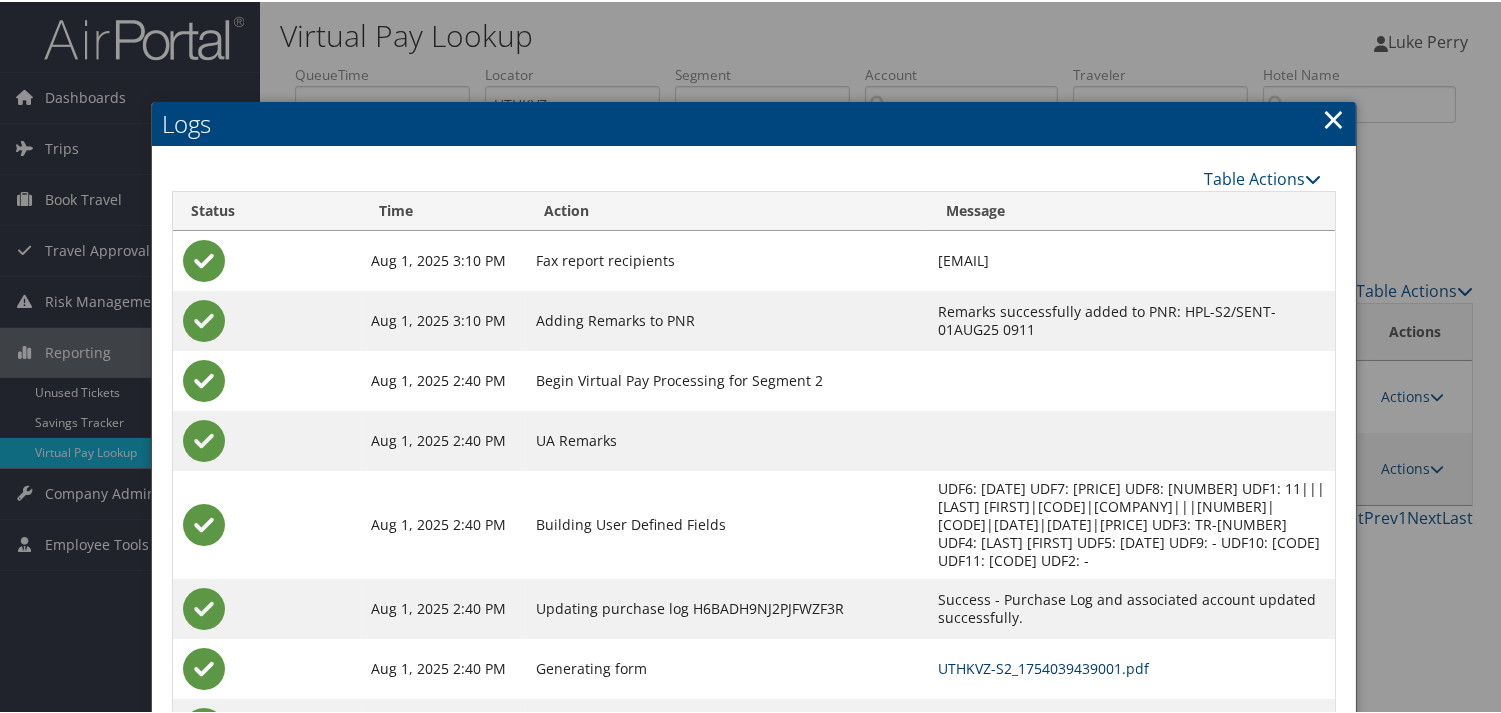 click on "UTHKVZ-S2_1754039439001.pdf" at bounding box center (1043, 666) 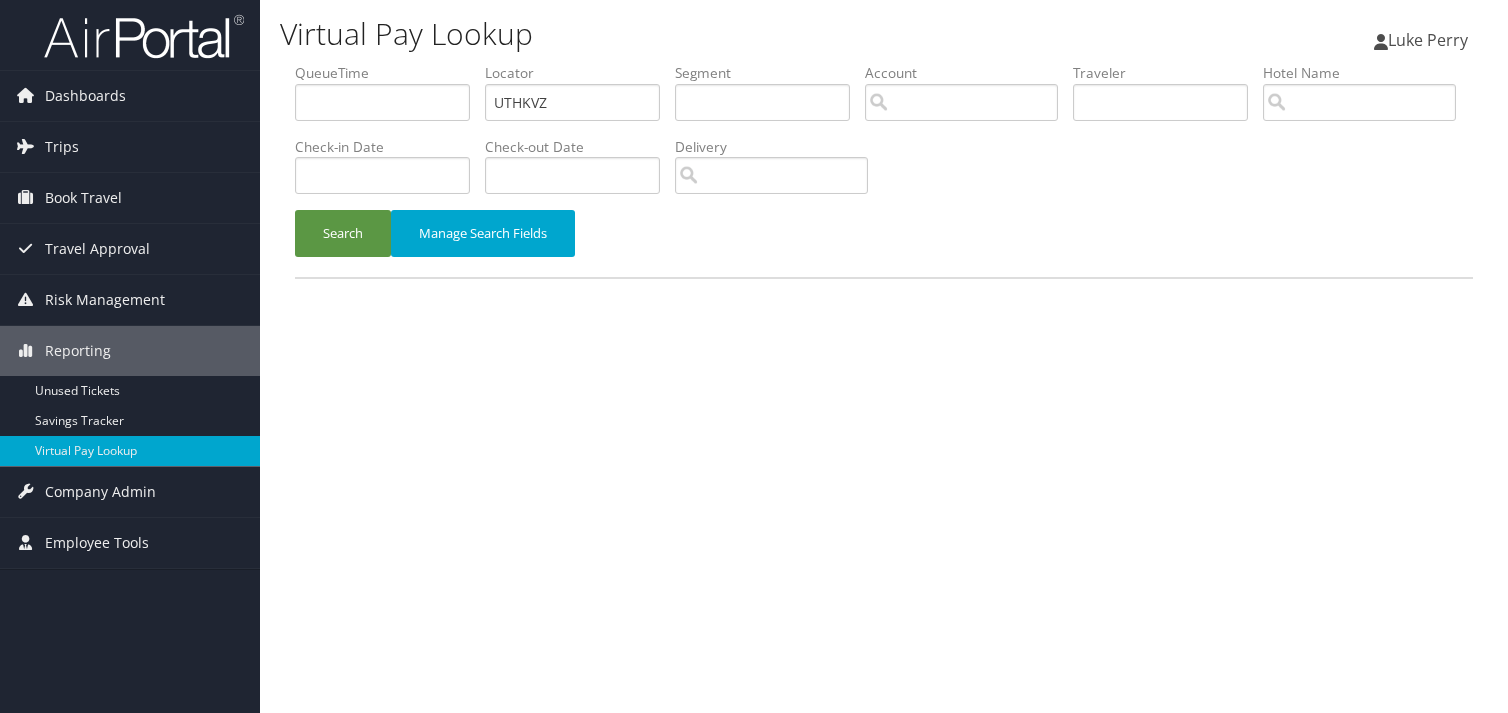 scroll, scrollTop: 0, scrollLeft: 0, axis: both 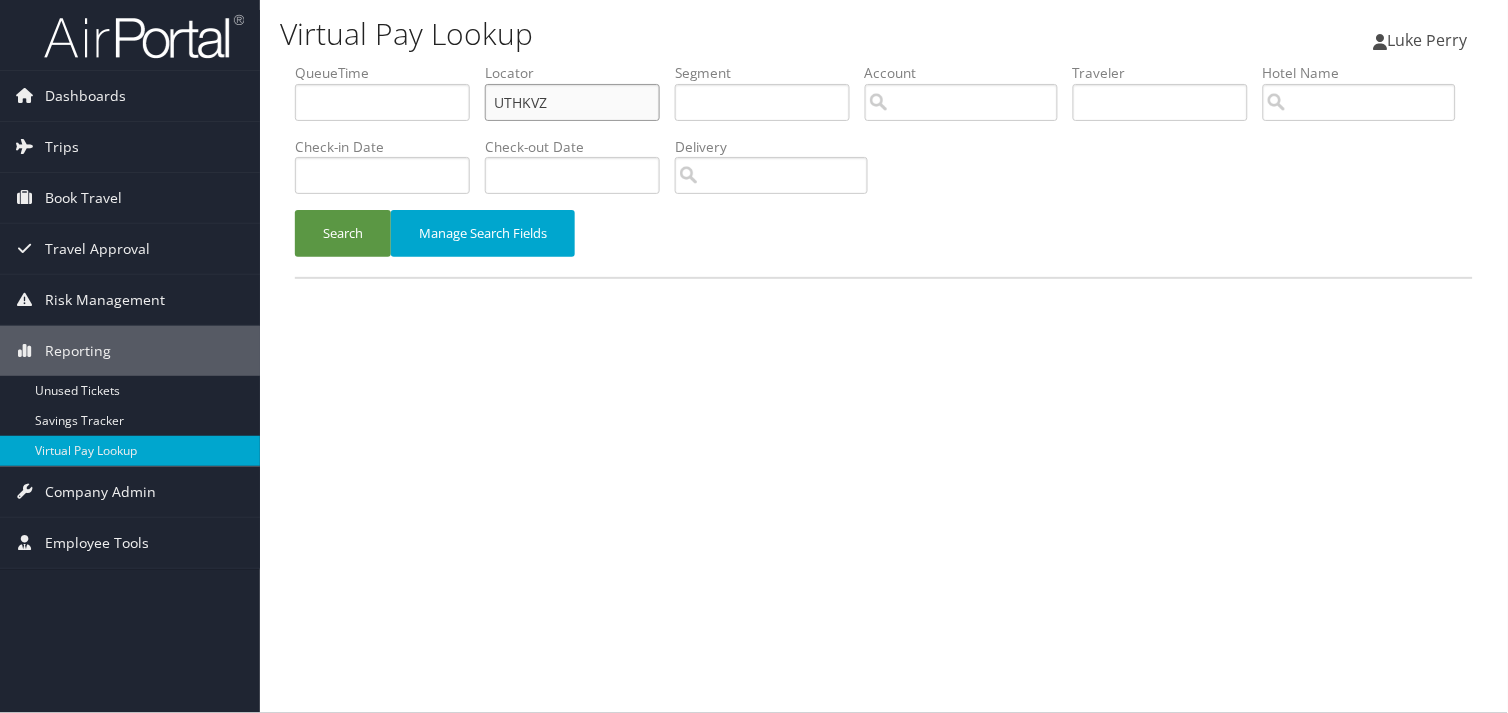 drag, startPoint x: 561, startPoint y: 105, endPoint x: 325, endPoint y: 144, distance: 239.20076 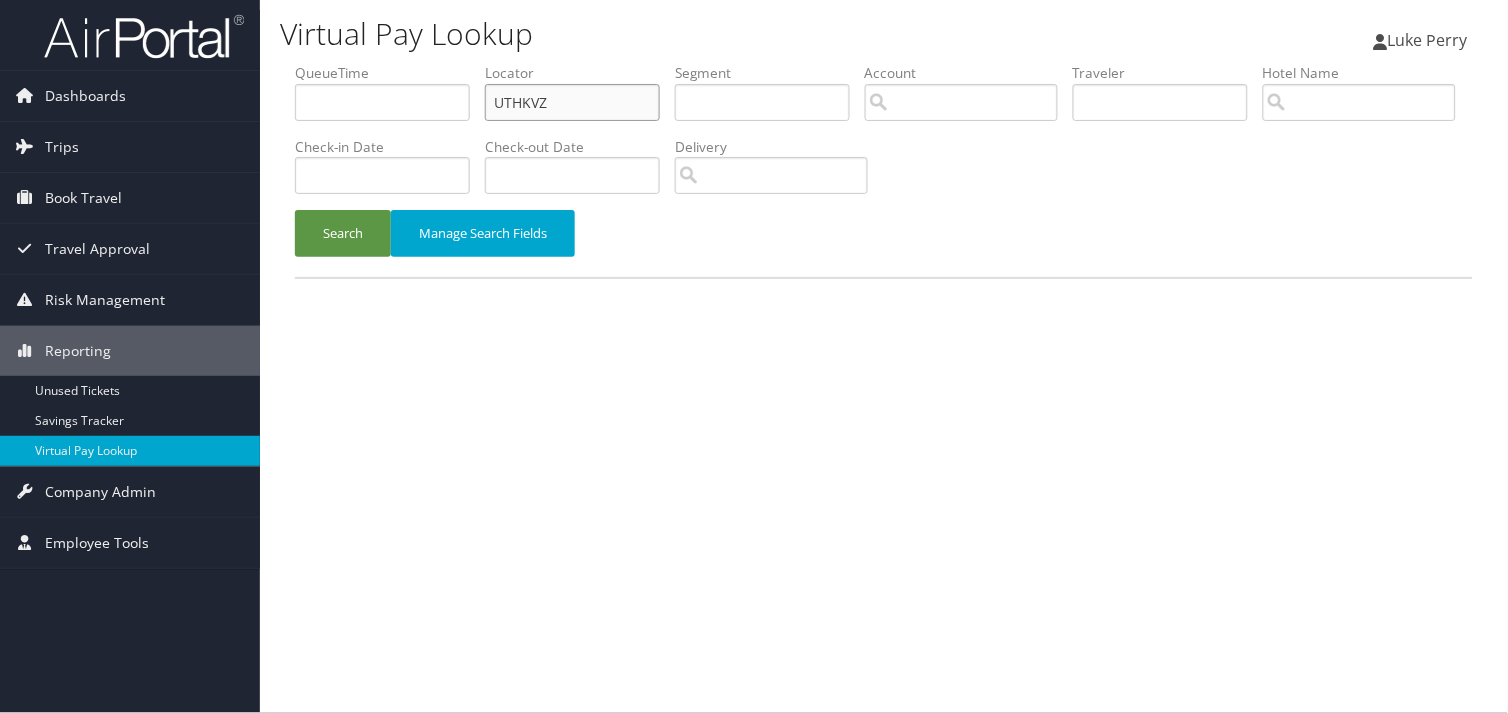 click on "QueueTime Locator UTHKVZ Segment Account Traveler Hotel Name Check-in Date Check-out Date Delivery" at bounding box center (884, 63) 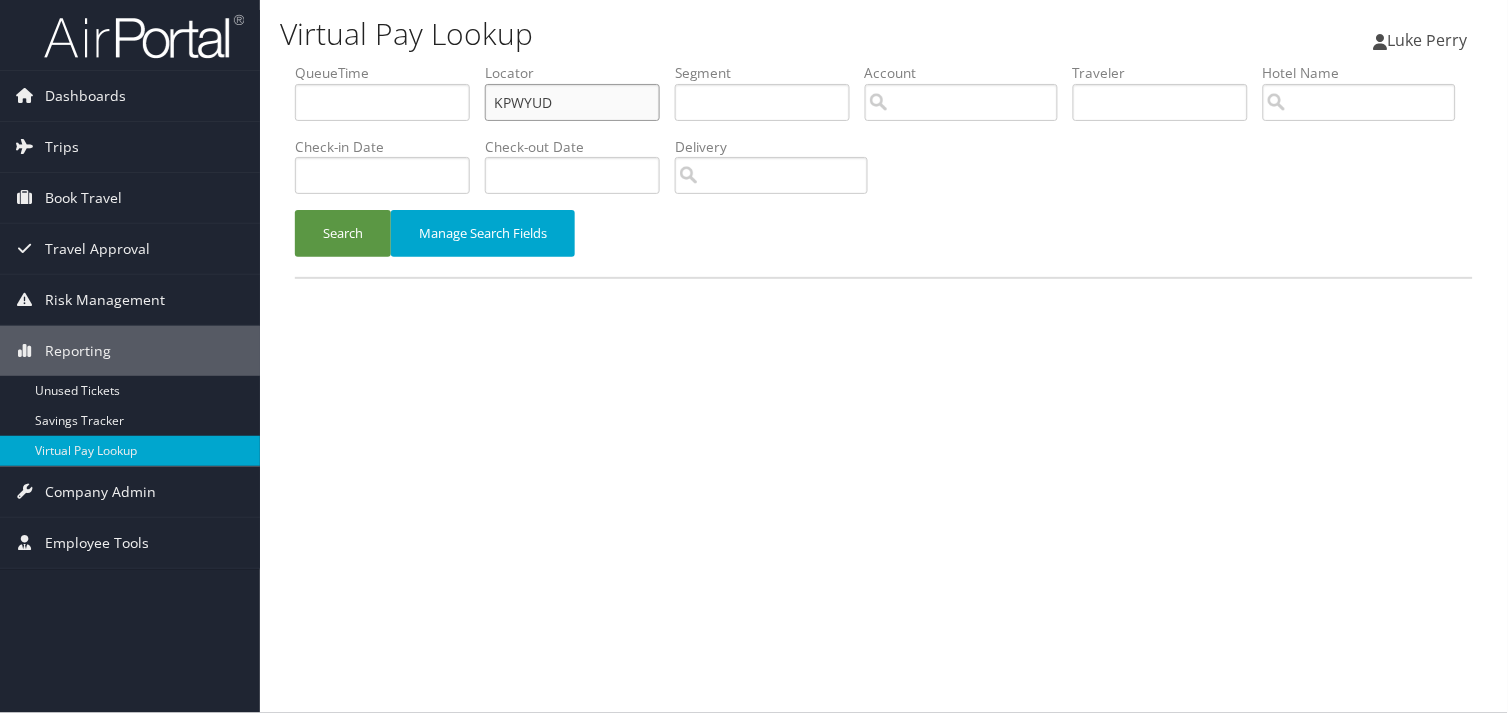 click on "KPWYUD" at bounding box center (572, 102) 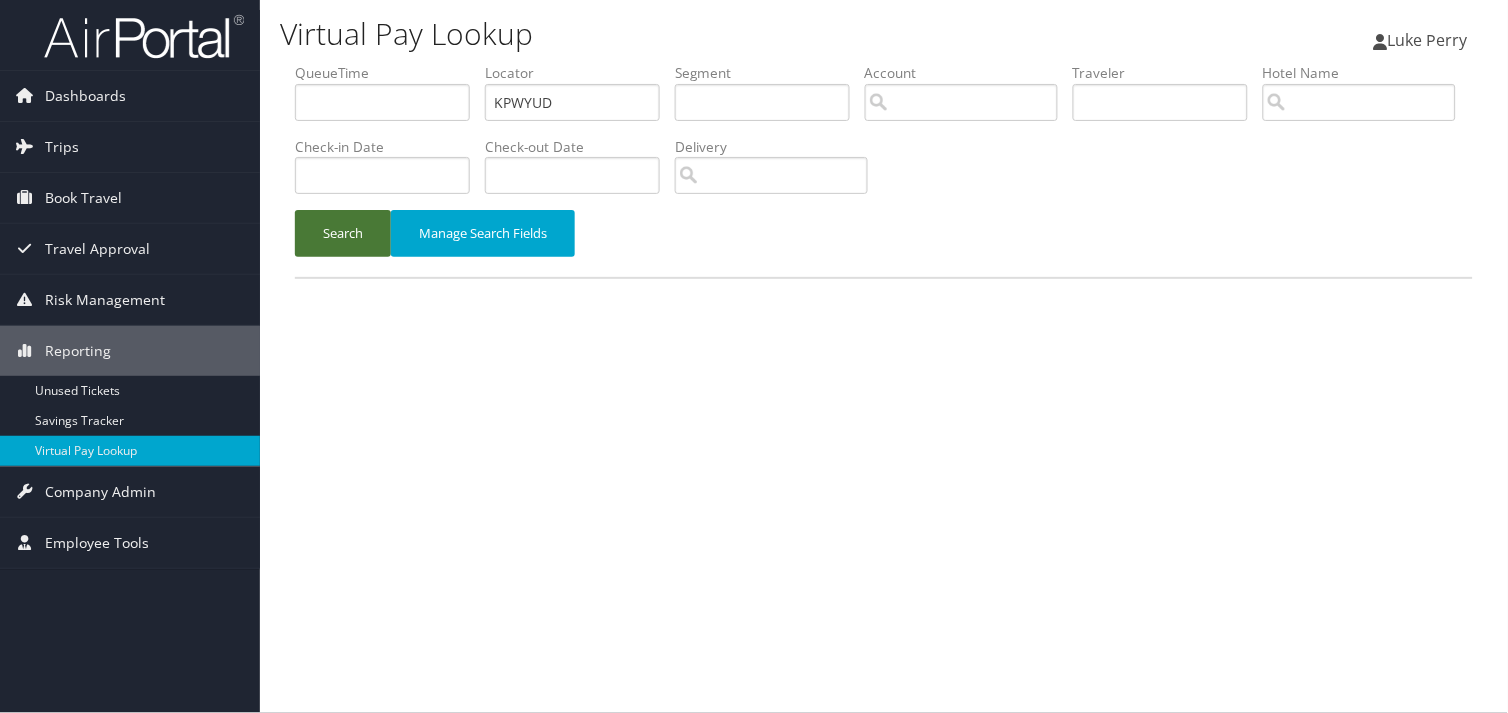 click on "Search" at bounding box center [343, 233] 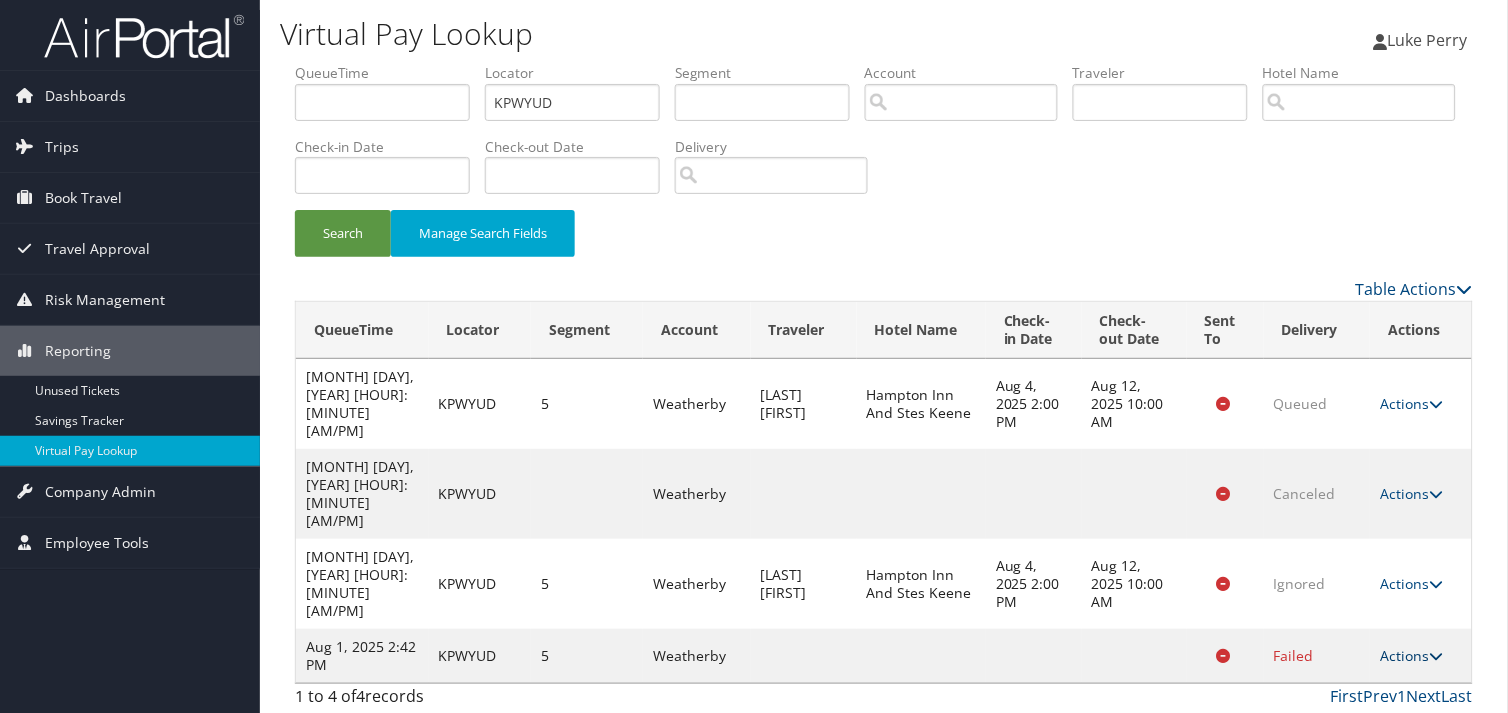 click on "Actions" at bounding box center [1411, 655] 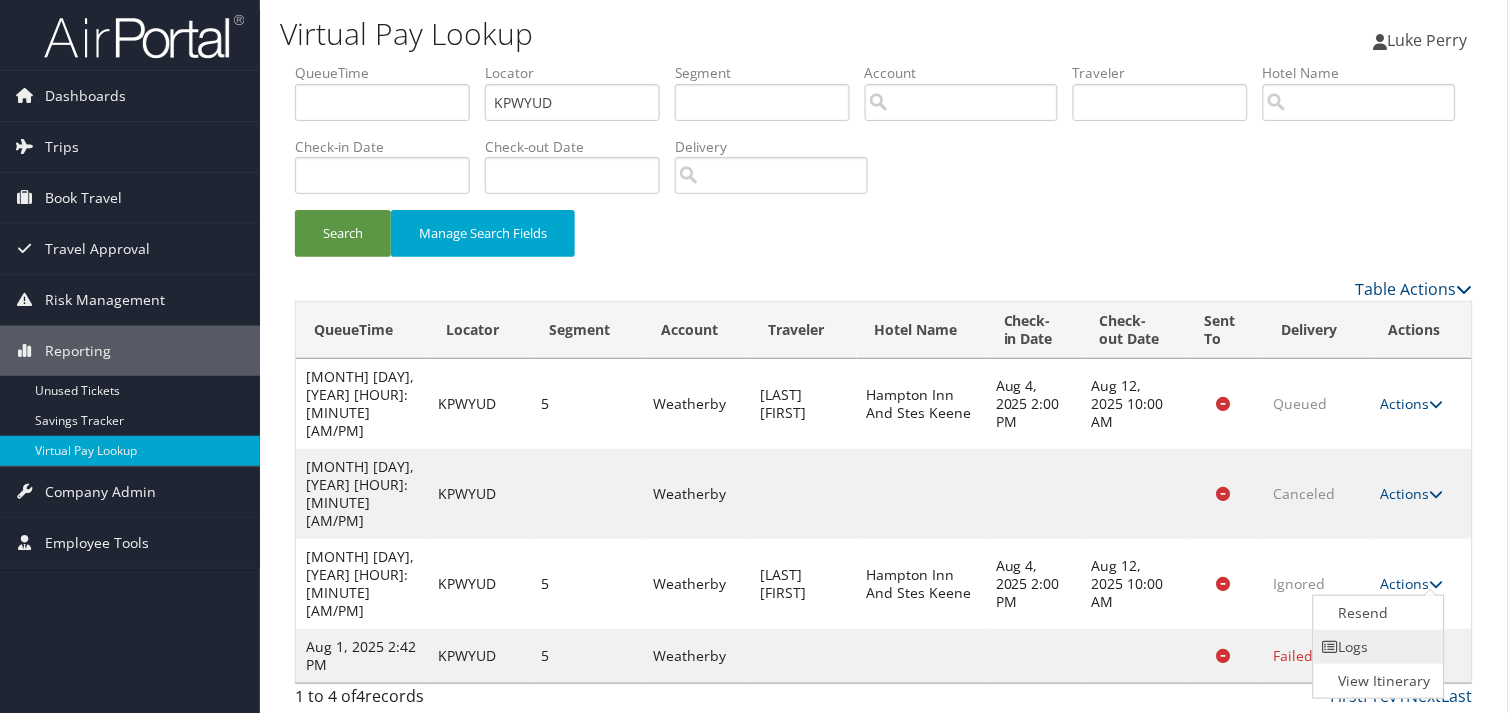 click on "Logs" at bounding box center [1377, 647] 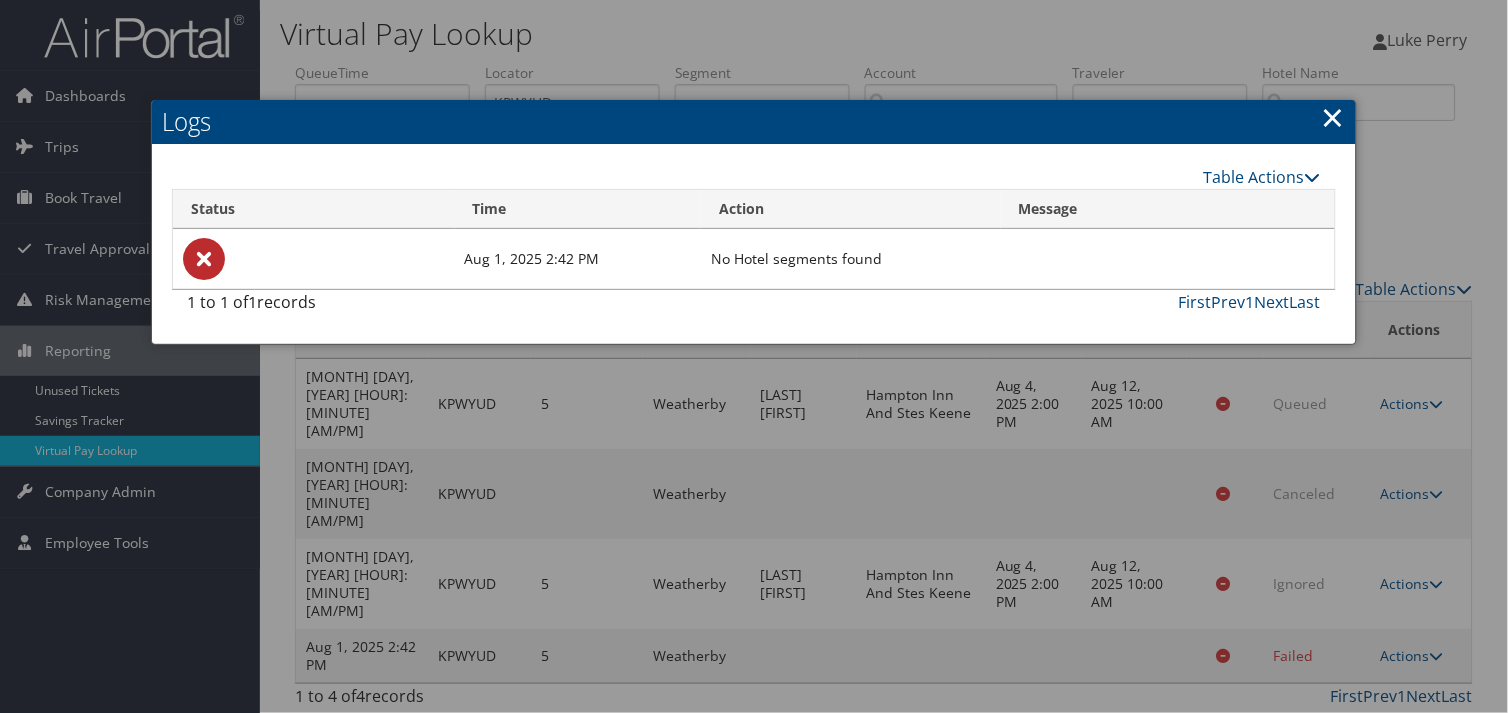 click on "×" at bounding box center (1333, 117) 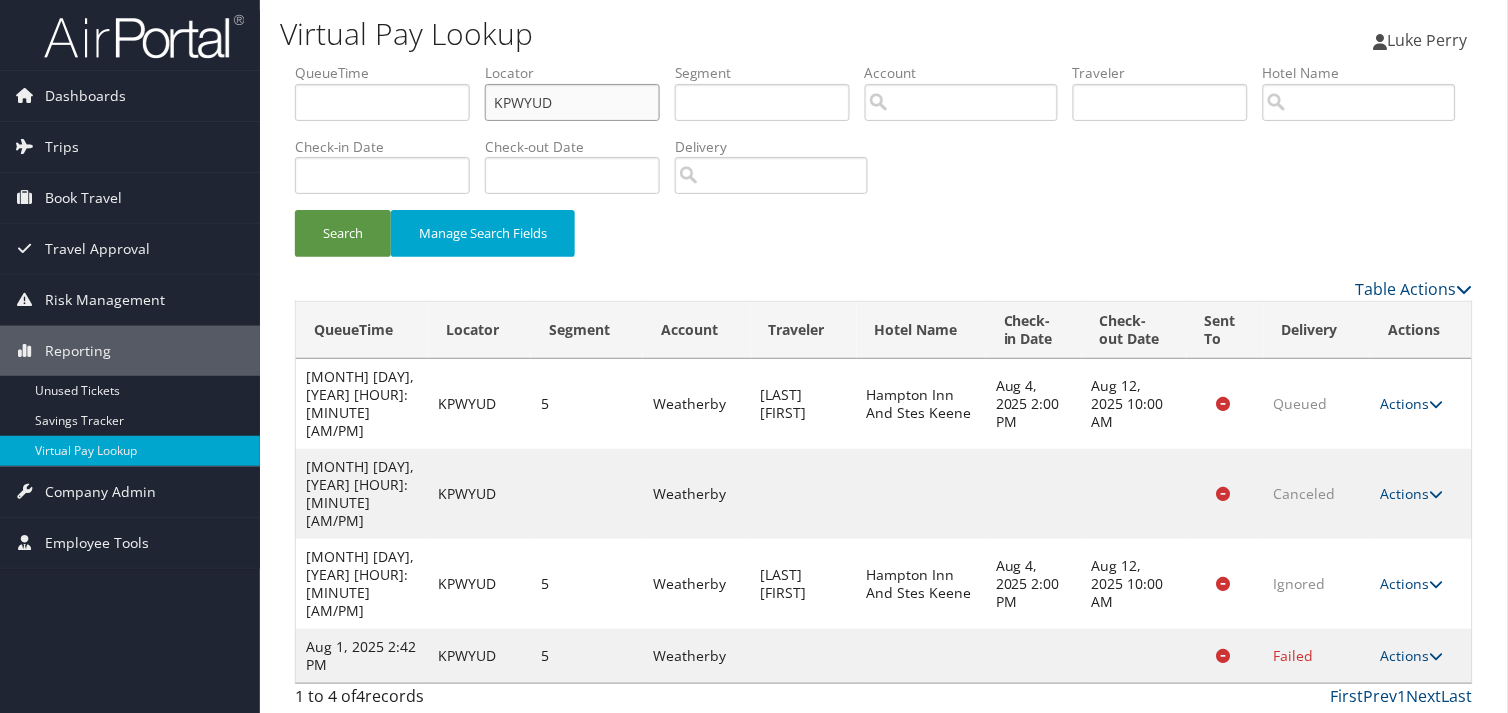 drag, startPoint x: 563, startPoint y: 105, endPoint x: 342, endPoint y: 134, distance: 222.89459 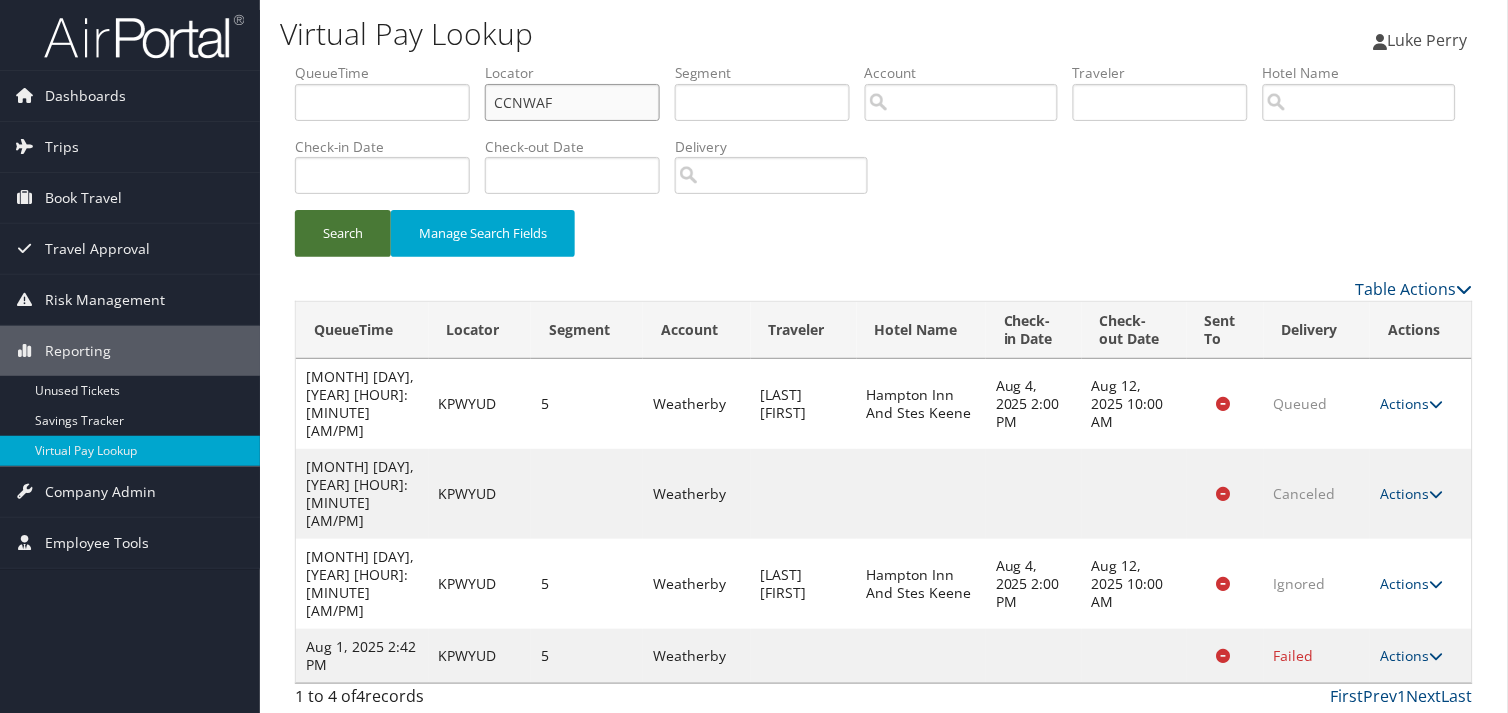 type on "CCNWAF" 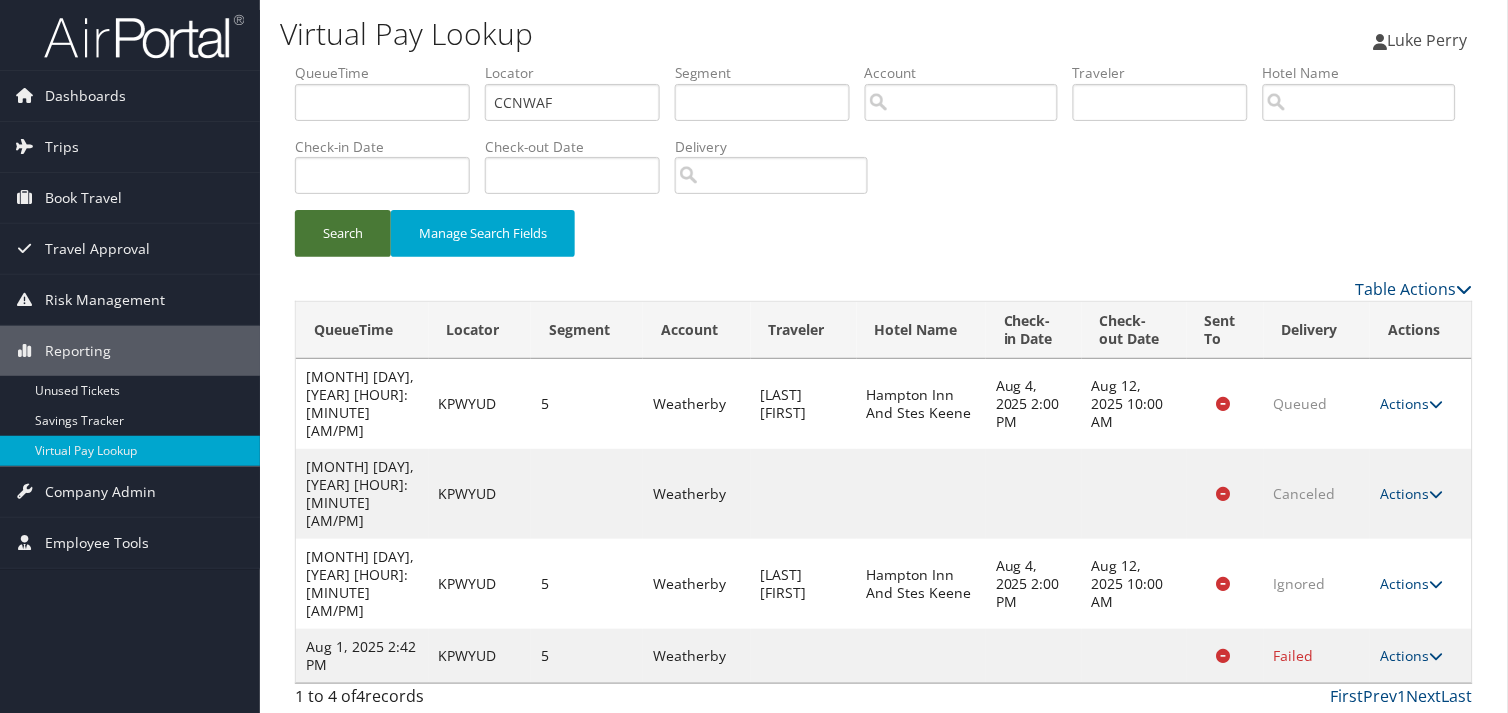 click on "Search" at bounding box center (343, 233) 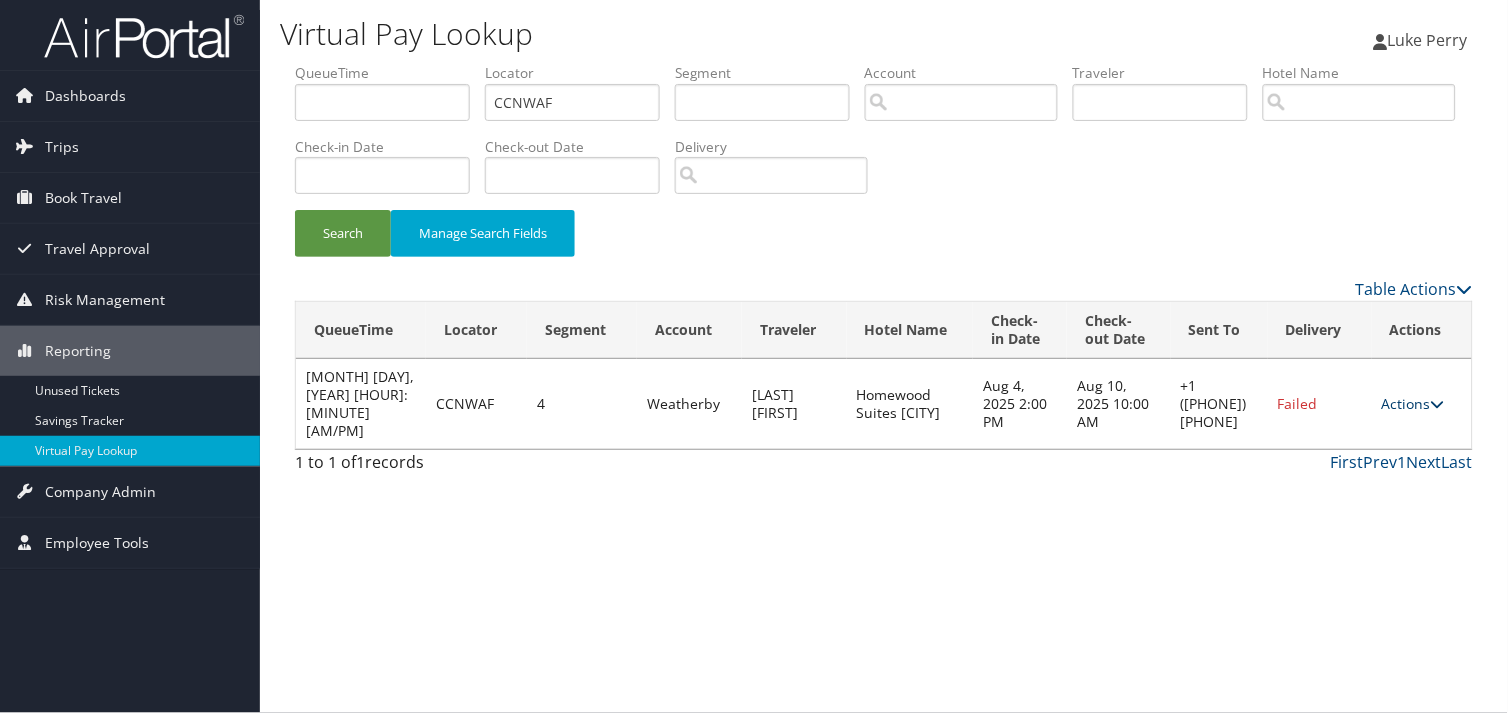 click on "Actions" at bounding box center [1413, 403] 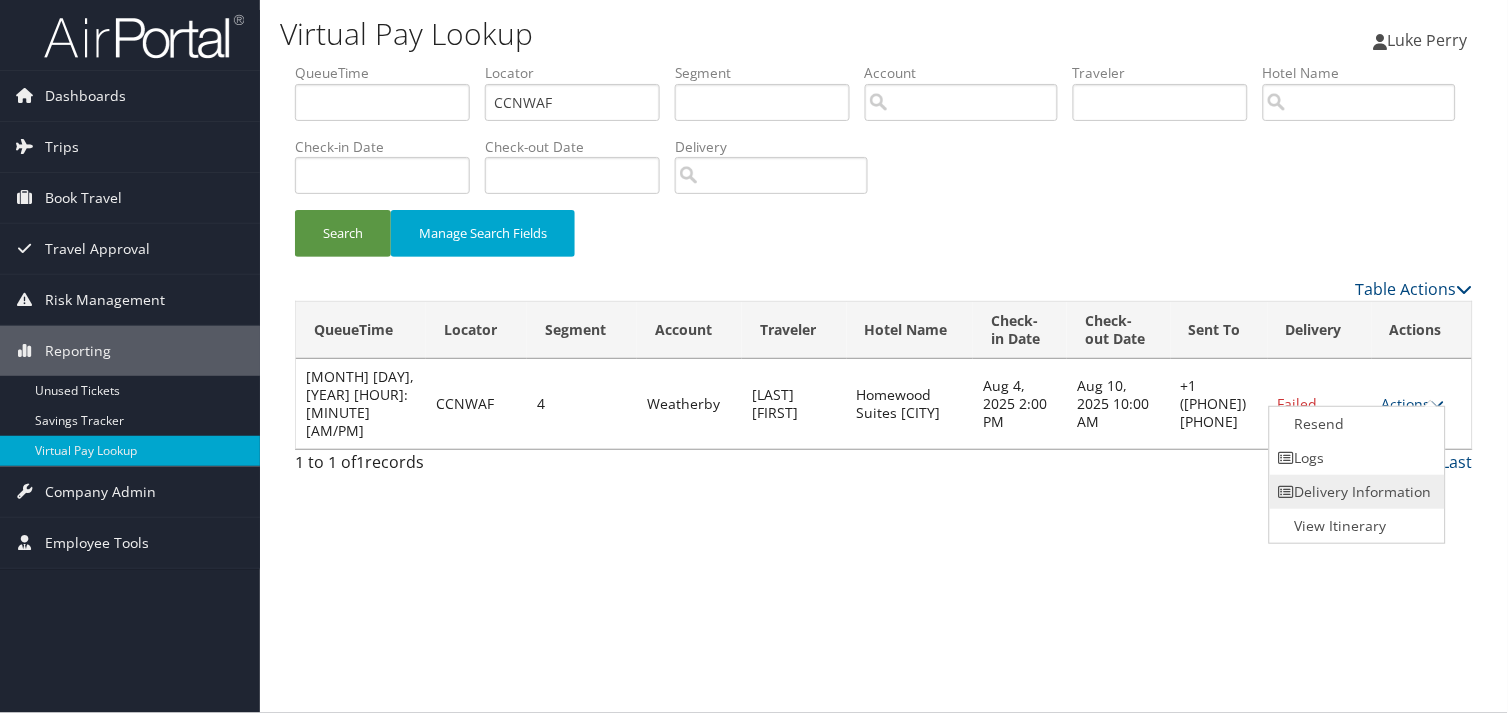 click on "Delivery Information" at bounding box center (1355, 492) 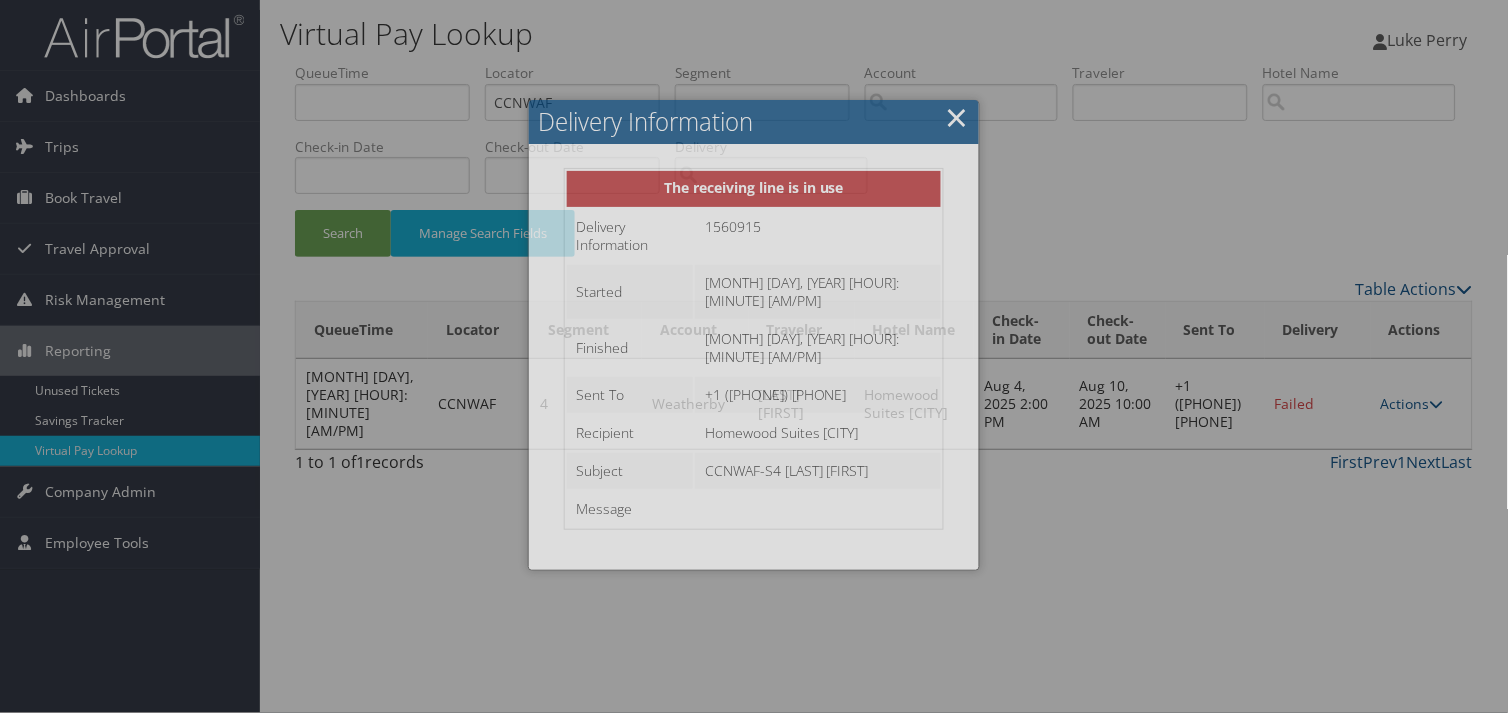 click at bounding box center (754, 356) 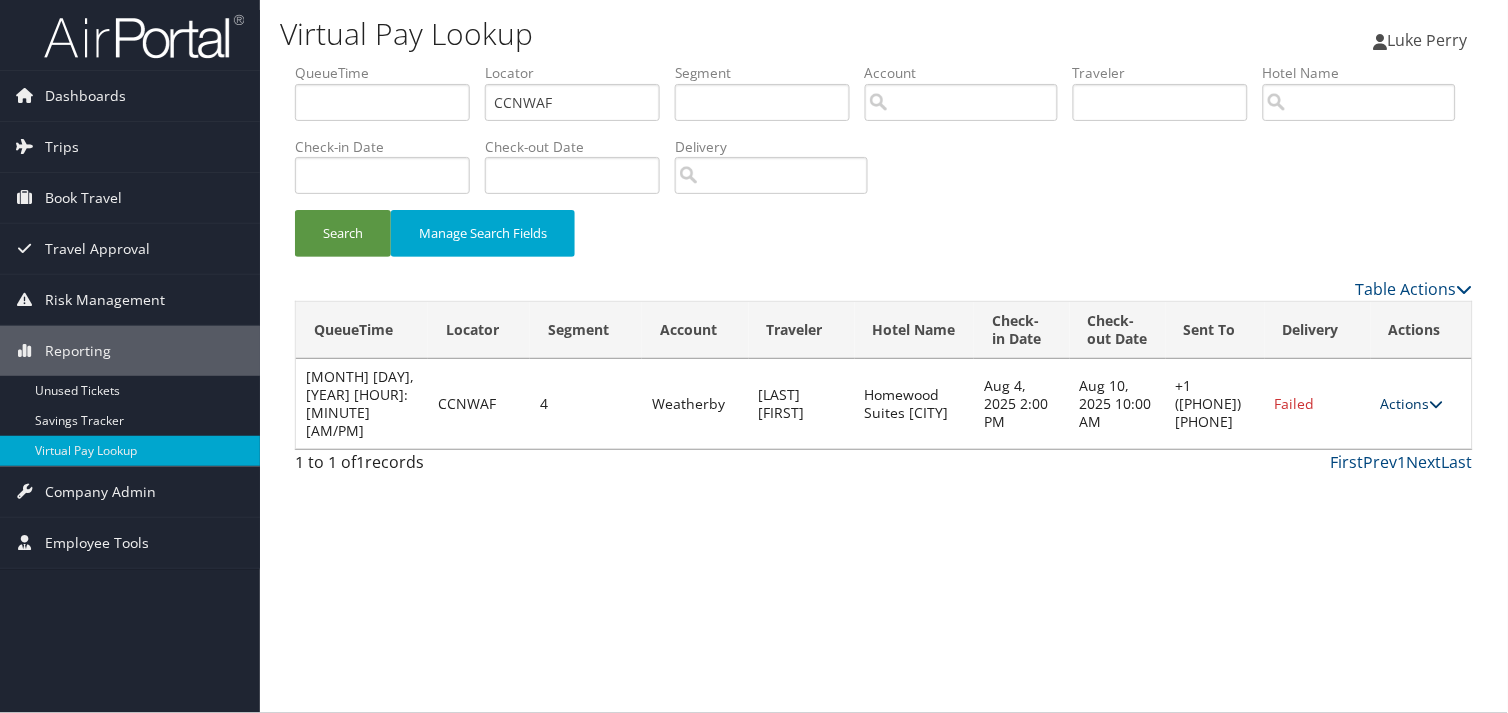 click on "Actions" at bounding box center (1412, 403) 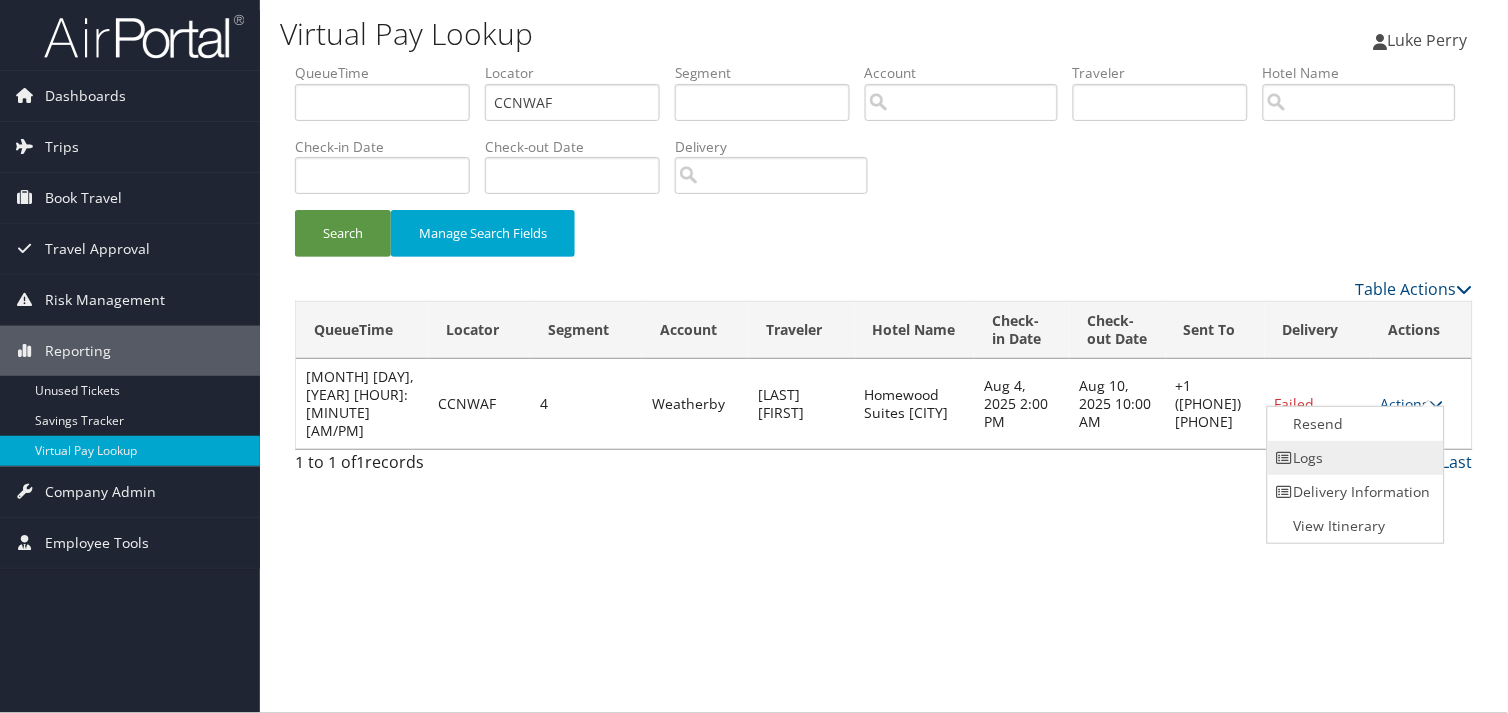 click on "Logs" at bounding box center (1353, 458) 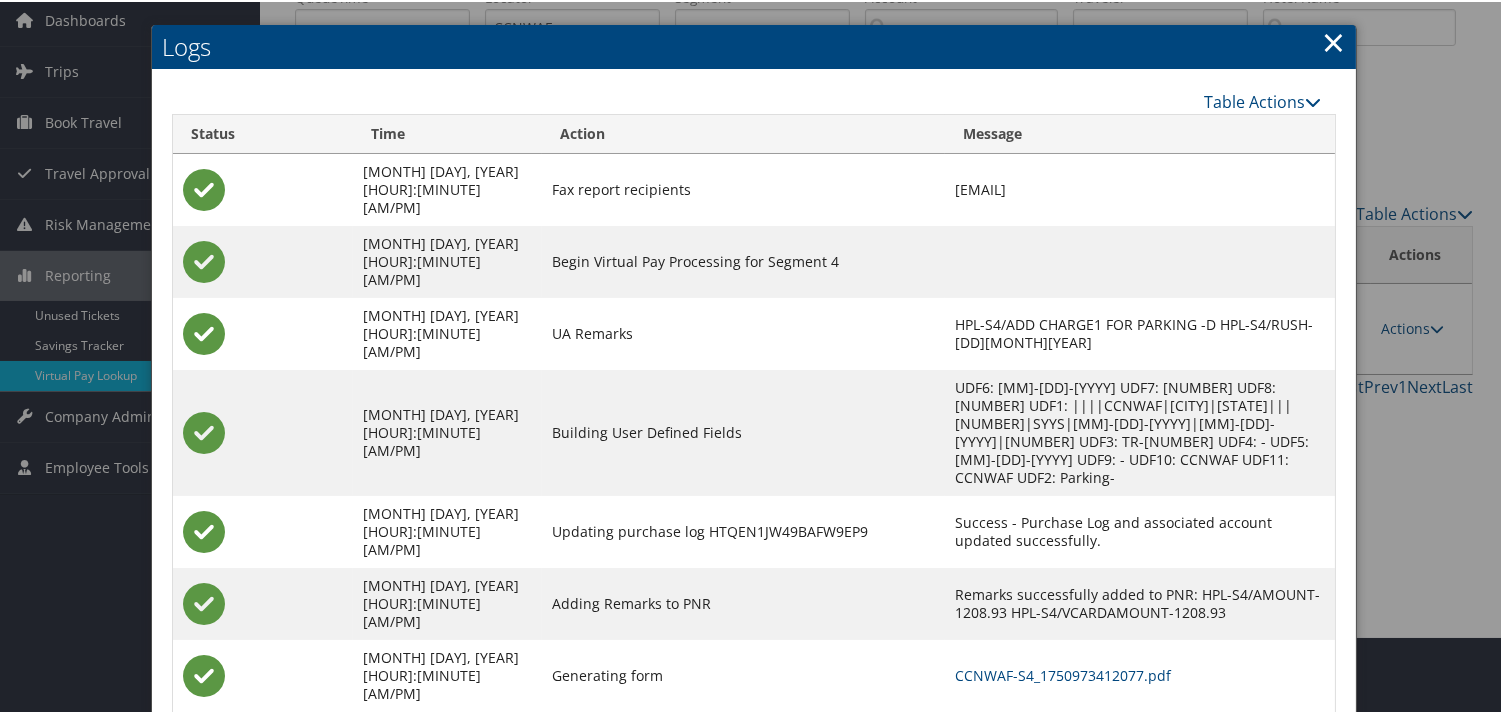 scroll, scrollTop: 82, scrollLeft: 0, axis: vertical 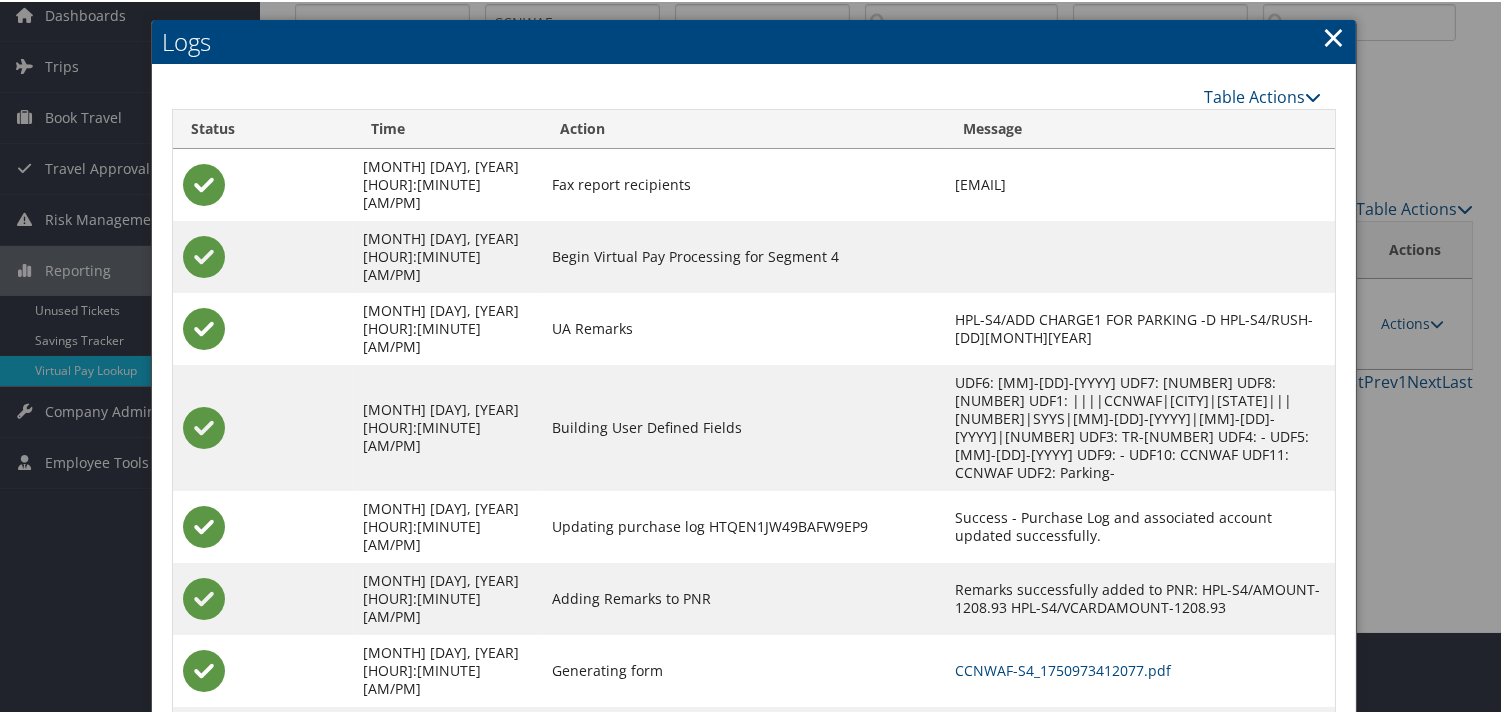 click on "CCNWAF-S4_1750973412077.pdf" at bounding box center [1140, 669] 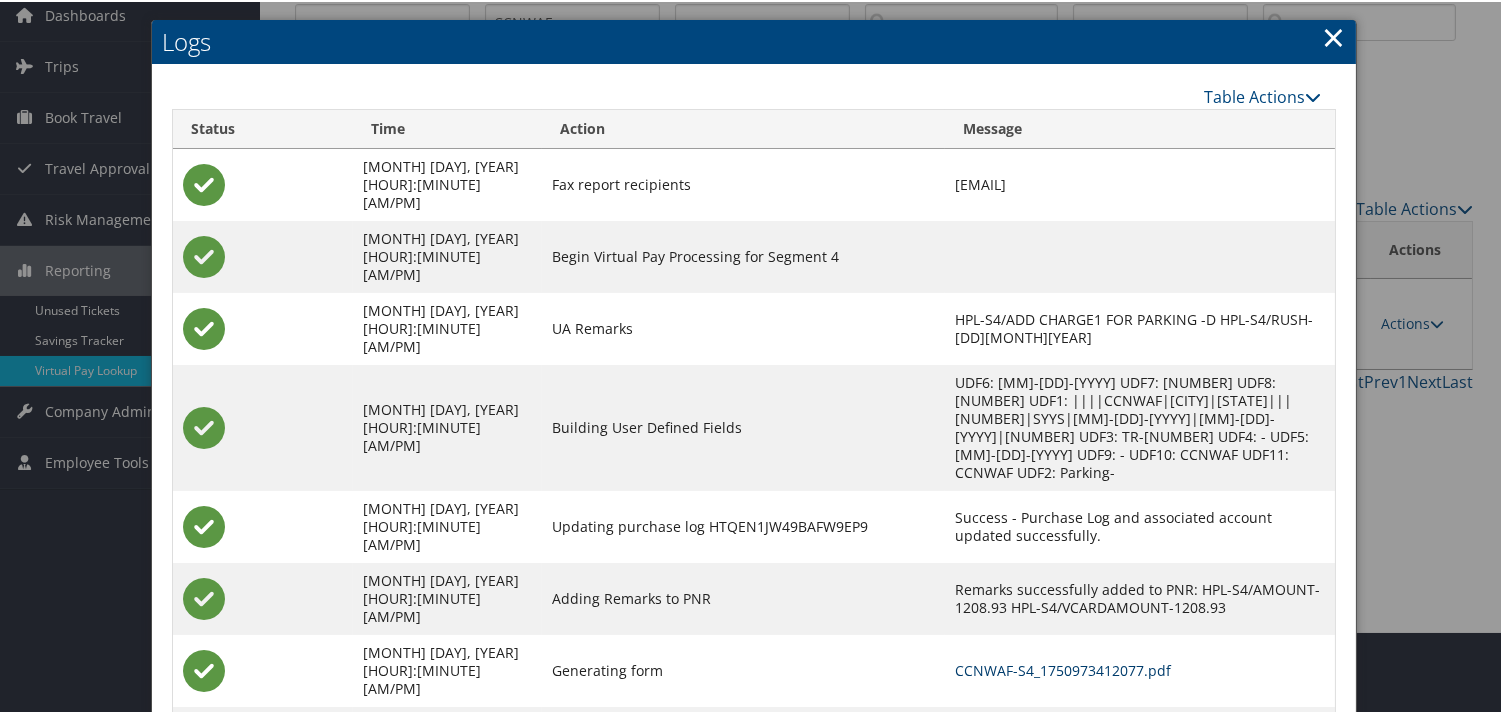 click on "CCNWAF-S4_1750973412077.pdf" at bounding box center [1063, 668] 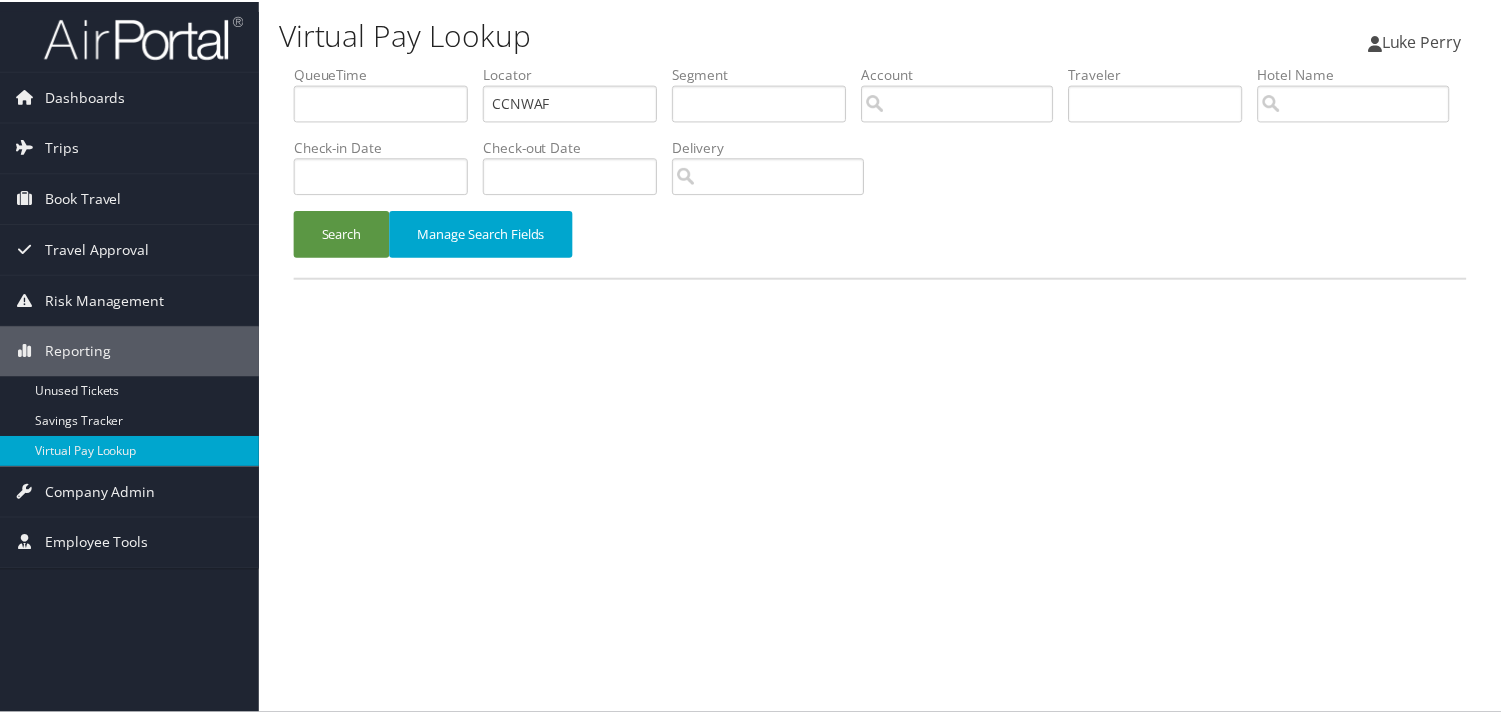 scroll, scrollTop: 0, scrollLeft: 0, axis: both 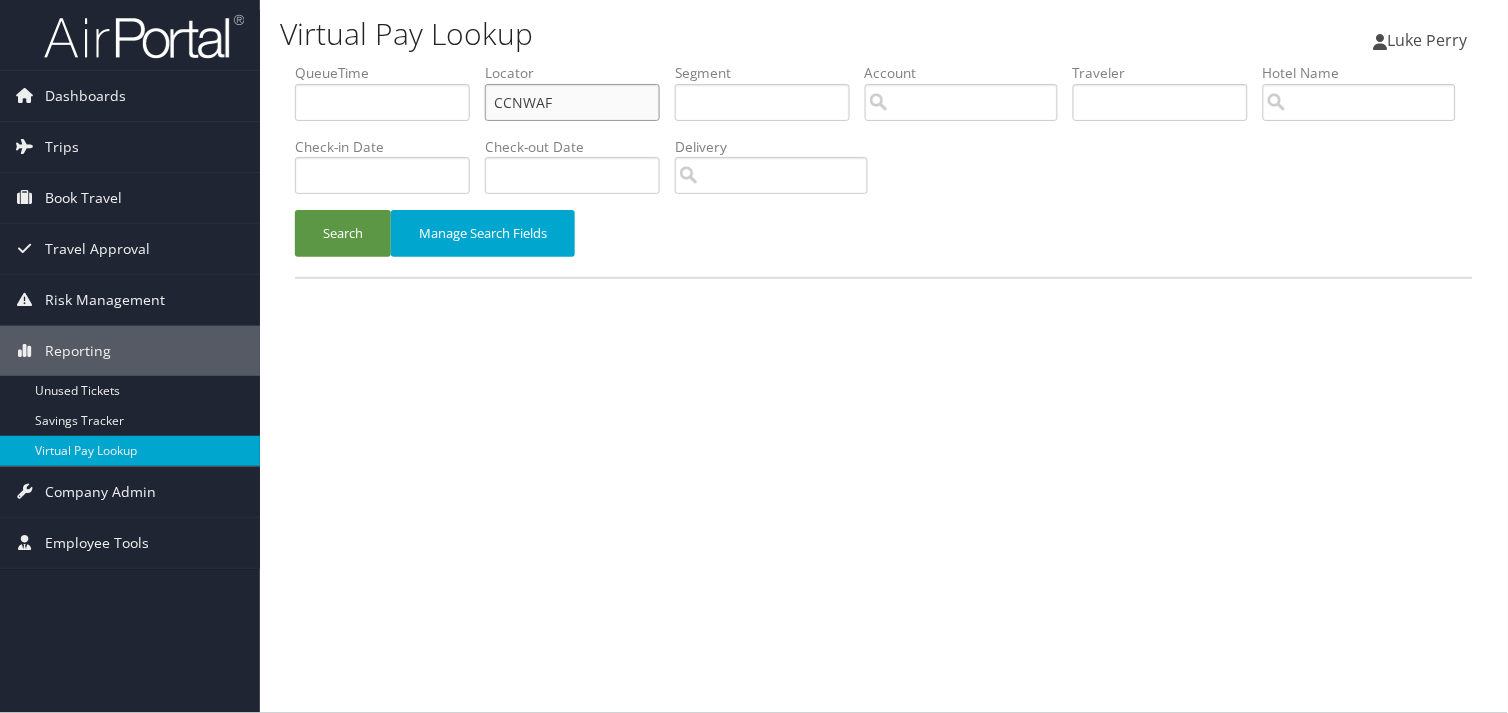 drag, startPoint x: 567, startPoint y: 95, endPoint x: 330, endPoint y: 112, distance: 237.60892 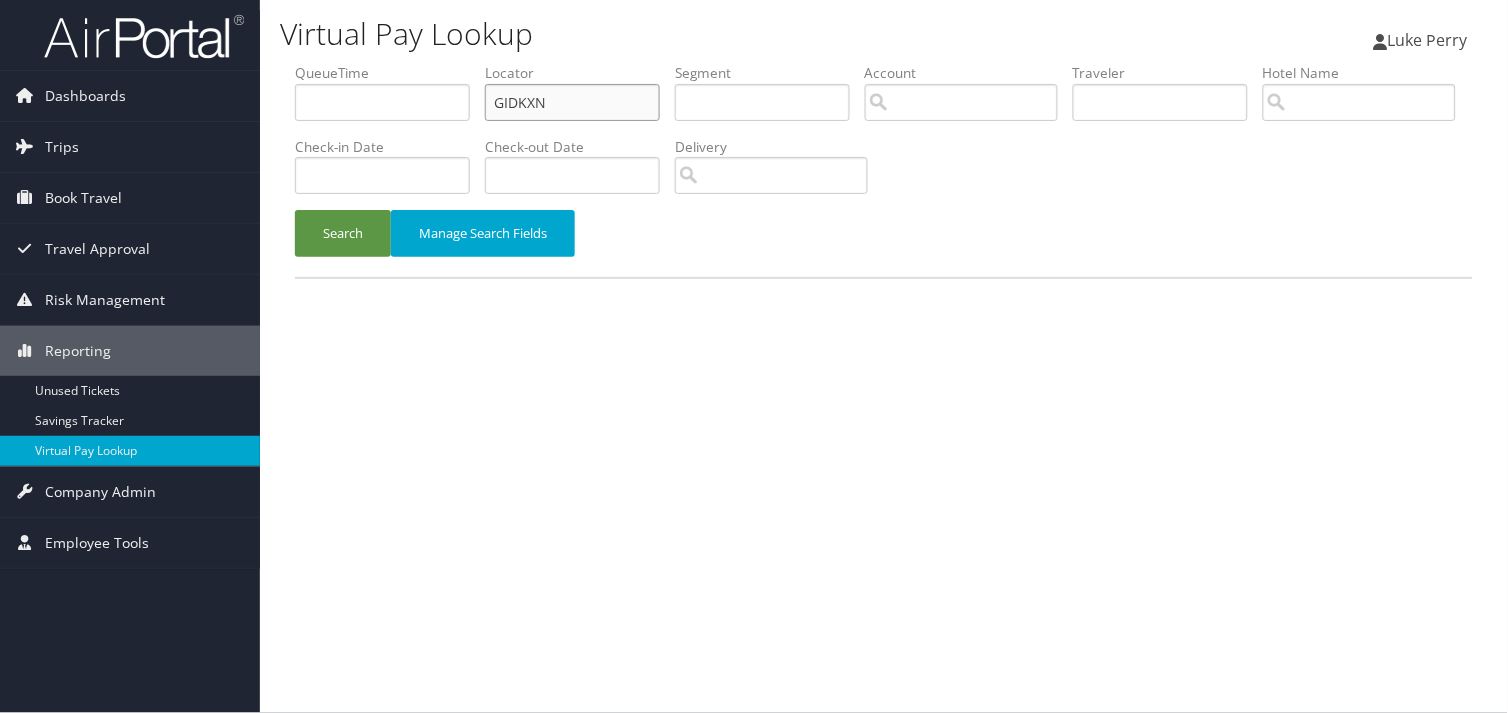 click on "GIDKXN" at bounding box center (572, 102) 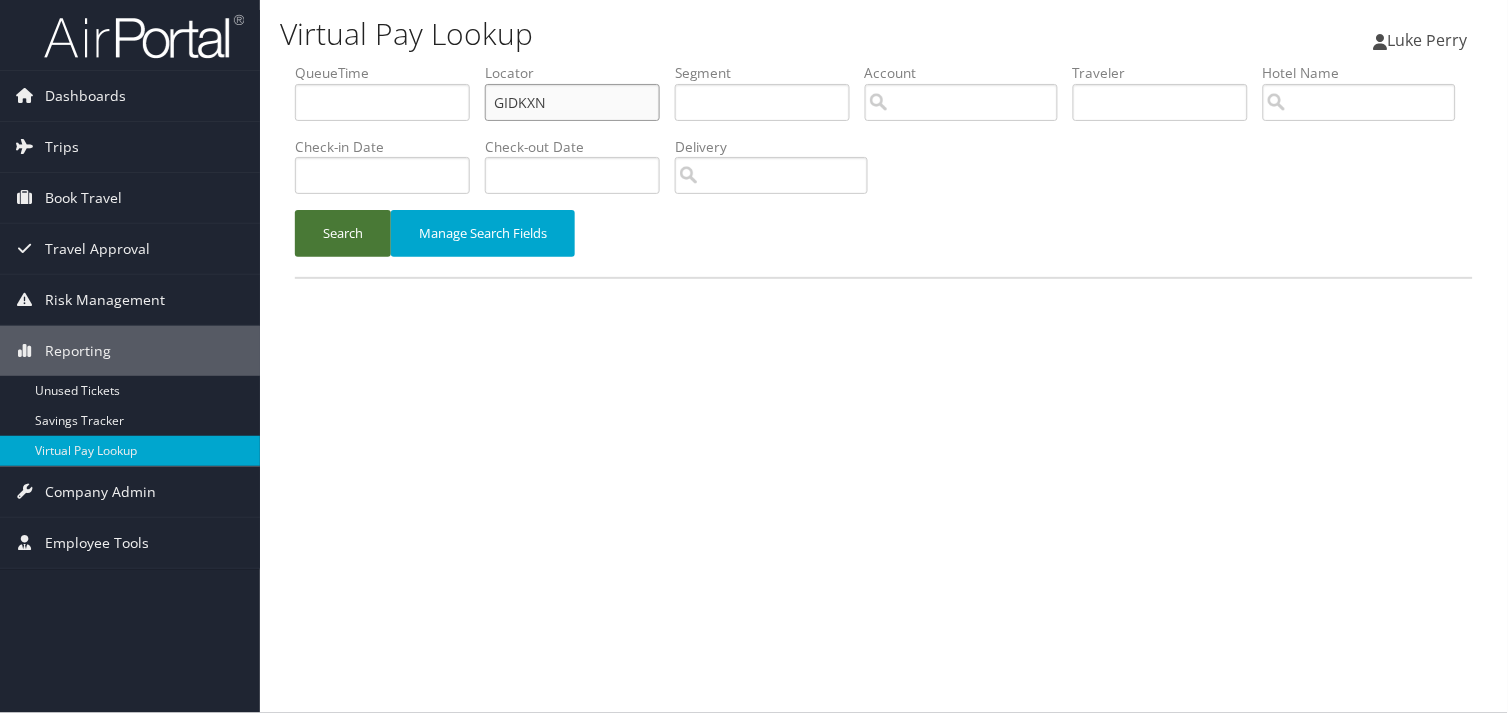type on "GIDKXN" 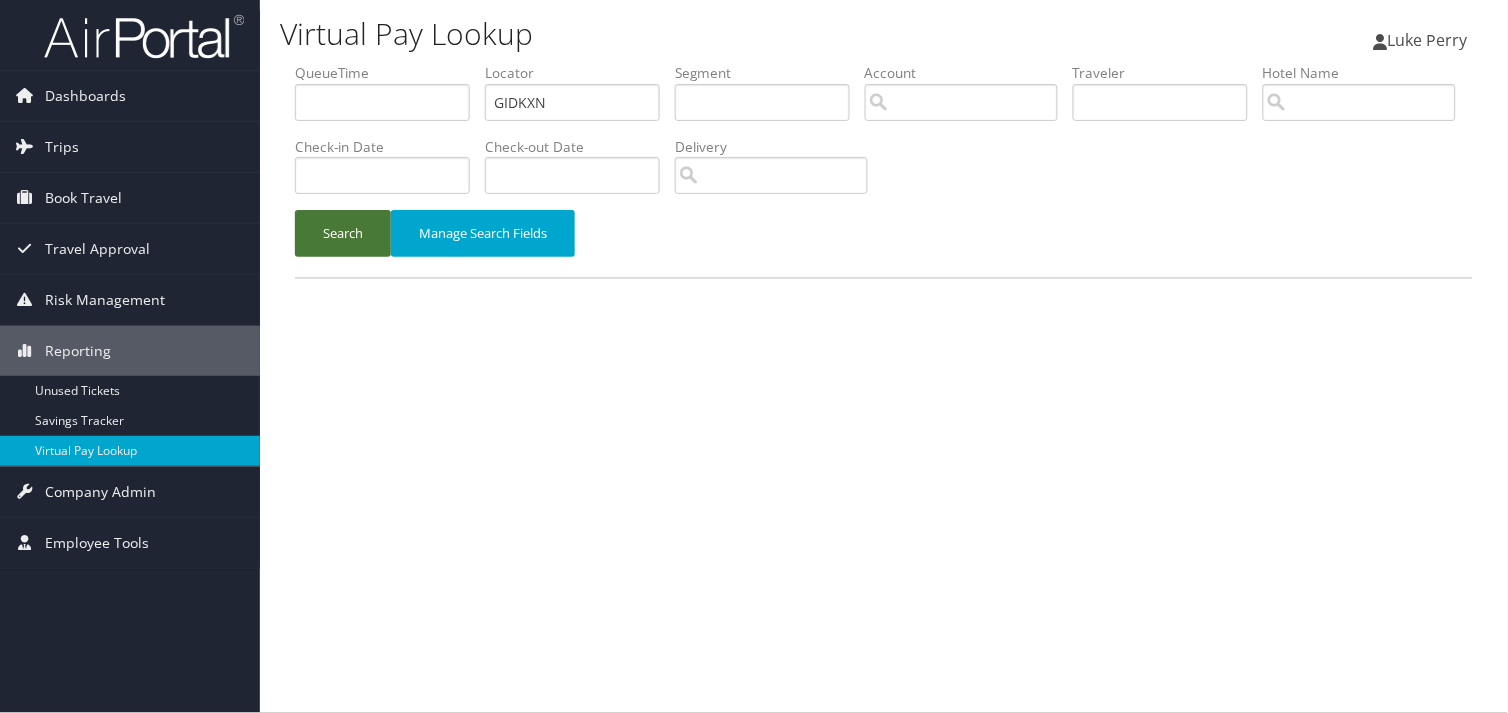 click on "Search" at bounding box center [343, 233] 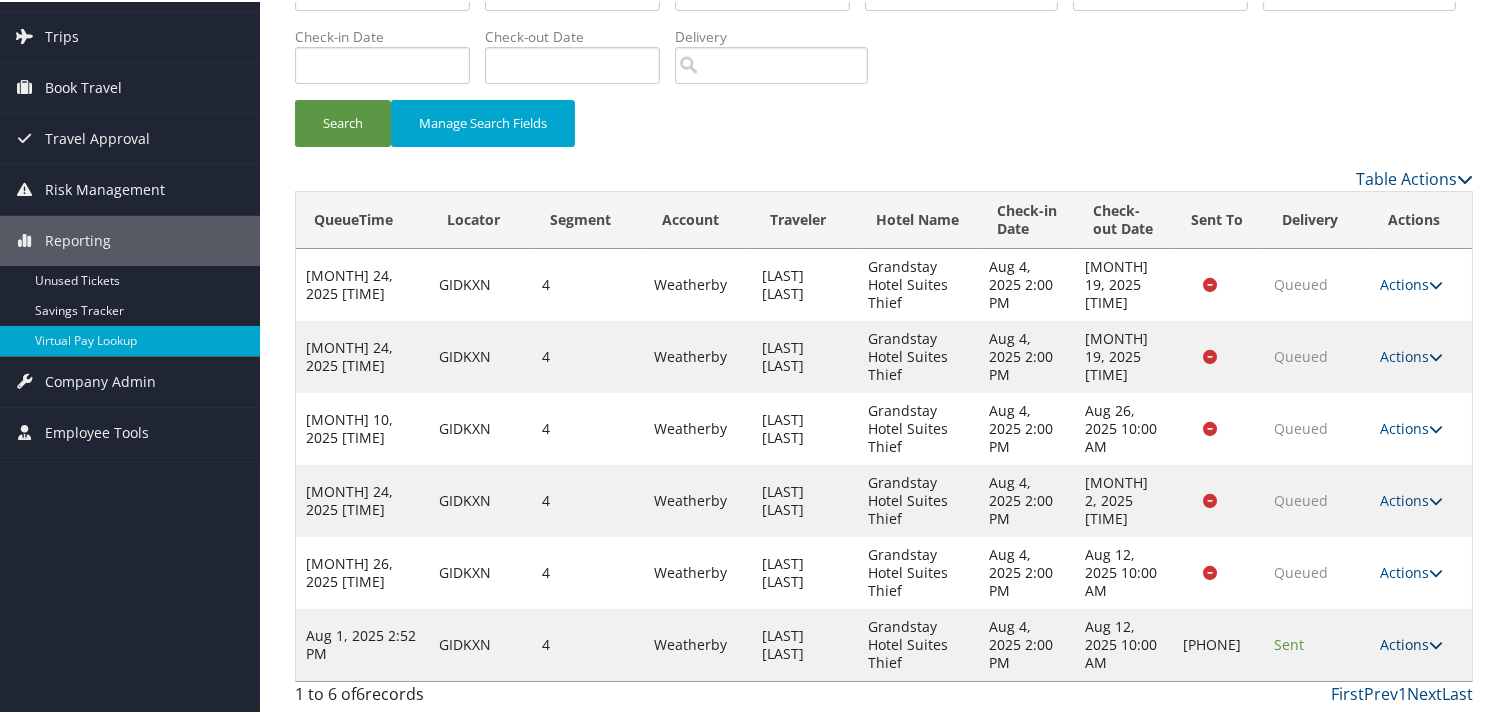 click on "Actions" at bounding box center (1411, 642) 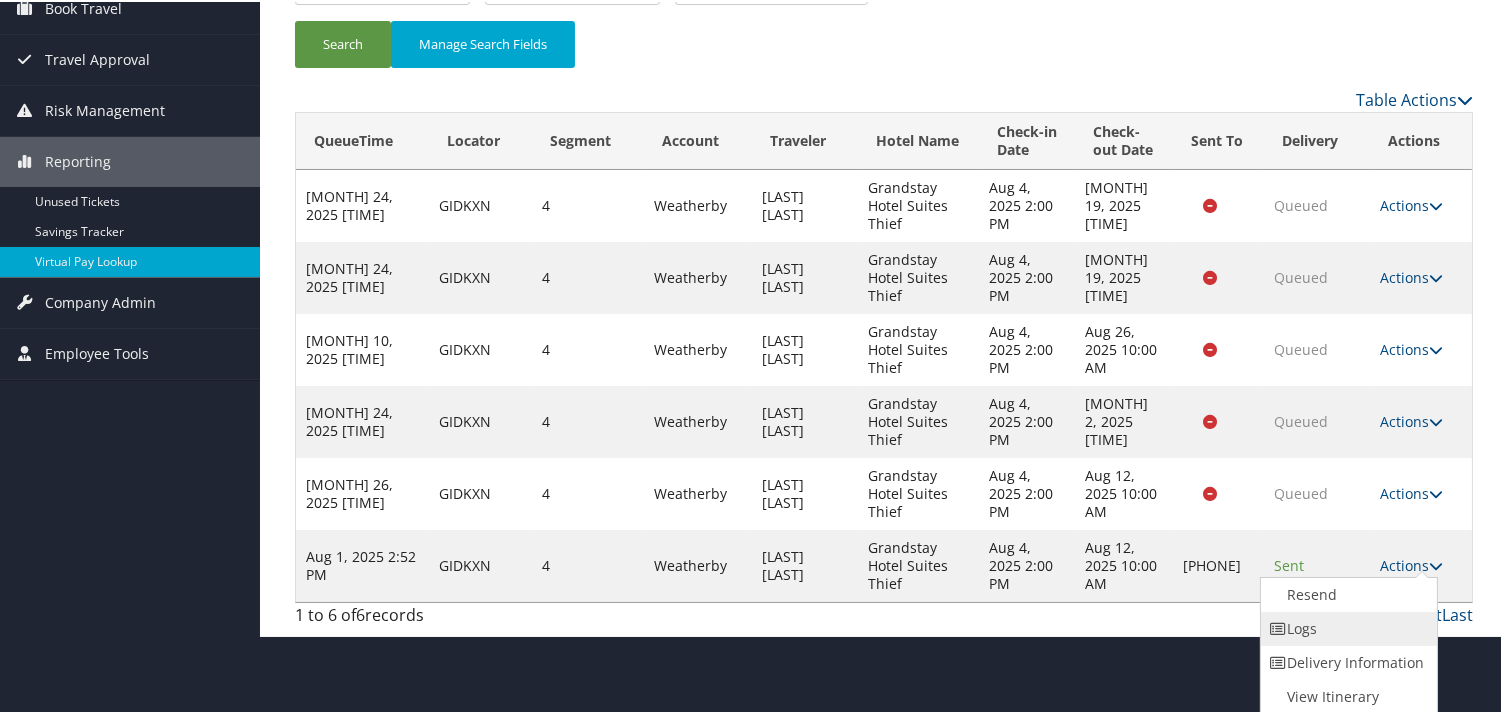 click on "Logs" at bounding box center (1346, 627) 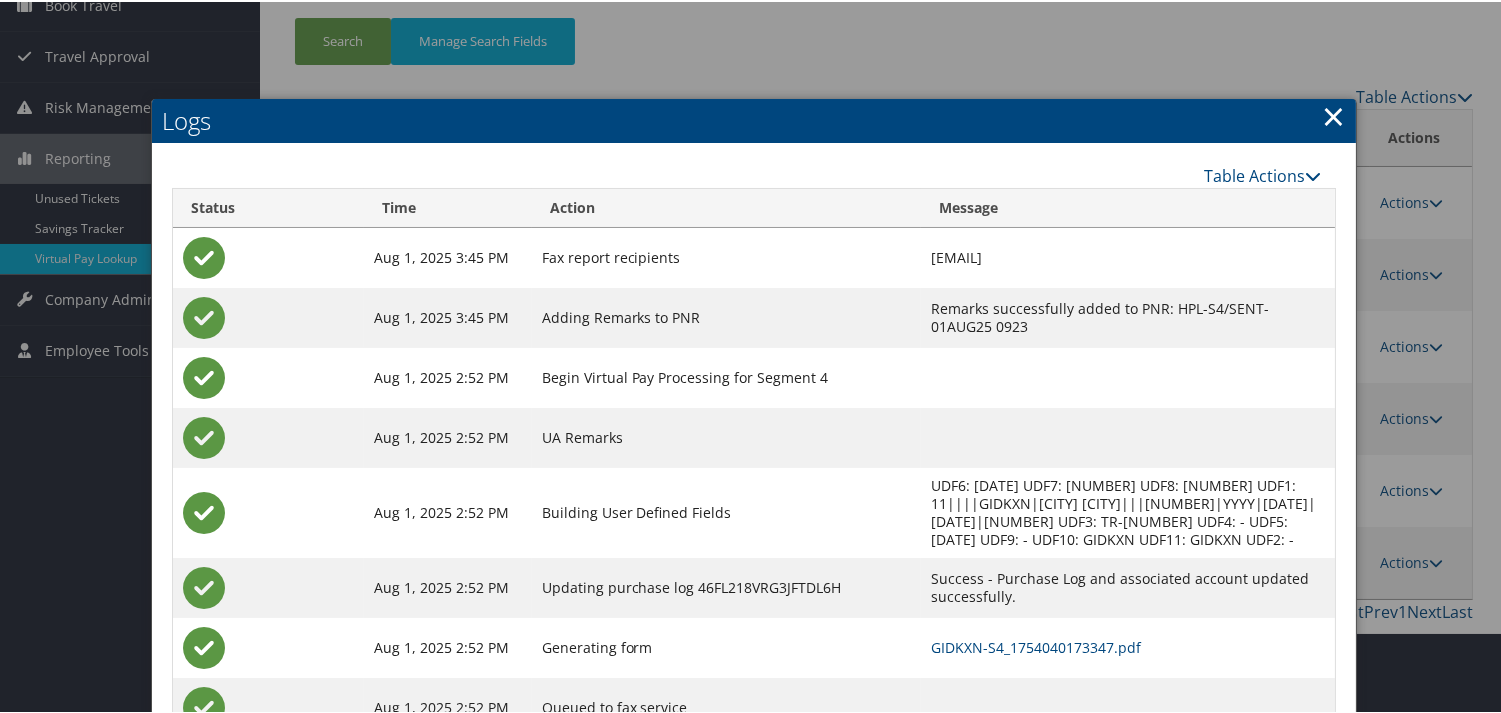 scroll, scrollTop: 273, scrollLeft: 0, axis: vertical 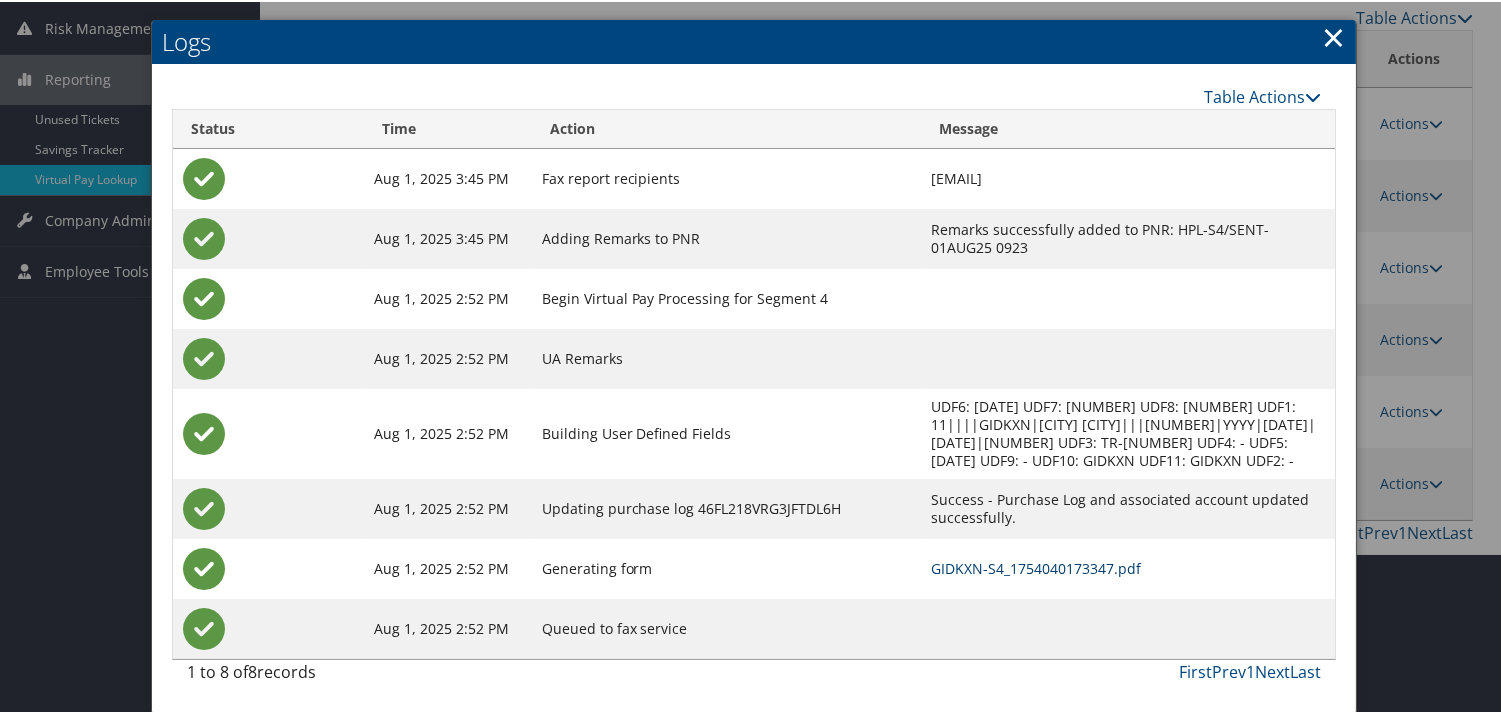 click on "GIDKXN-S4_1754040173347.pdf" at bounding box center [1036, 566] 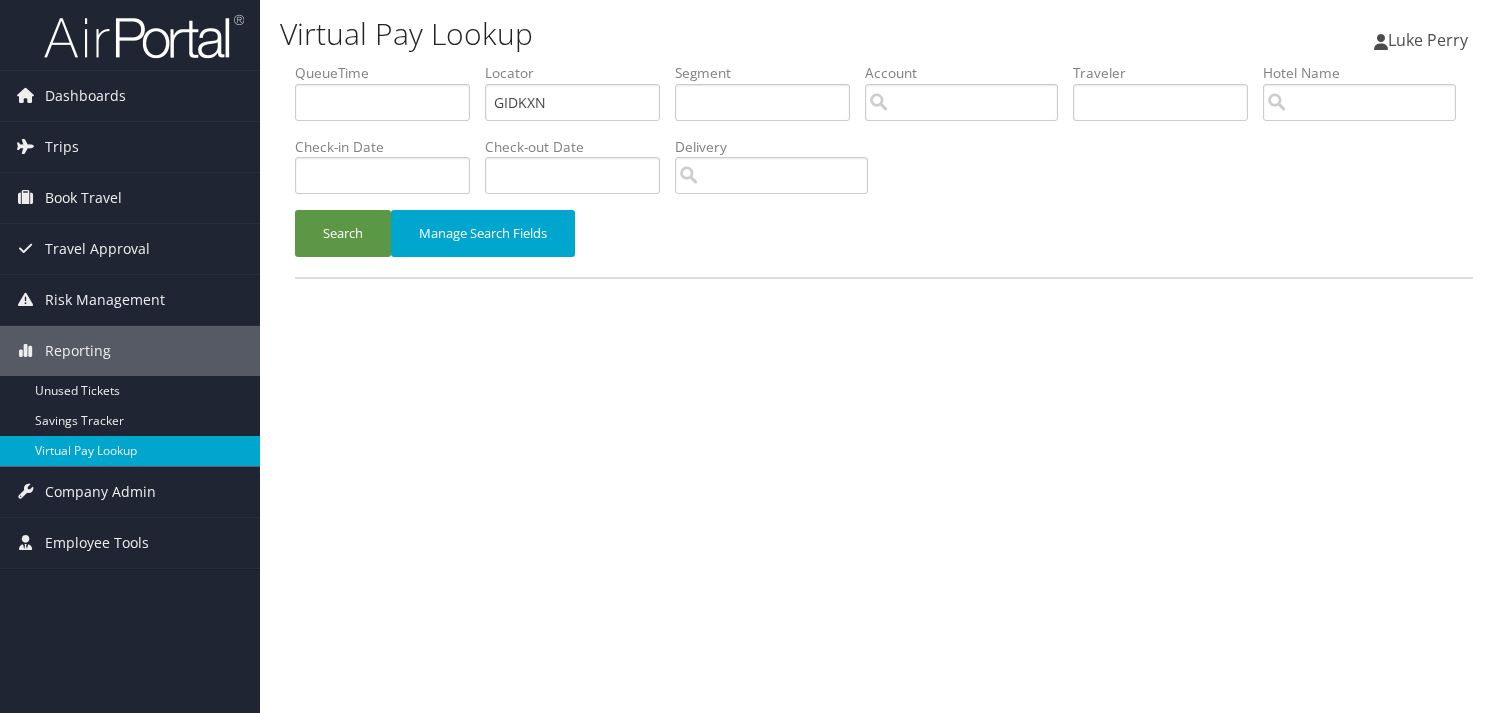 scroll, scrollTop: 0, scrollLeft: 0, axis: both 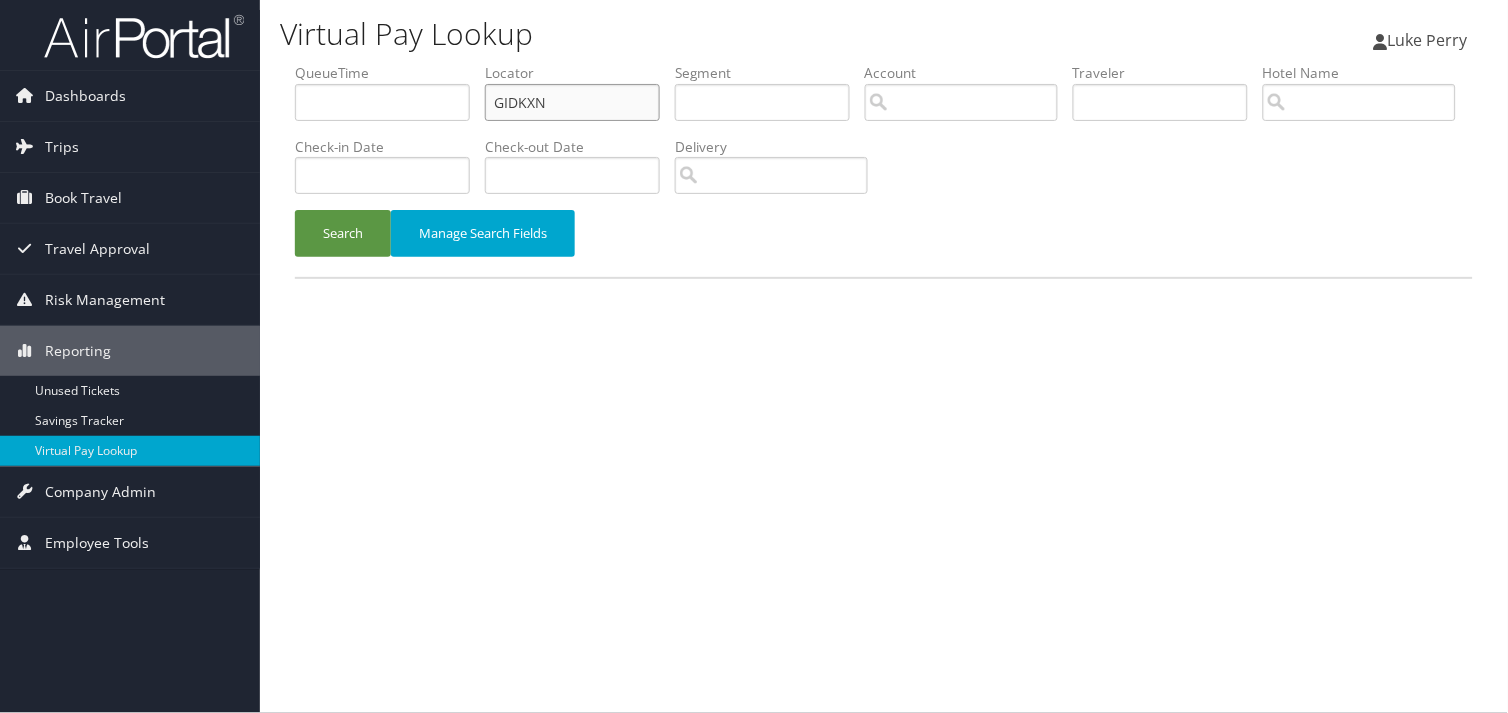 drag, startPoint x: 560, startPoint y: 107, endPoint x: 312, endPoint y: 112, distance: 248.0504 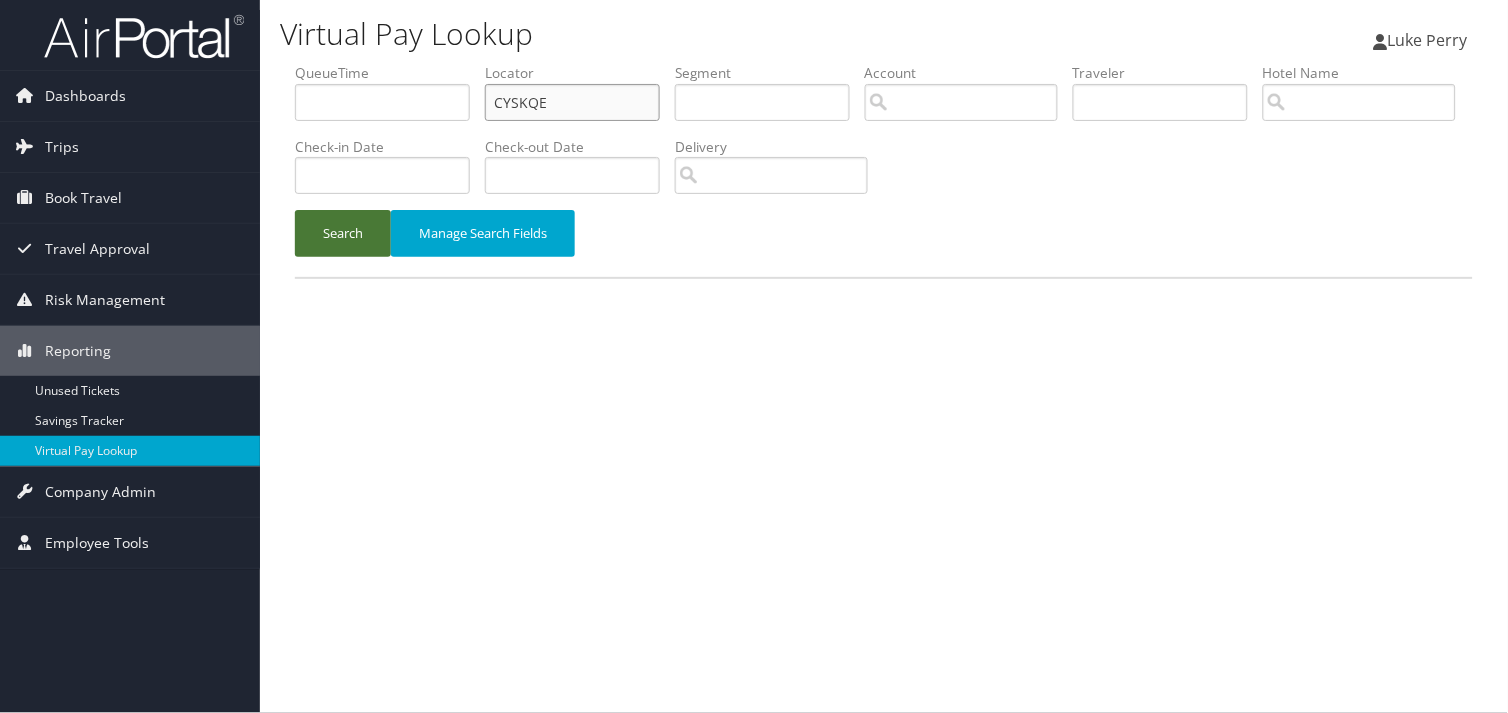 type on "CYSKQE" 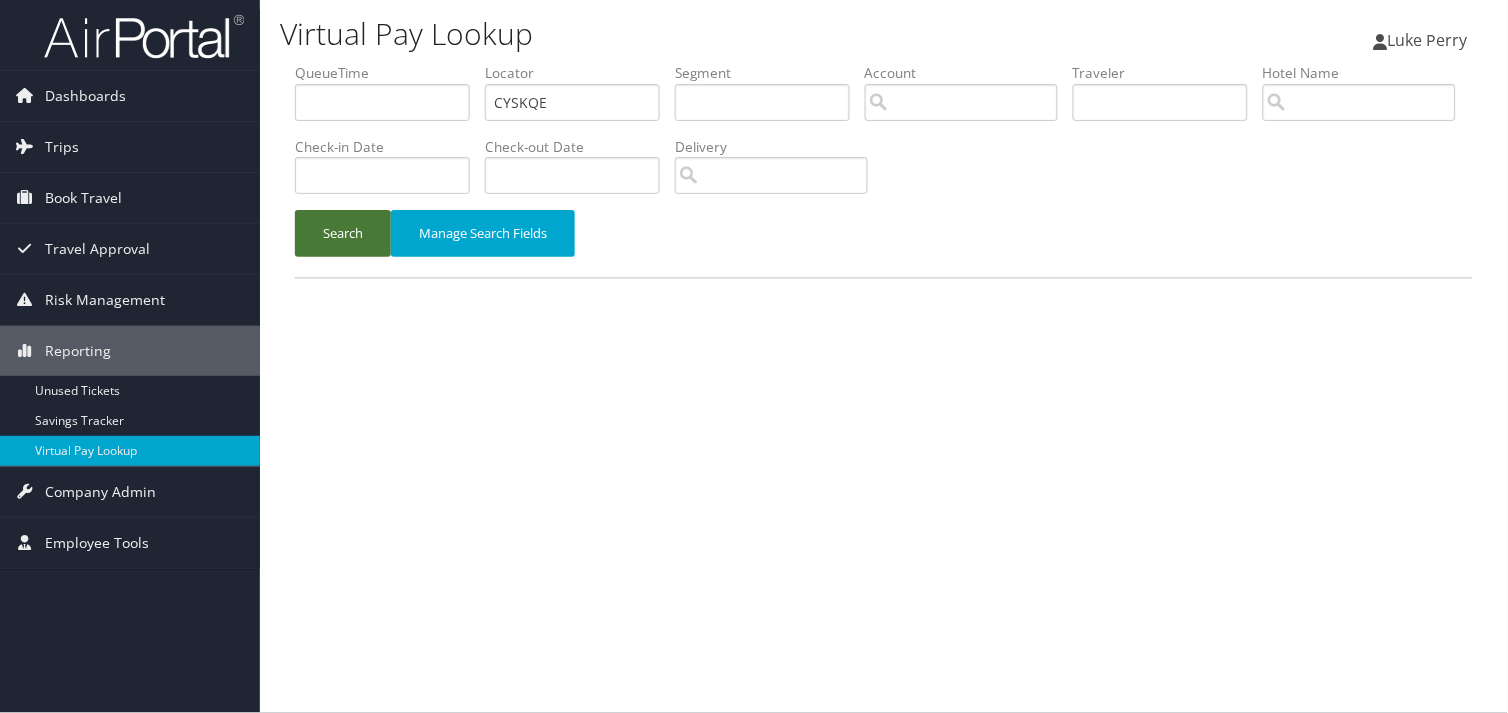 click on "Search" at bounding box center [343, 233] 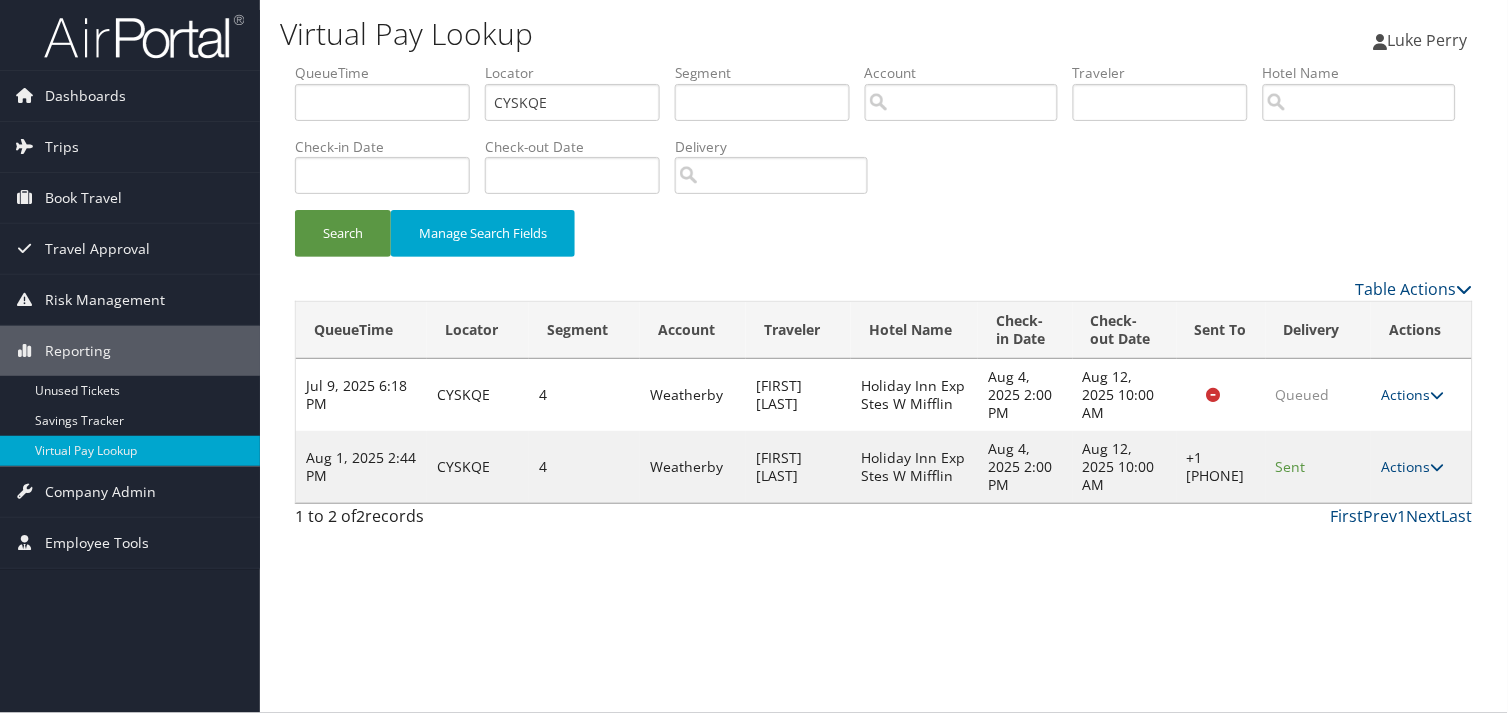 click on "Actions   Resend  Logs  Delivery Information  View Itinerary" at bounding box center [1421, 467] 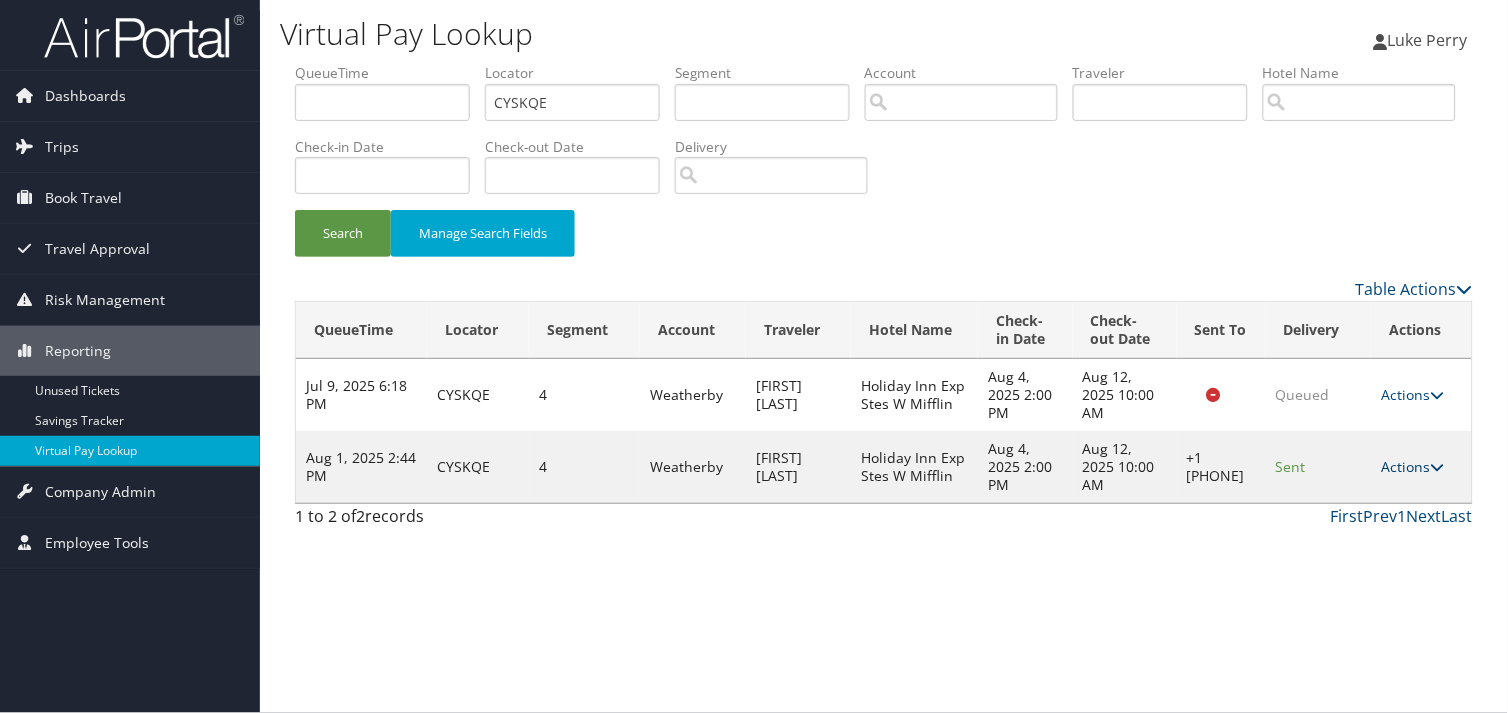 click on "Actions" at bounding box center (1412, 466) 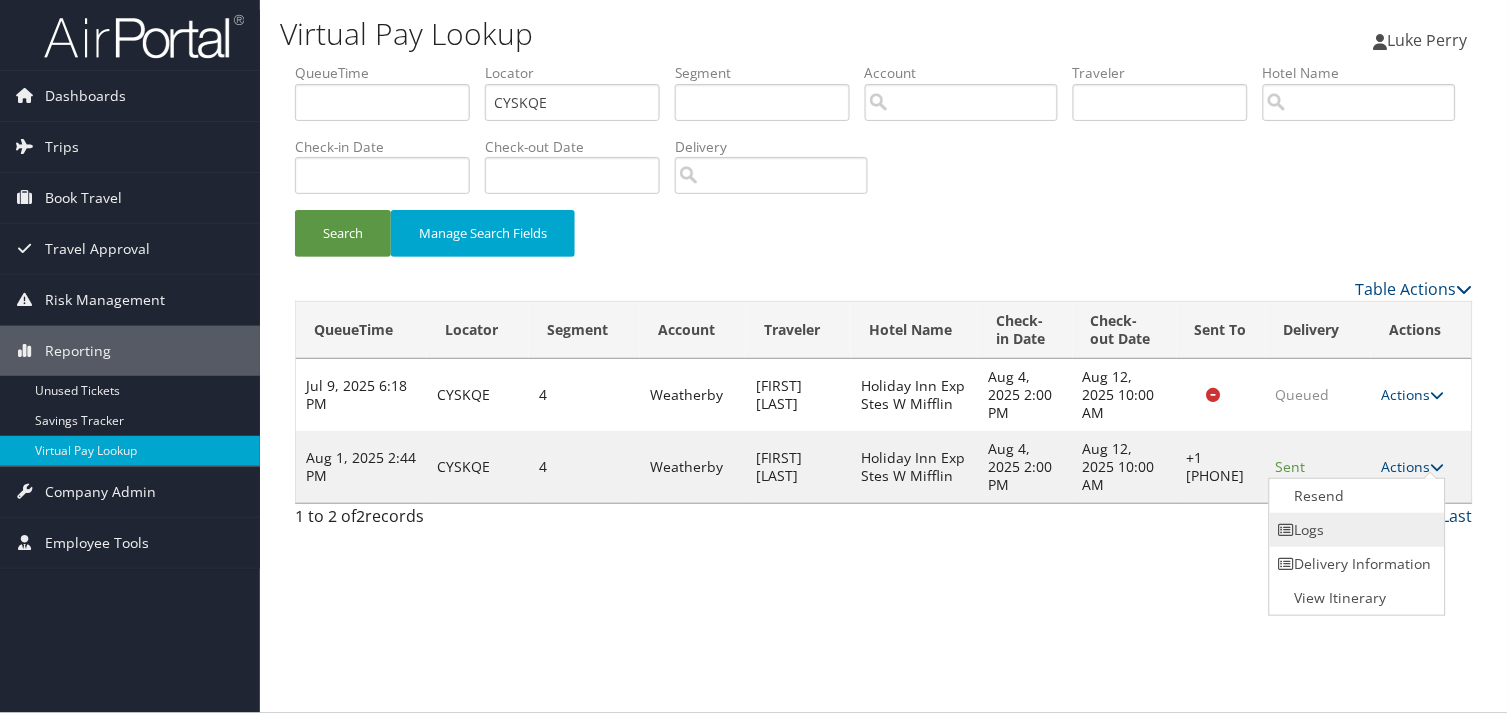 click on "Logs" at bounding box center (1355, 530) 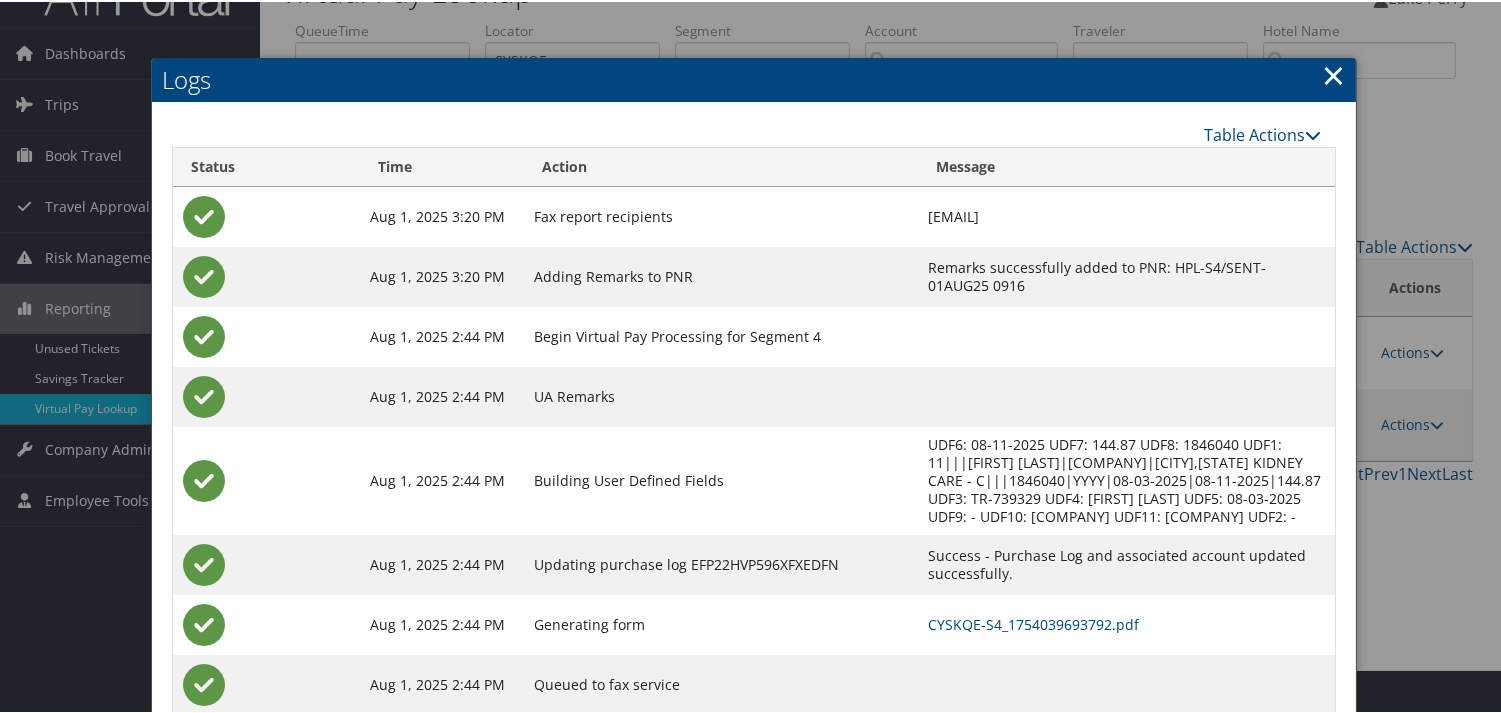 scroll, scrollTop: 82, scrollLeft: 0, axis: vertical 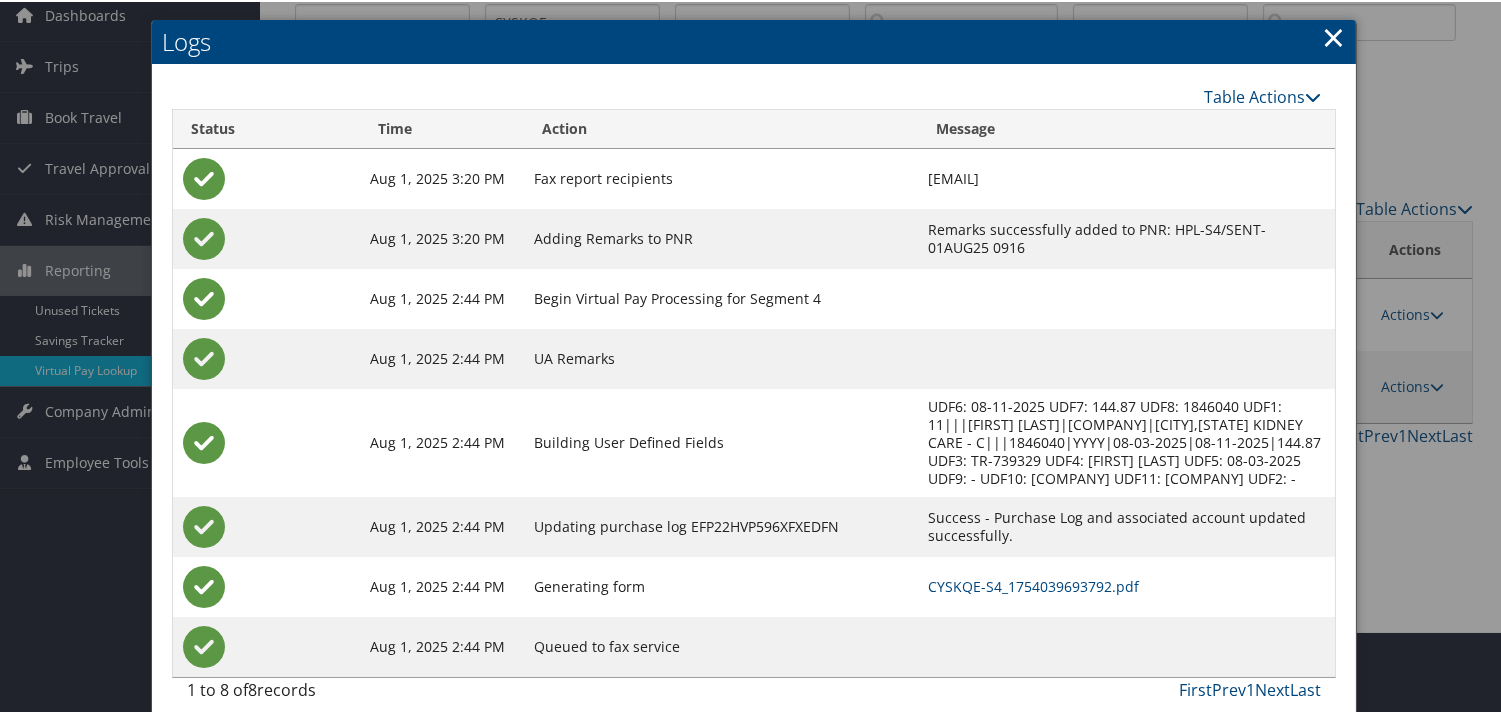 click on "CYSKQE-S4_1754039693792.pdf" at bounding box center (1126, 585) 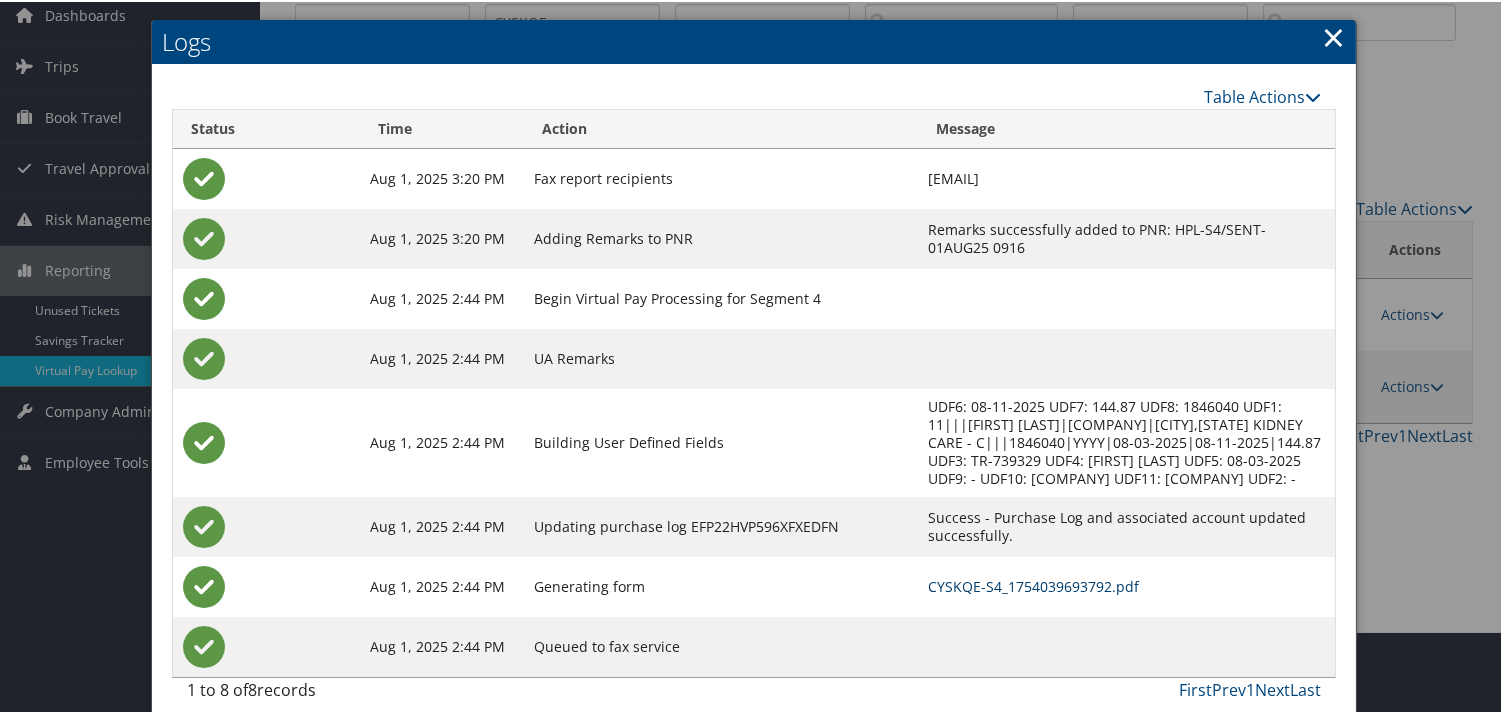 click on "CYSKQE-S4_1754039693792.pdf" at bounding box center [1033, 584] 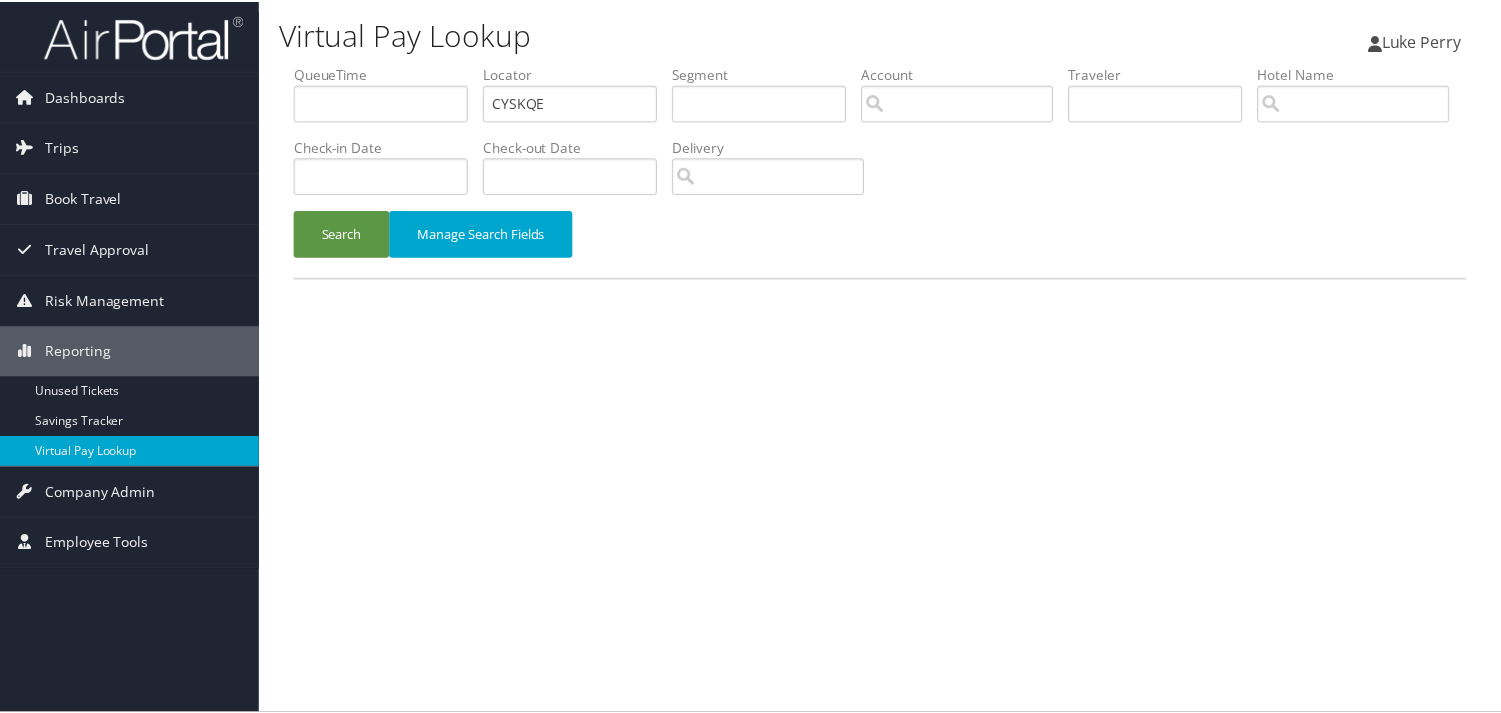 scroll, scrollTop: 0, scrollLeft: 0, axis: both 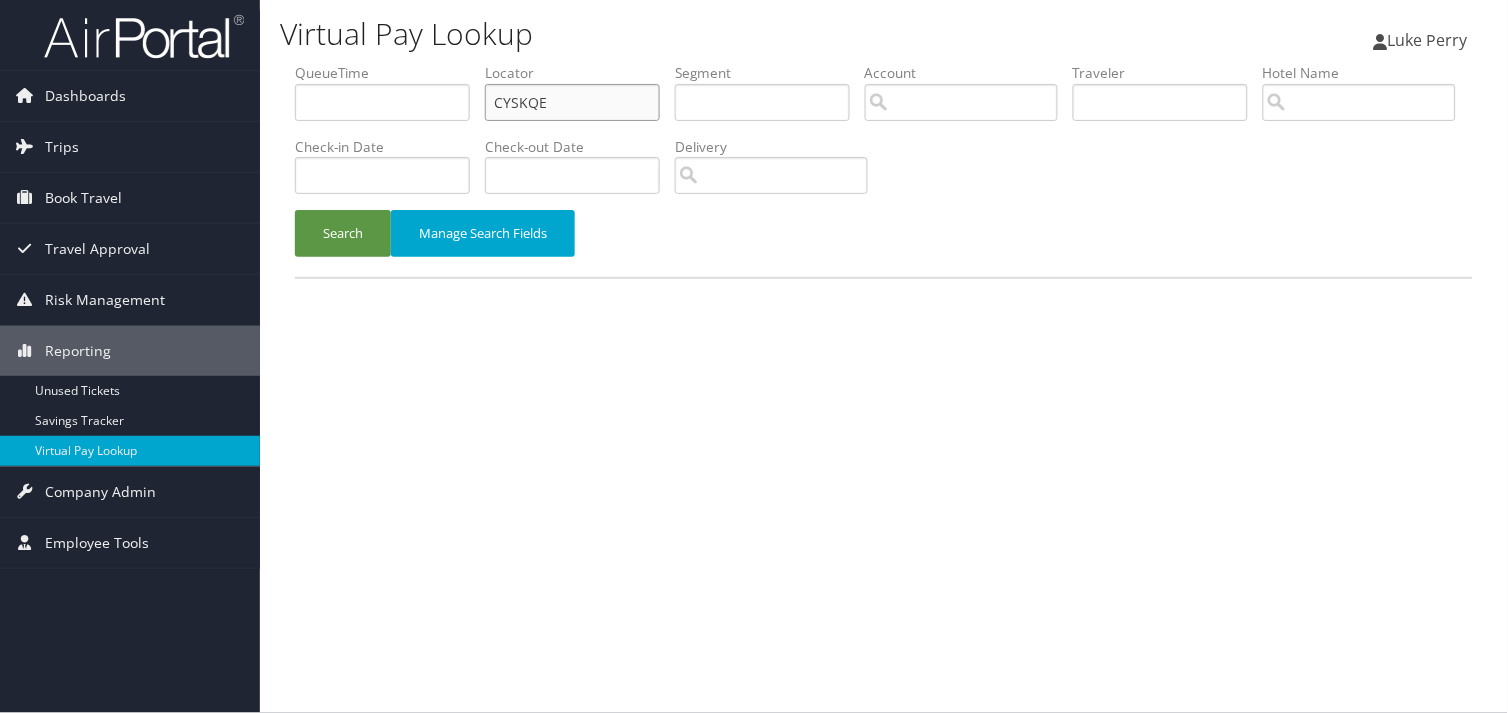 drag, startPoint x: 563, startPoint y: 107, endPoint x: 398, endPoint y: 135, distance: 167.3589 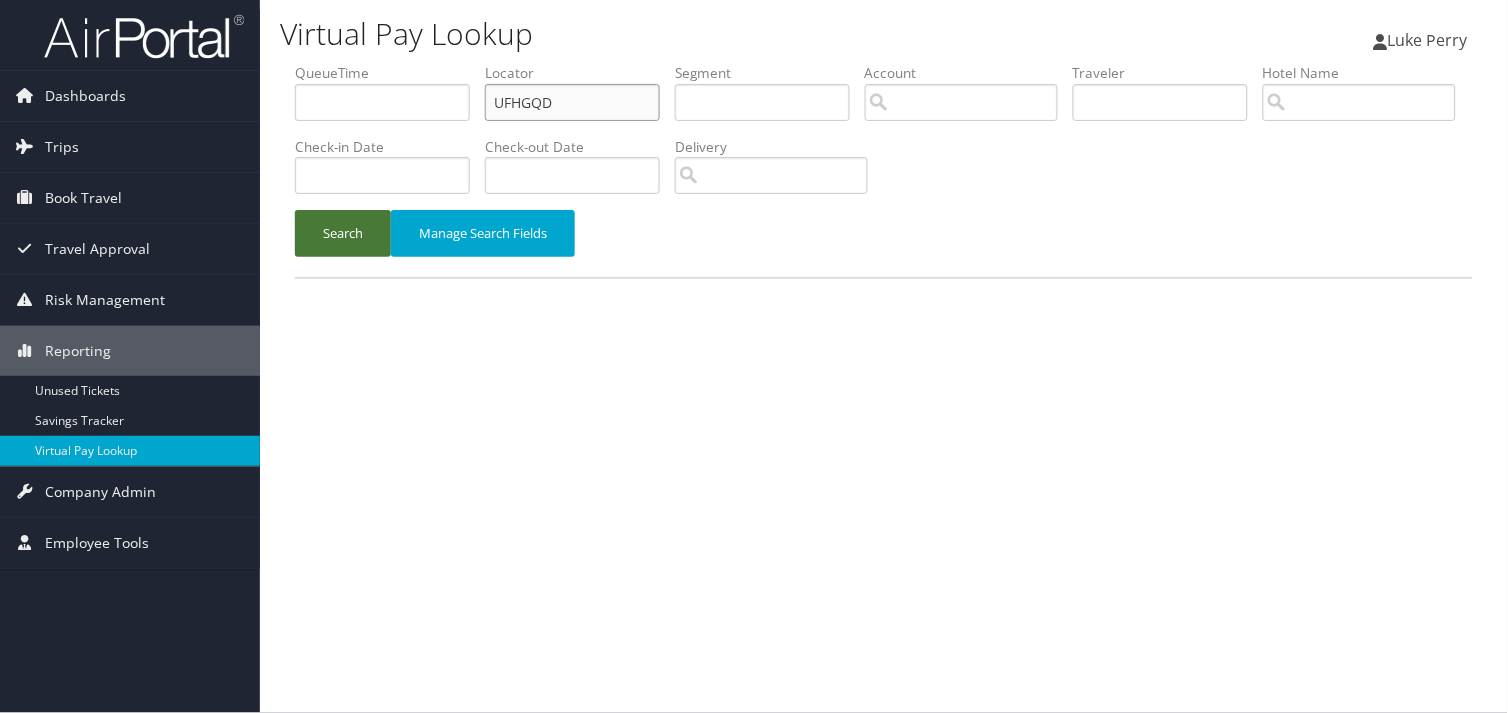 type on "UFHGQD" 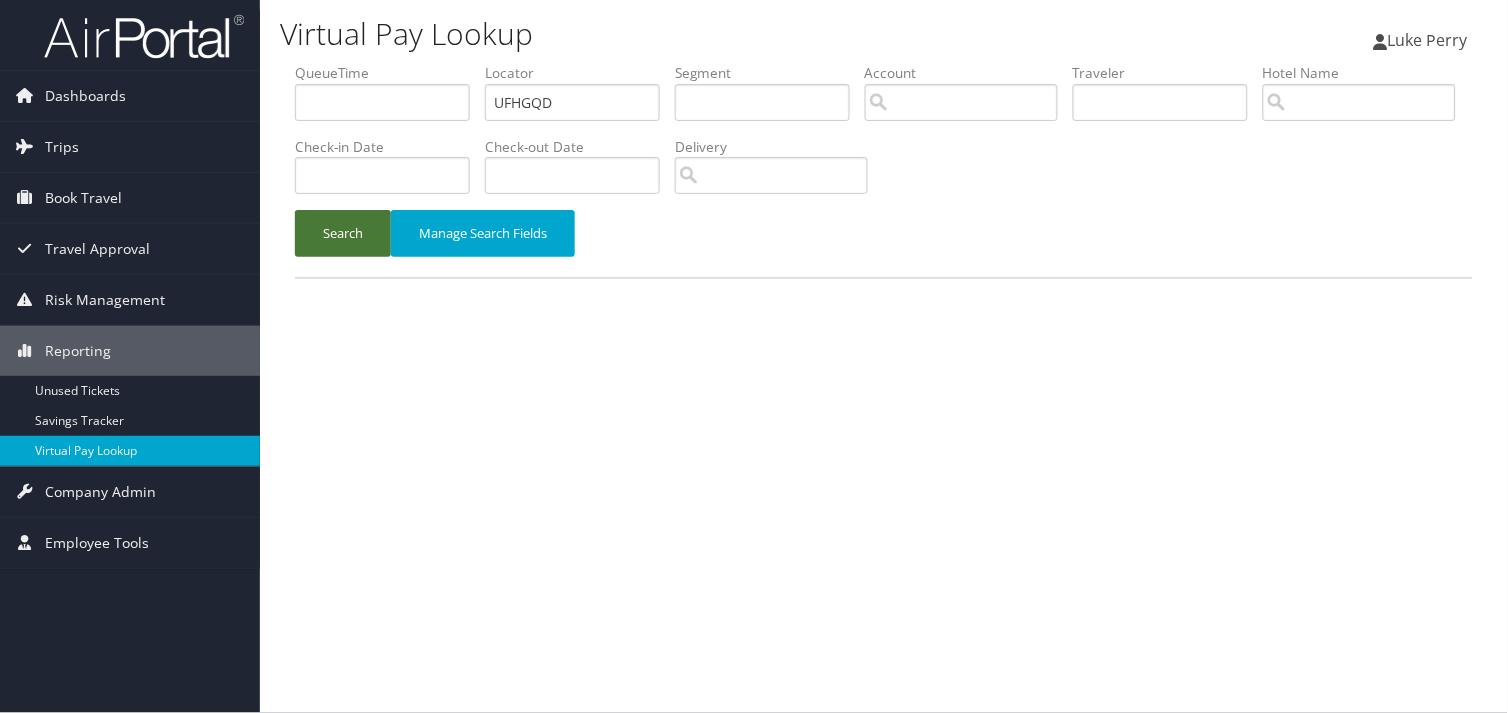 click on "Search" at bounding box center [343, 233] 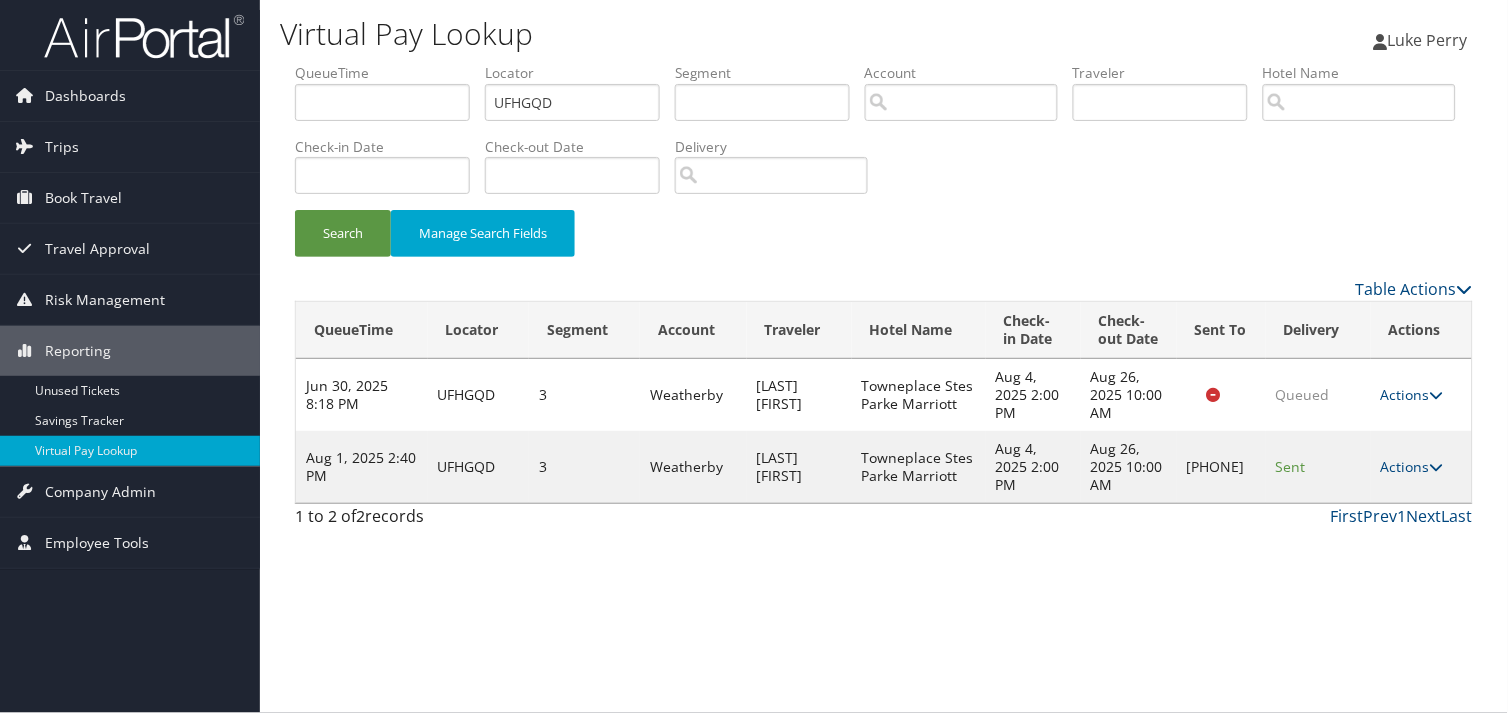click on "Actions   Resend  Logs  Delivery Information  View Itinerary" at bounding box center [1421, 467] 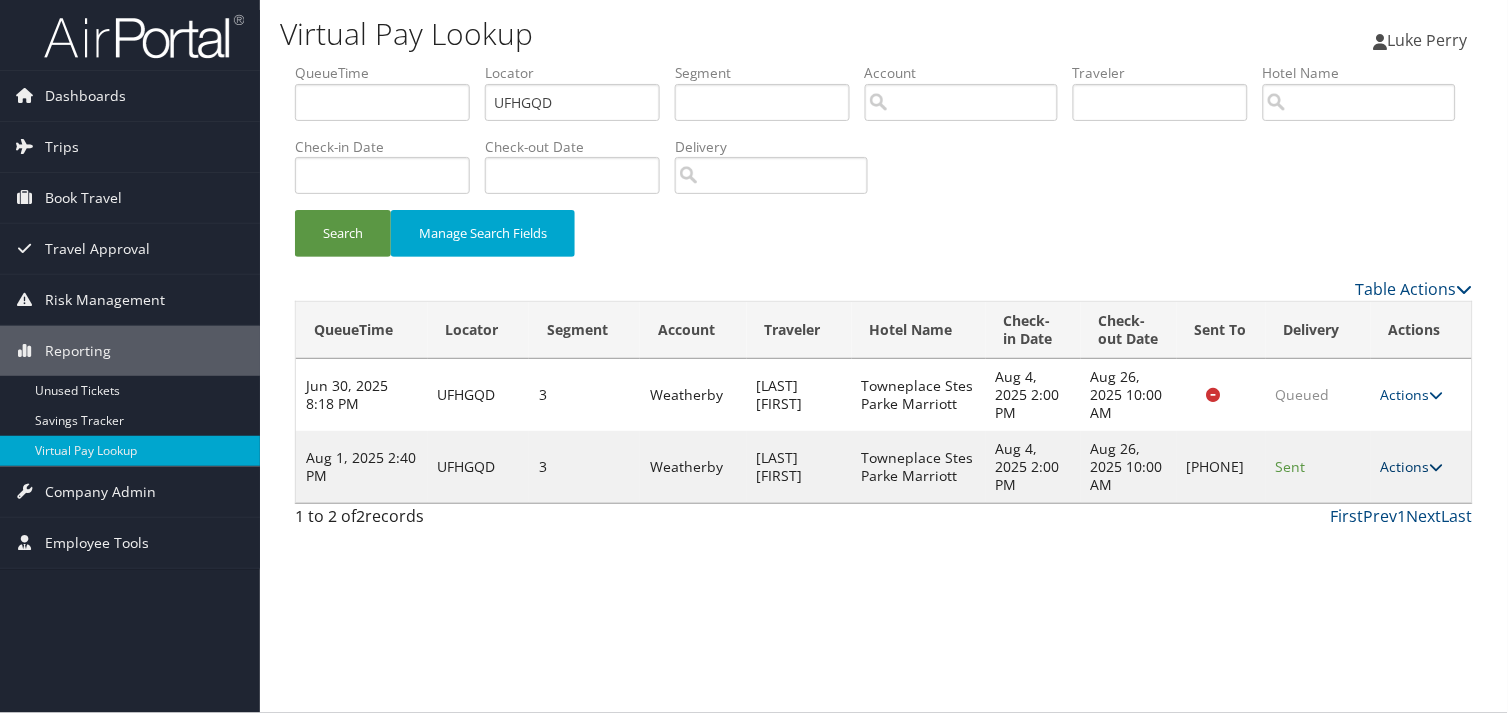 drag, startPoint x: 1405, startPoint y: 493, endPoint x: 1406, endPoint y: 483, distance: 10.049875 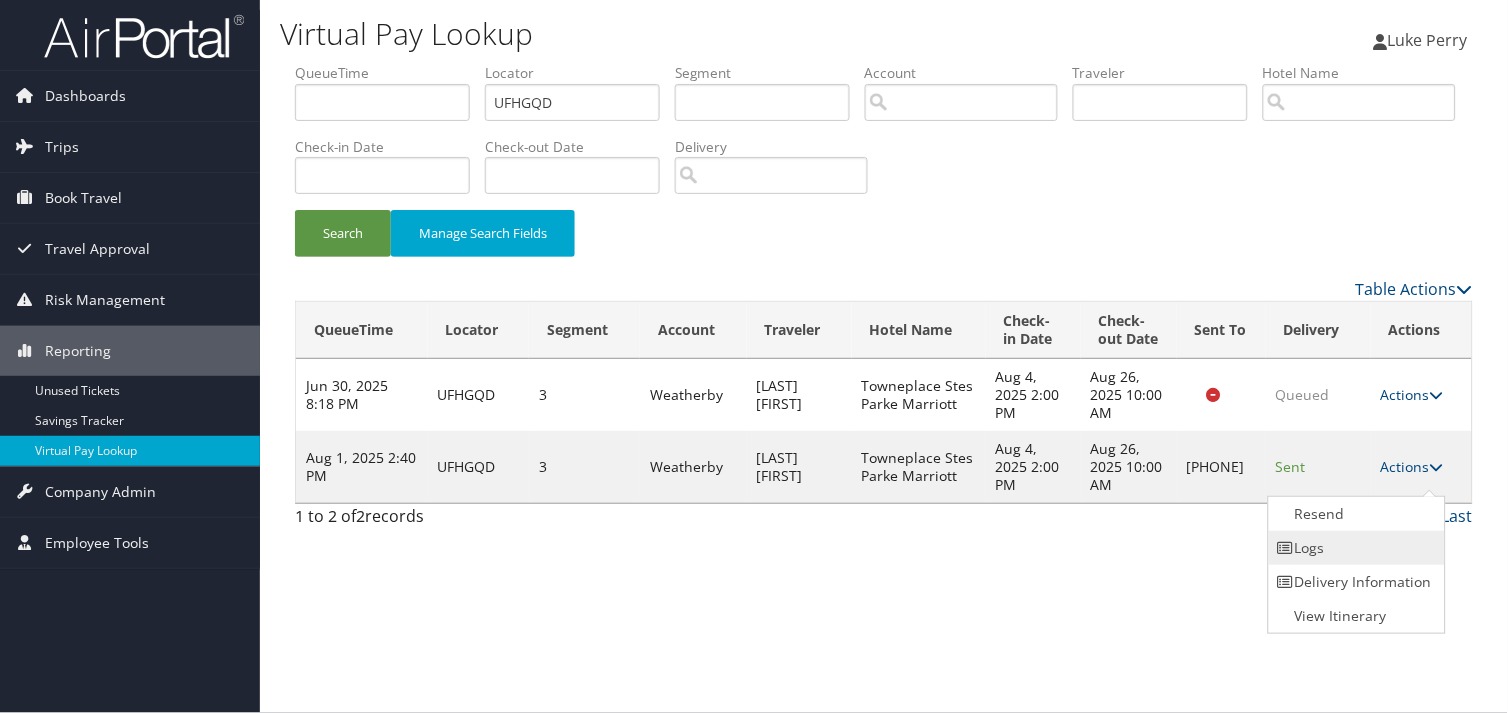 click on "Logs" at bounding box center (1354, 548) 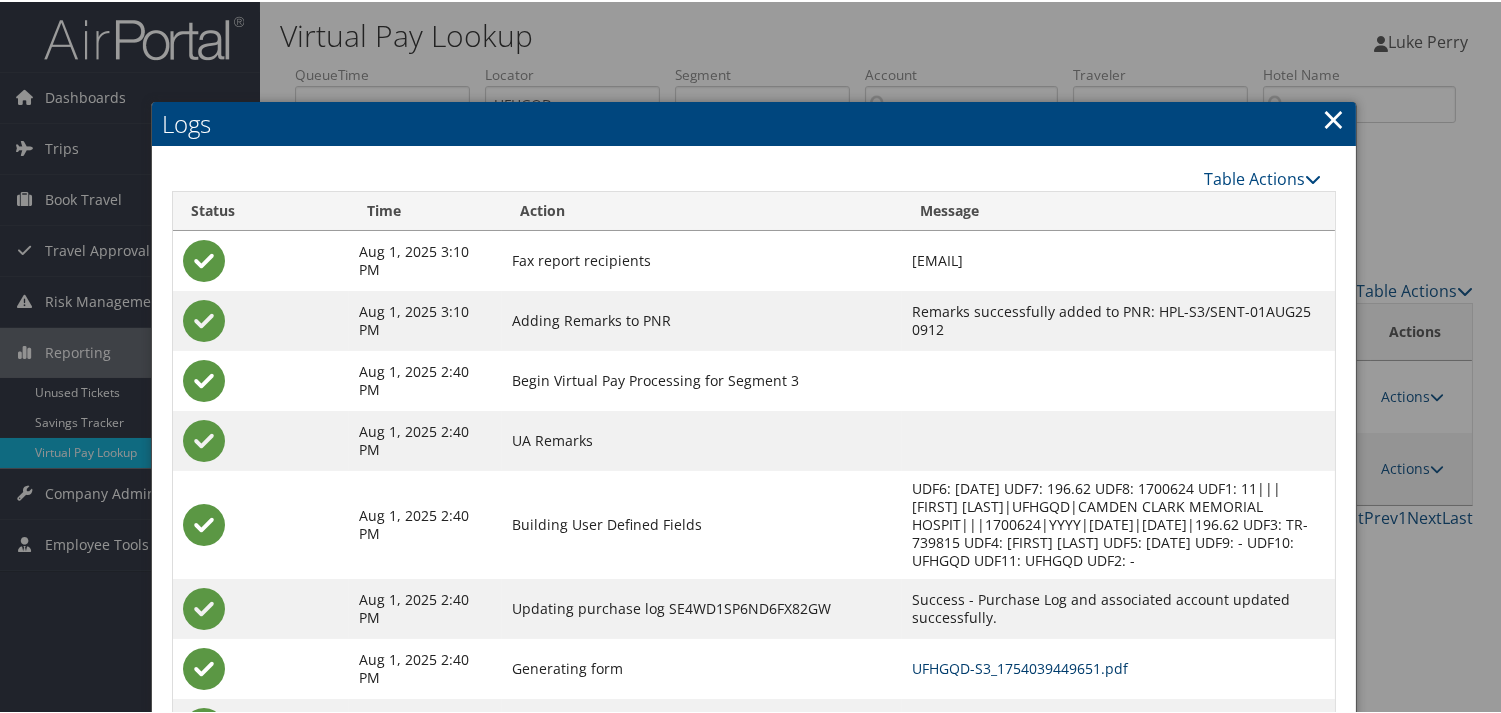 click on "UFHGQD-S3_1754039449651.pdf" at bounding box center [1020, 666] 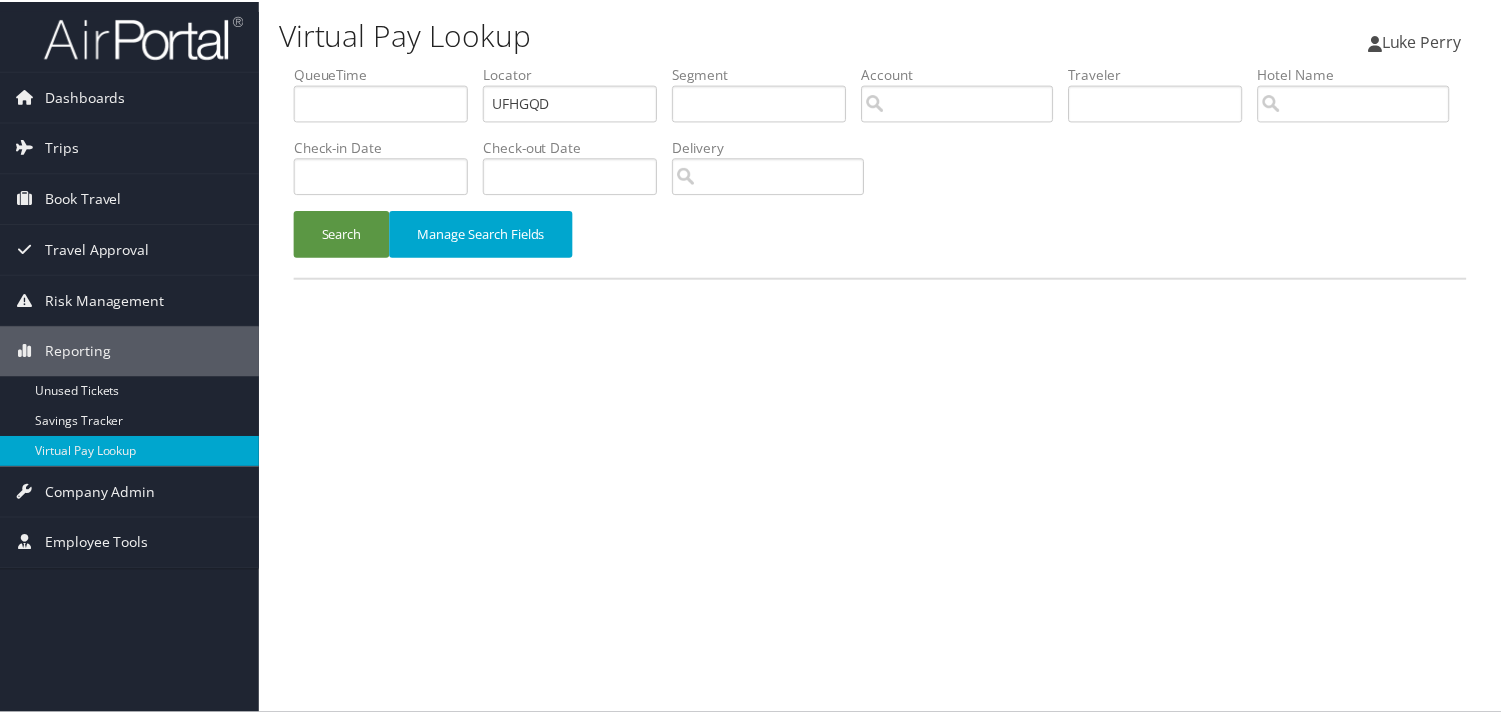 scroll, scrollTop: 0, scrollLeft: 0, axis: both 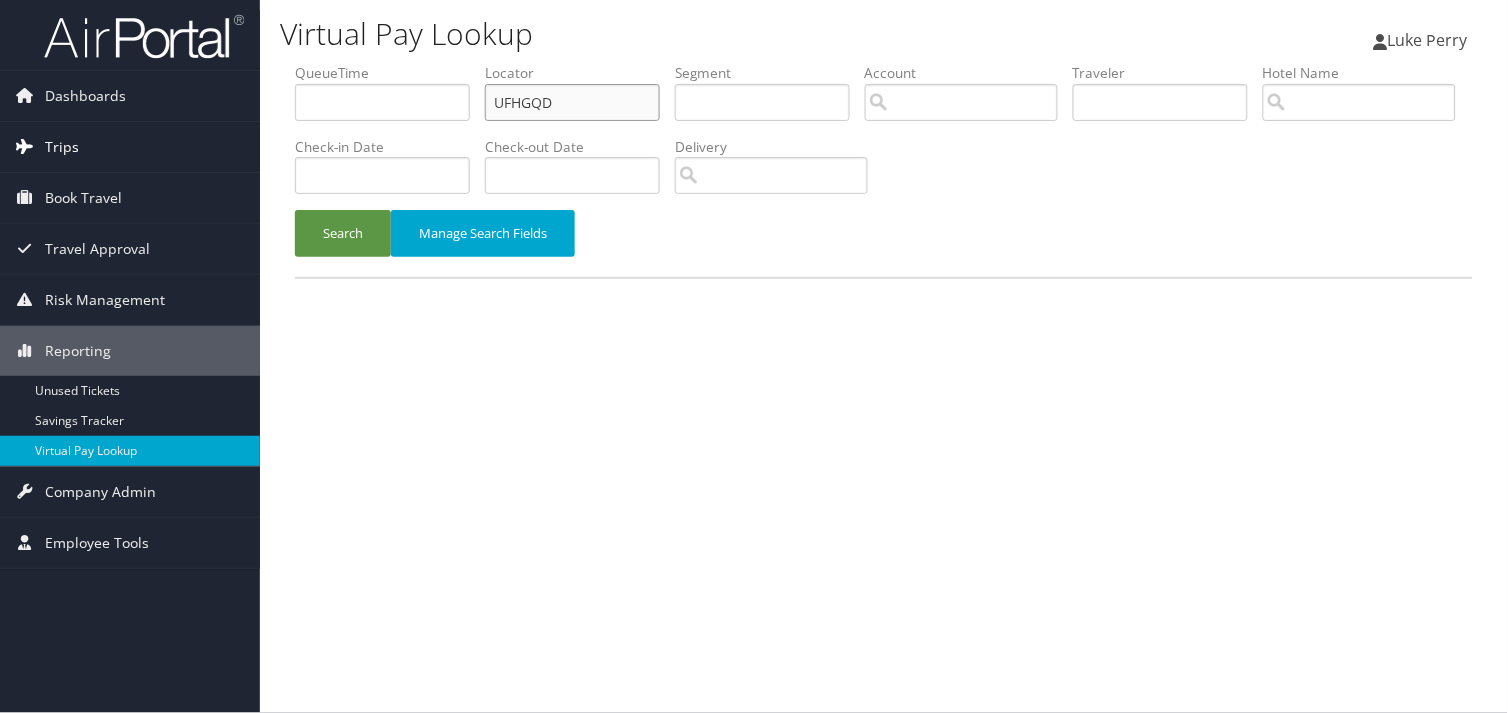 drag, startPoint x: 543, startPoint y: 98, endPoint x: 204, endPoint y: 145, distance: 342.2426 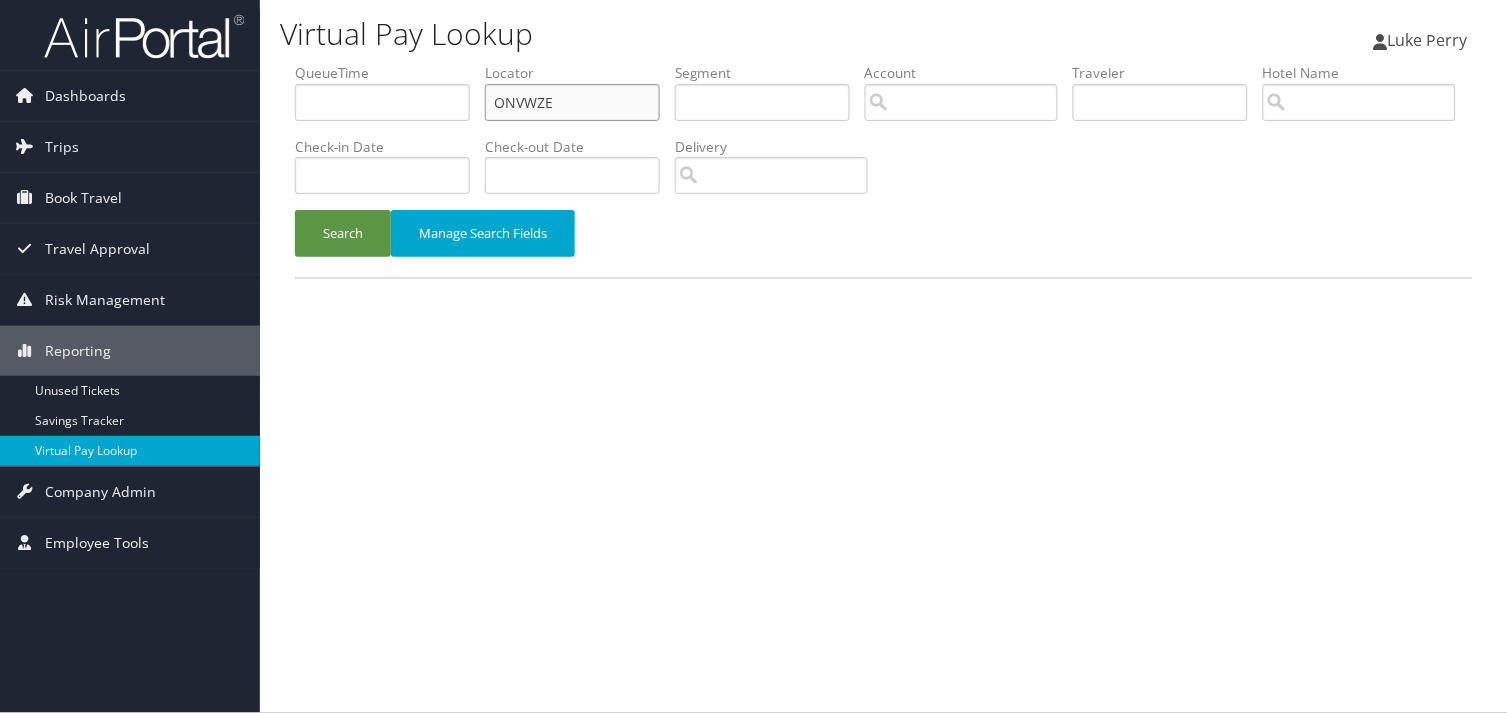 click on "ONVWZE" at bounding box center [572, 102] 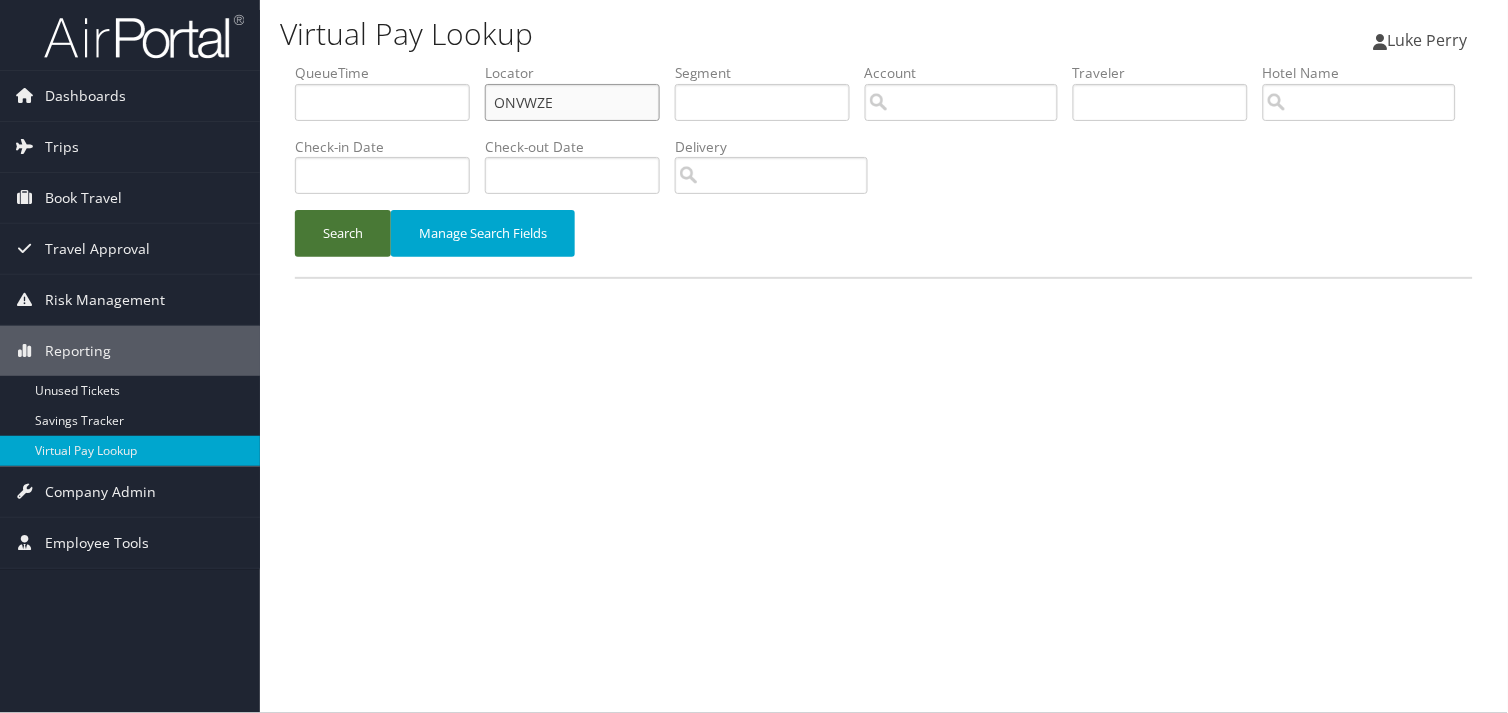 type on "ONVWZE" 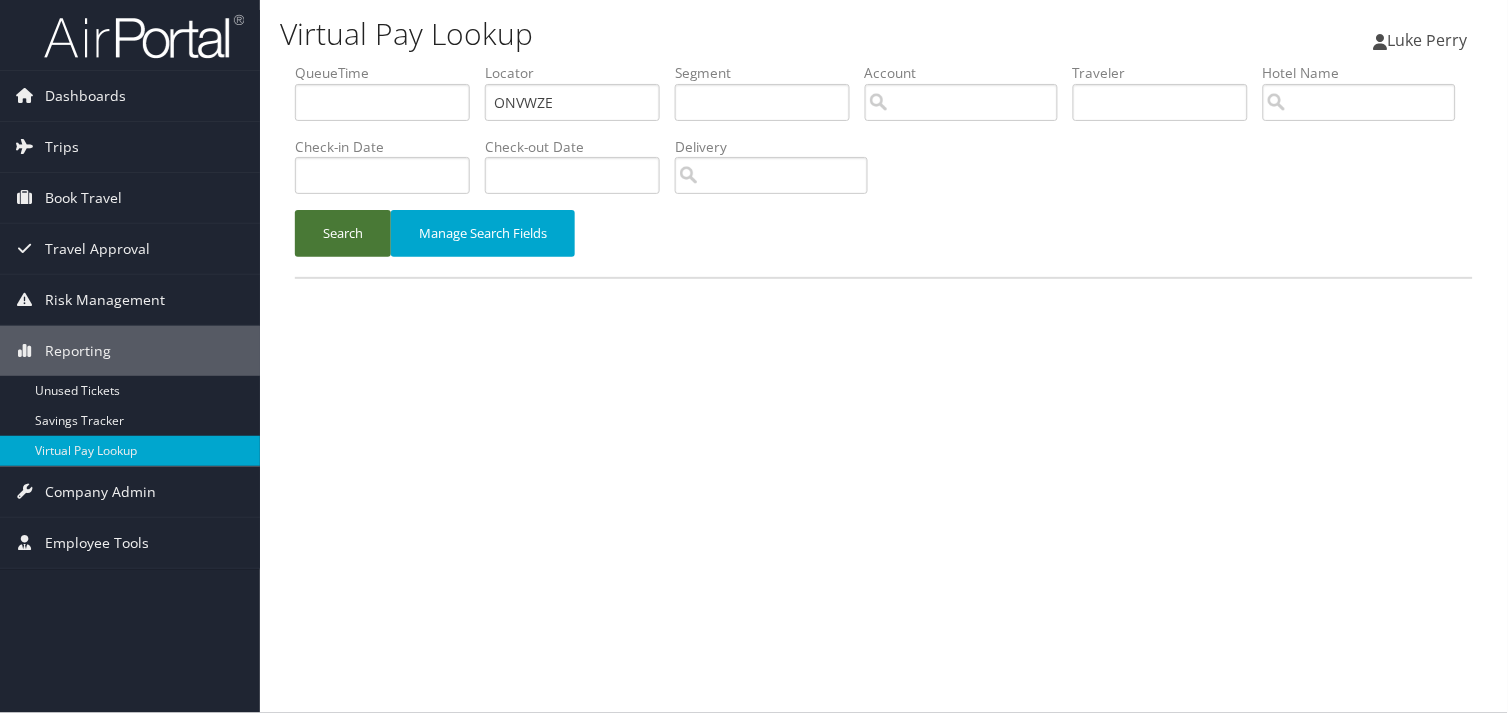 click on "Search" at bounding box center [343, 233] 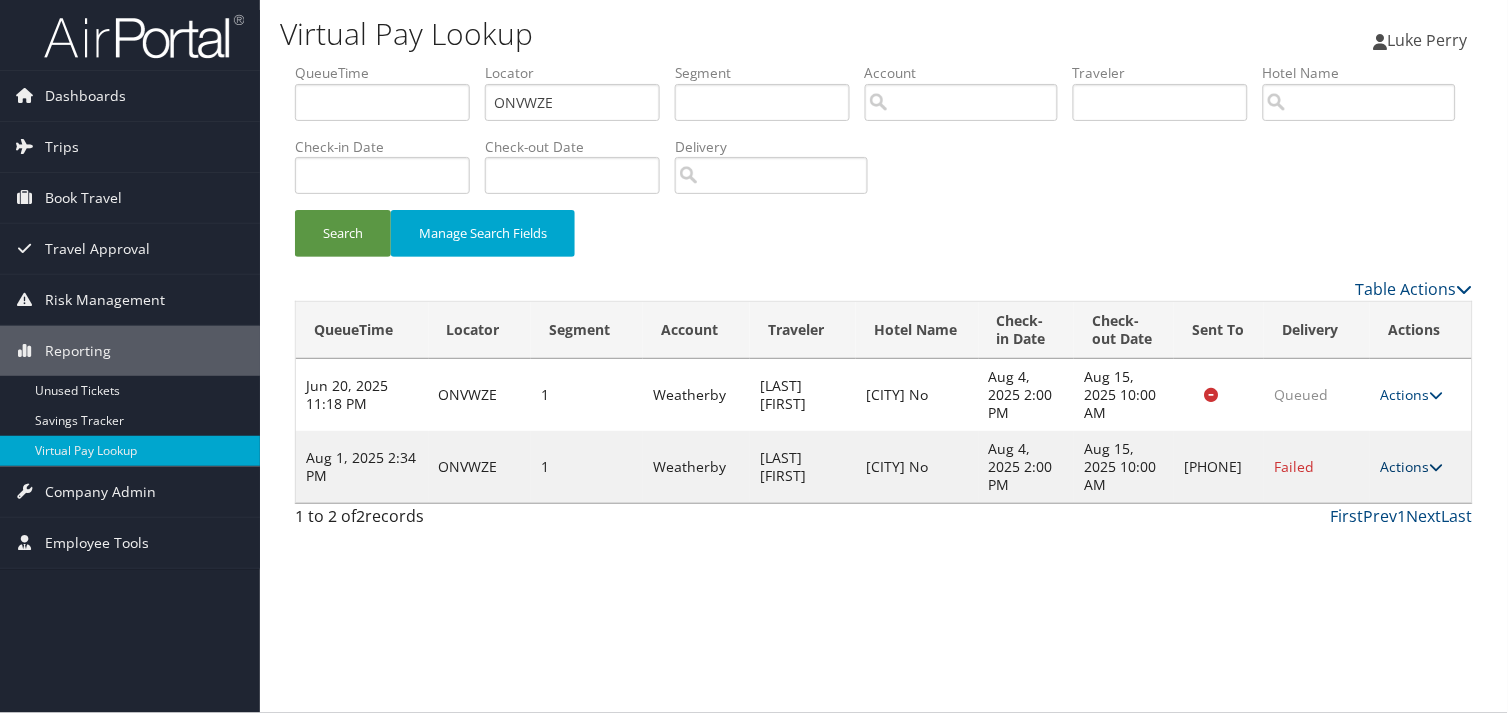 click on "Actions" at bounding box center [1411, 466] 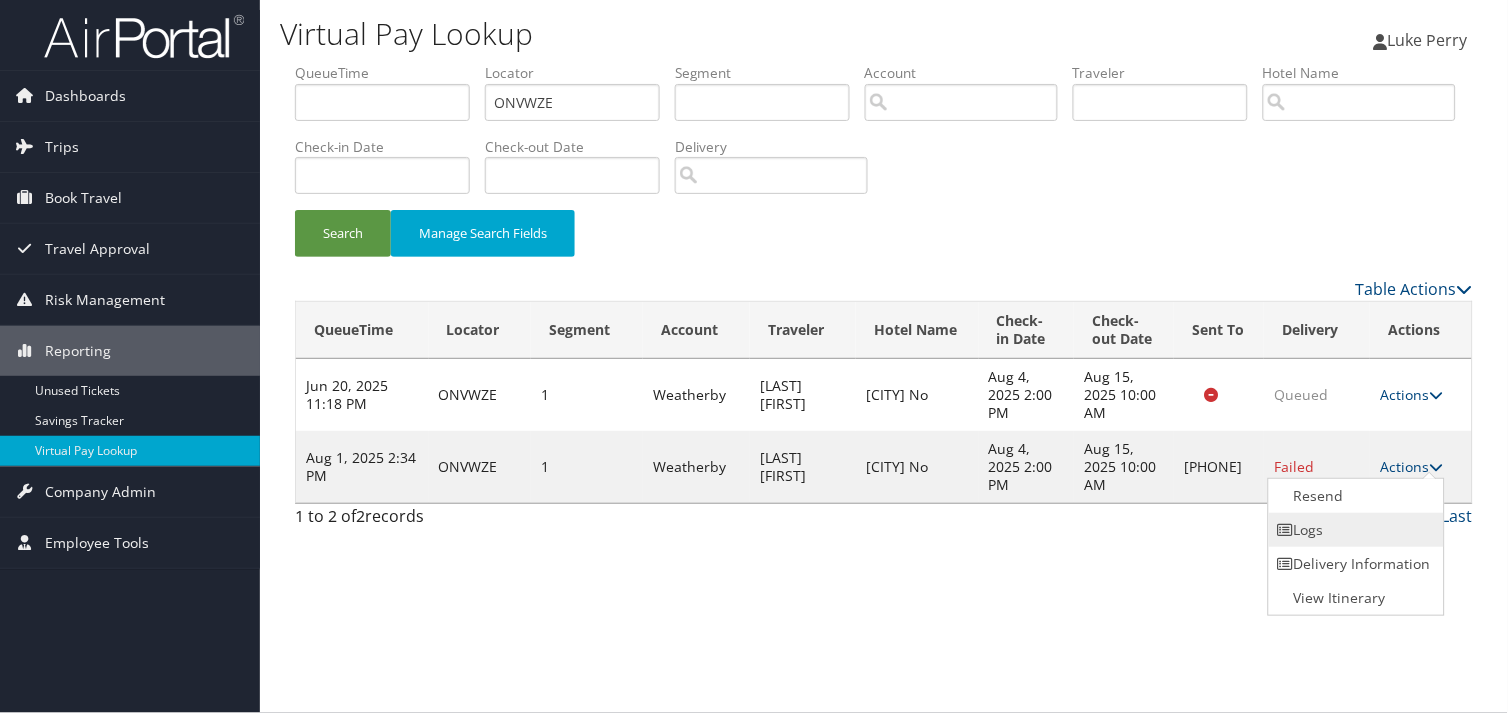 click on "Logs" at bounding box center (1354, 530) 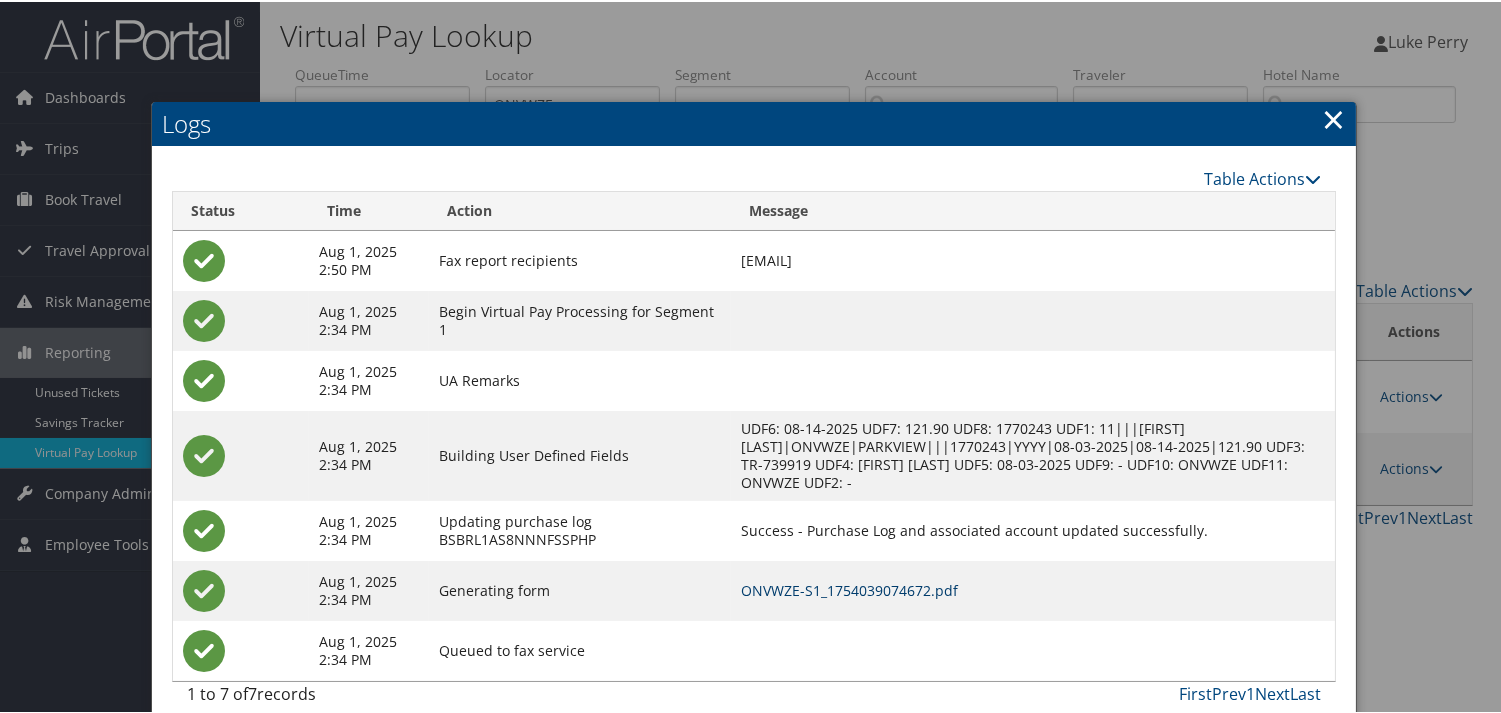 click on "ONVWZE-S1_1754039074672.pdf" at bounding box center (849, 588) 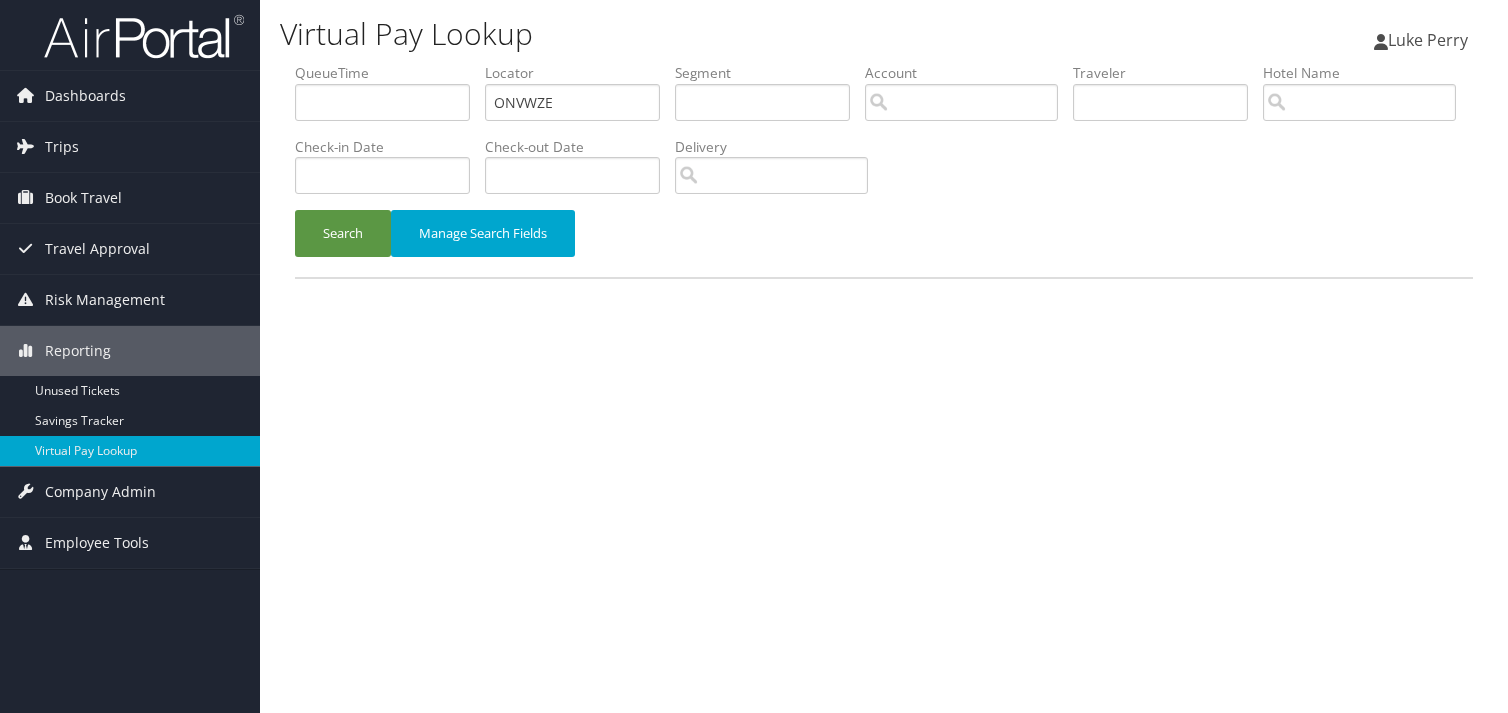 scroll, scrollTop: 0, scrollLeft: 0, axis: both 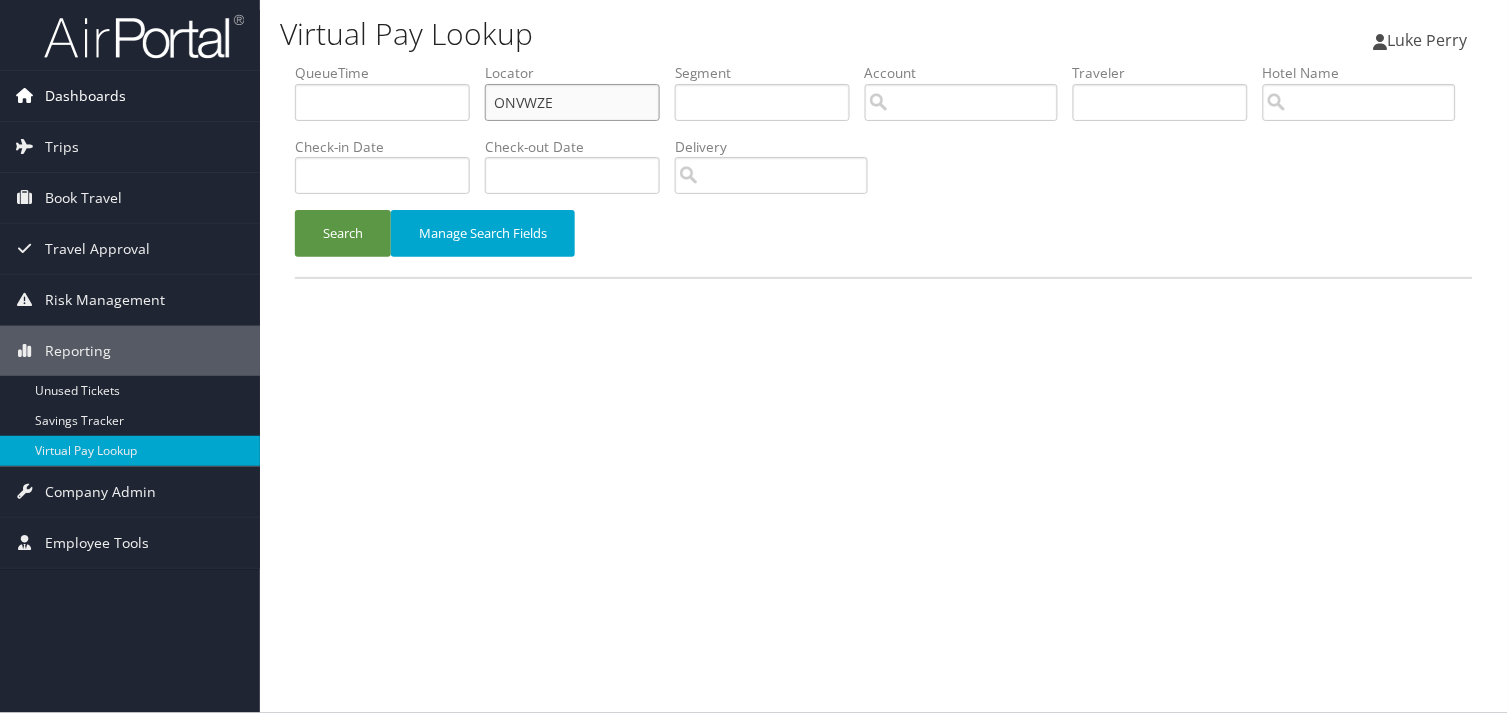 drag, startPoint x: 566, startPoint y: 104, endPoint x: 247, endPoint y: 104, distance: 319 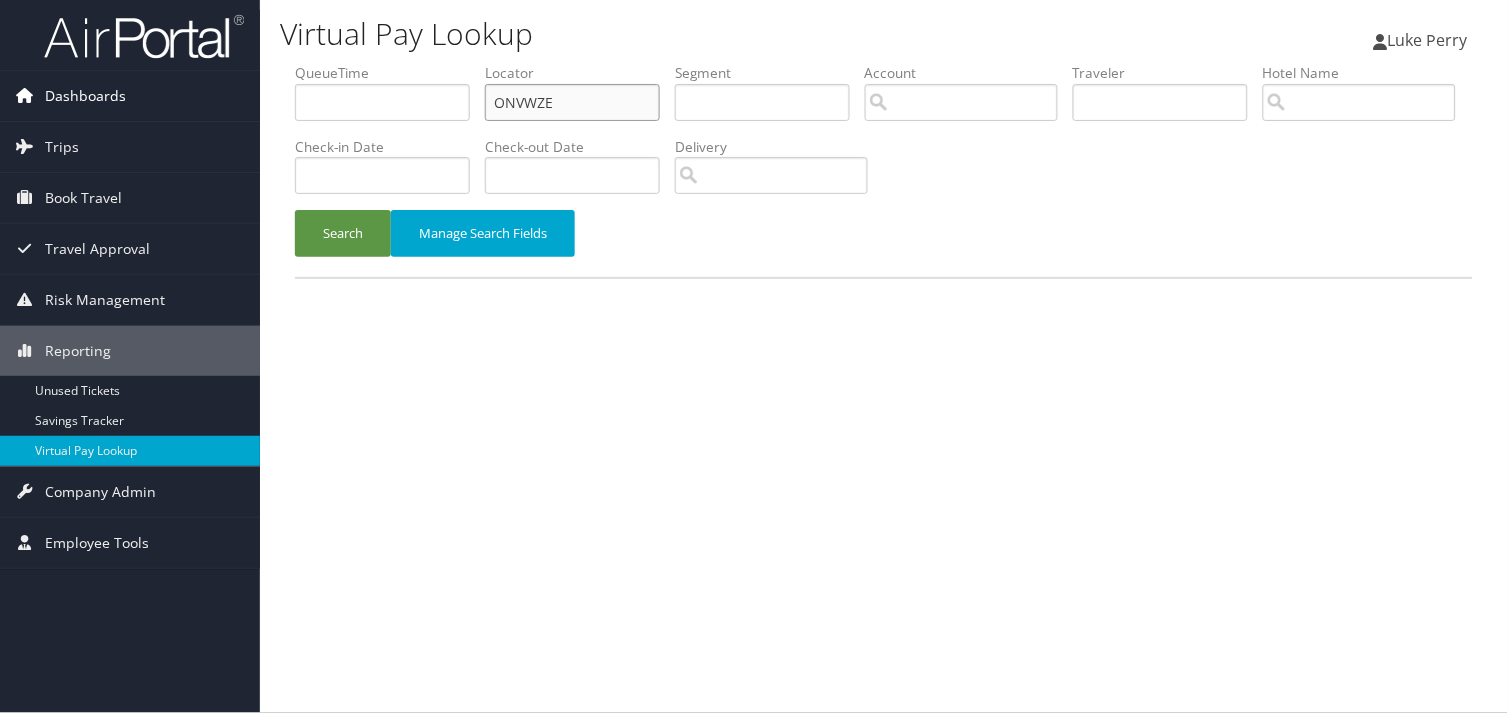 click on "Dashboards AirPortal 360™ (Manager) My Travel Dashboard   Trips Airtinerary® Lookup Current/Future Trips Past Trips Trips Missing Hotels Hotel Check-ins   Book Travel Approval Request (Beta)   Travel Approval Pending Trip Approvals Approved Trips Canceled Trips Approvals (Beta)   Risk Management SecurityLogic® Map Assistance Requests Travel Alerts Notifications   Reporting Unused Tickets Savings Tracker Virtual Pay Lookup   Company Admin Company Information Configure Approval Types (Beta) People Users (Beta) Vendor Contracts Travel Policy Service Fees  Reporting Fields (Beta) Report Settings Virtual Pay Settings   Employee Tools Help Desk" at bounding box center [754, 356] 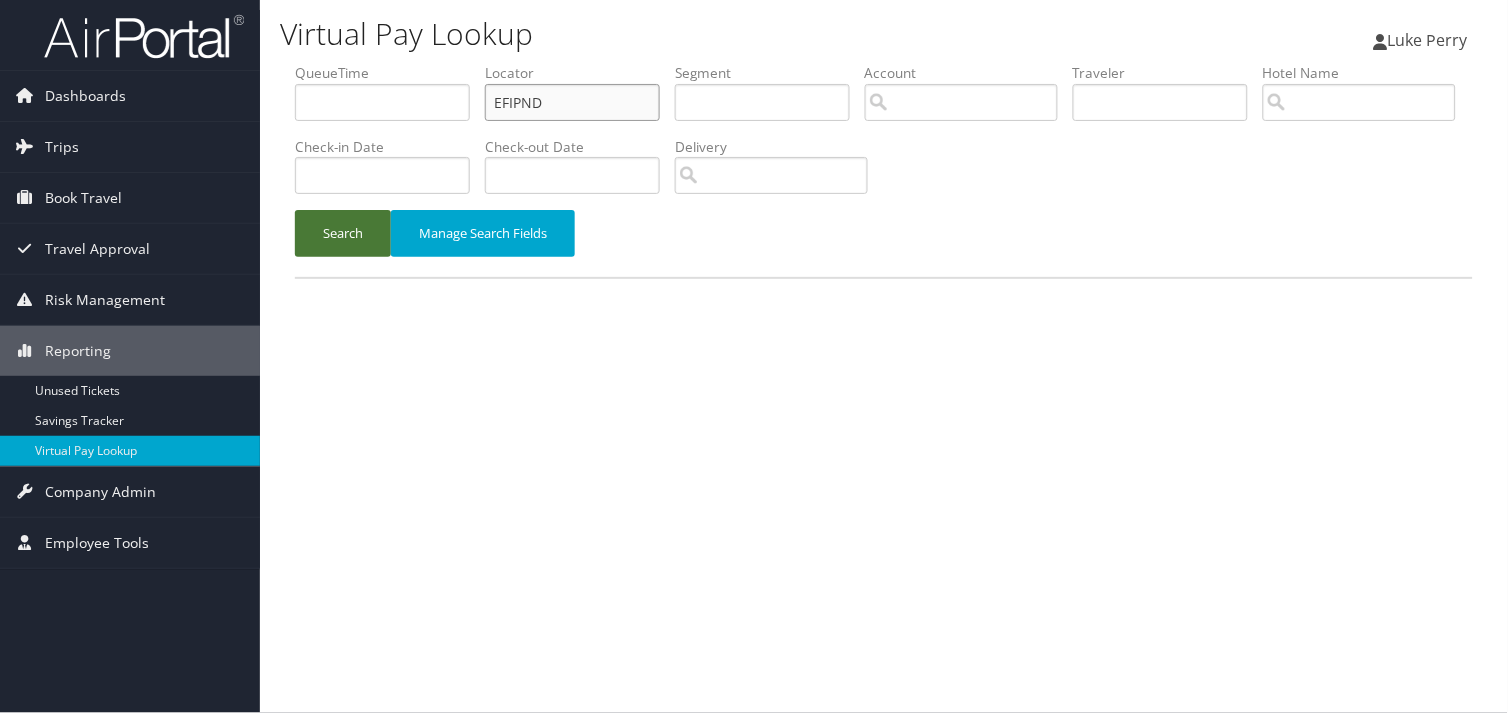 type on "EFIPND" 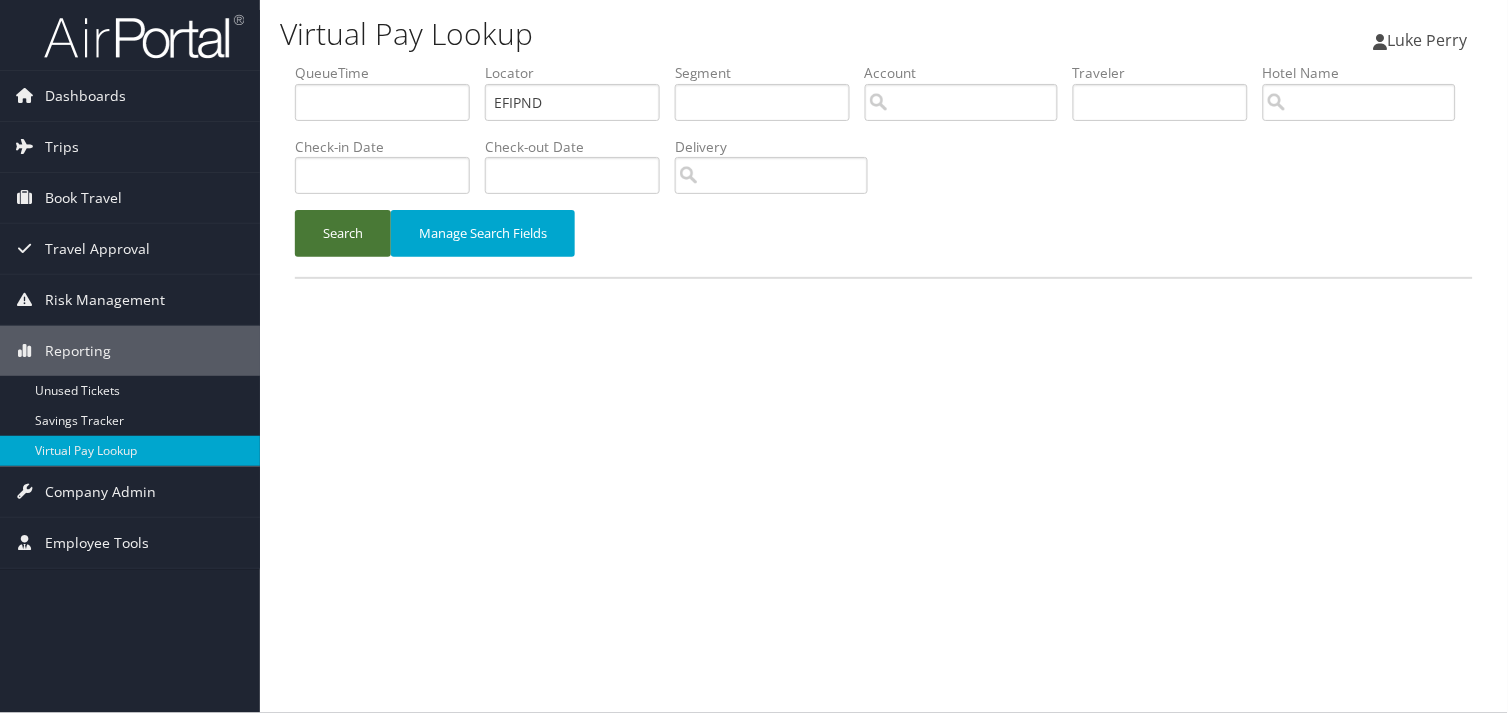 click on "Search" at bounding box center (343, 233) 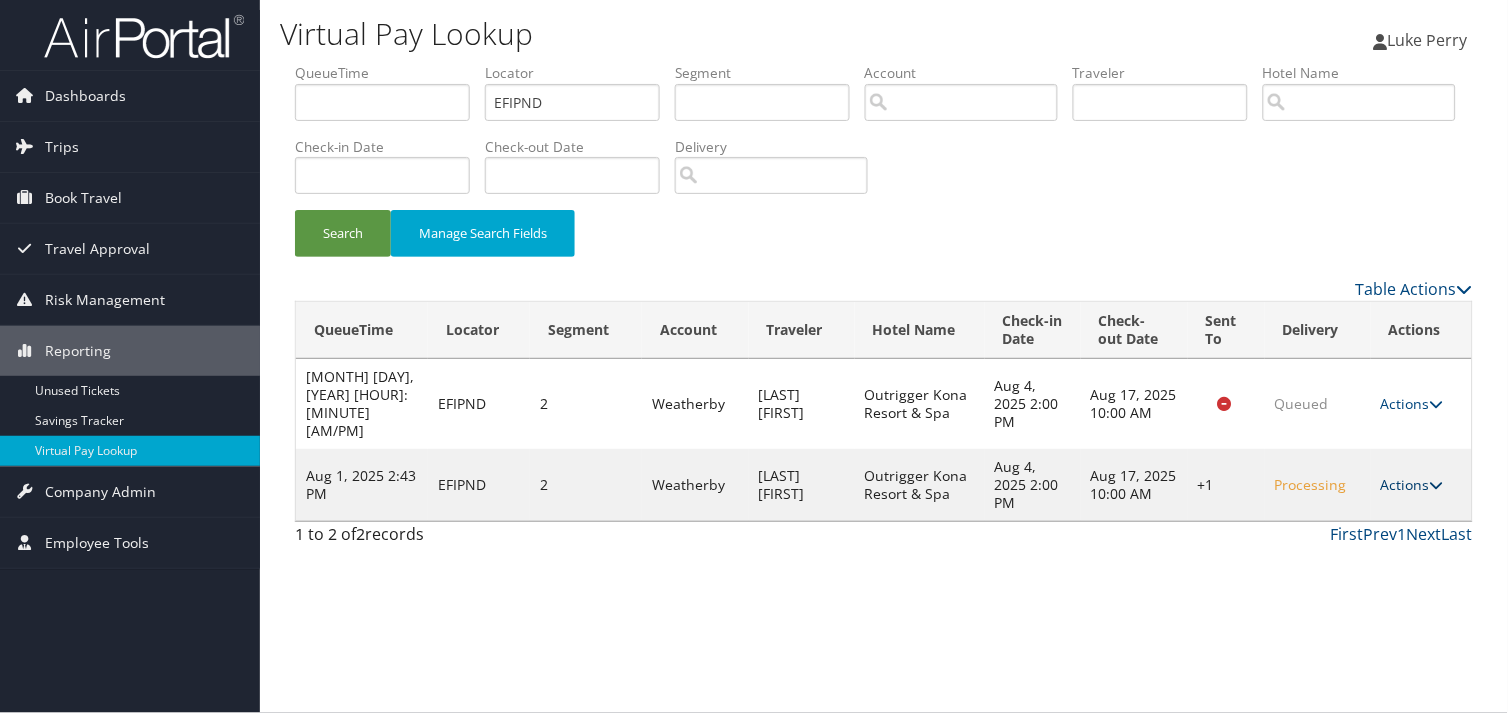 click on "Actions" at bounding box center (1412, 484) 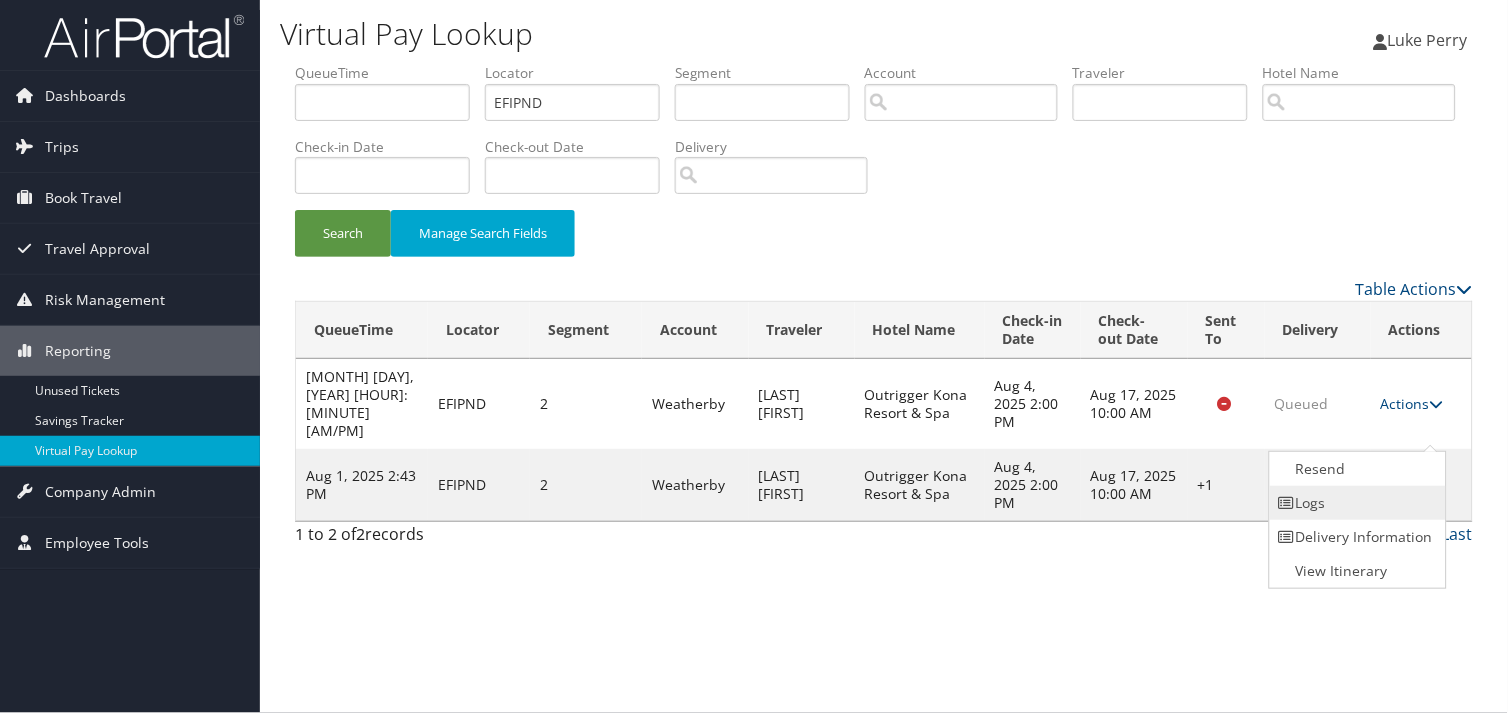 click at bounding box center (1287, 503) 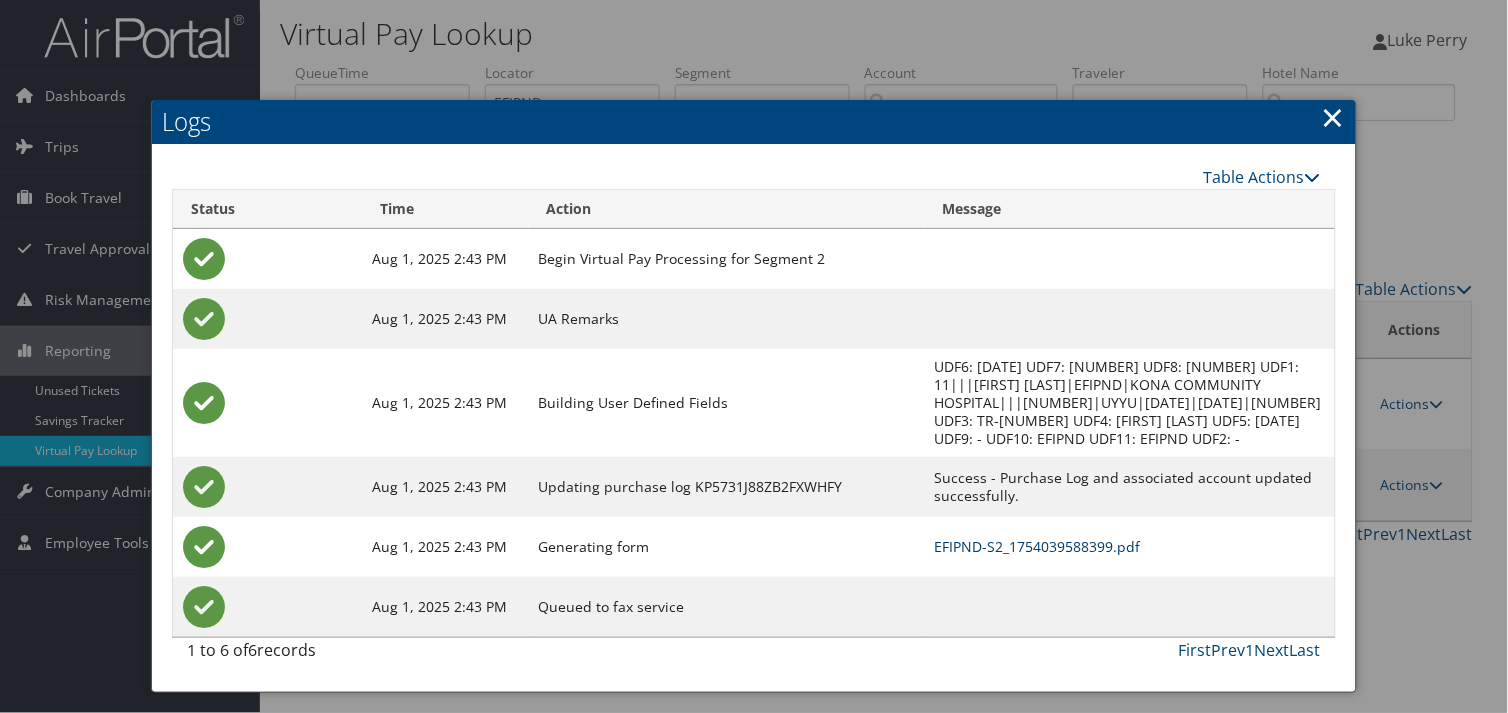 click on "EFIPND-S2_1754039588399.pdf" at bounding box center (1038, 546) 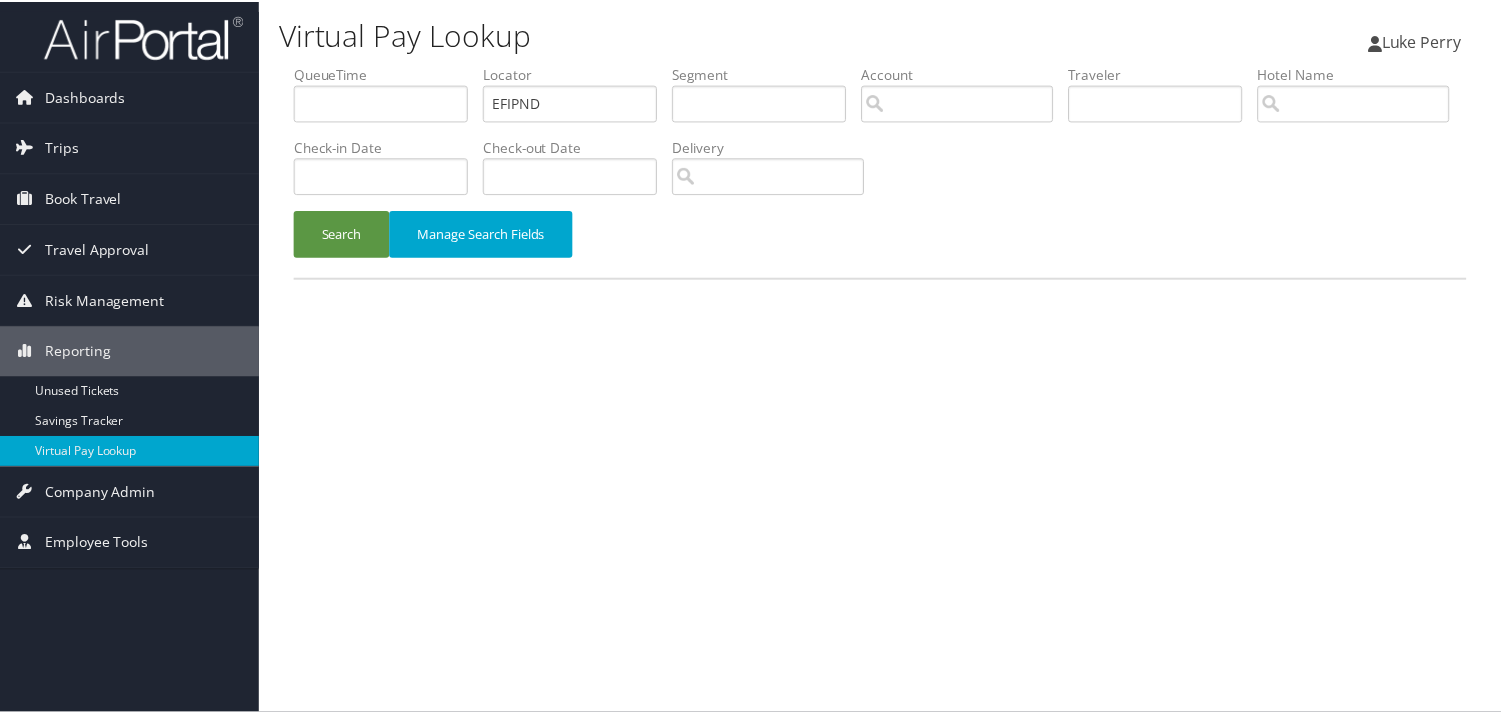 scroll, scrollTop: 0, scrollLeft: 0, axis: both 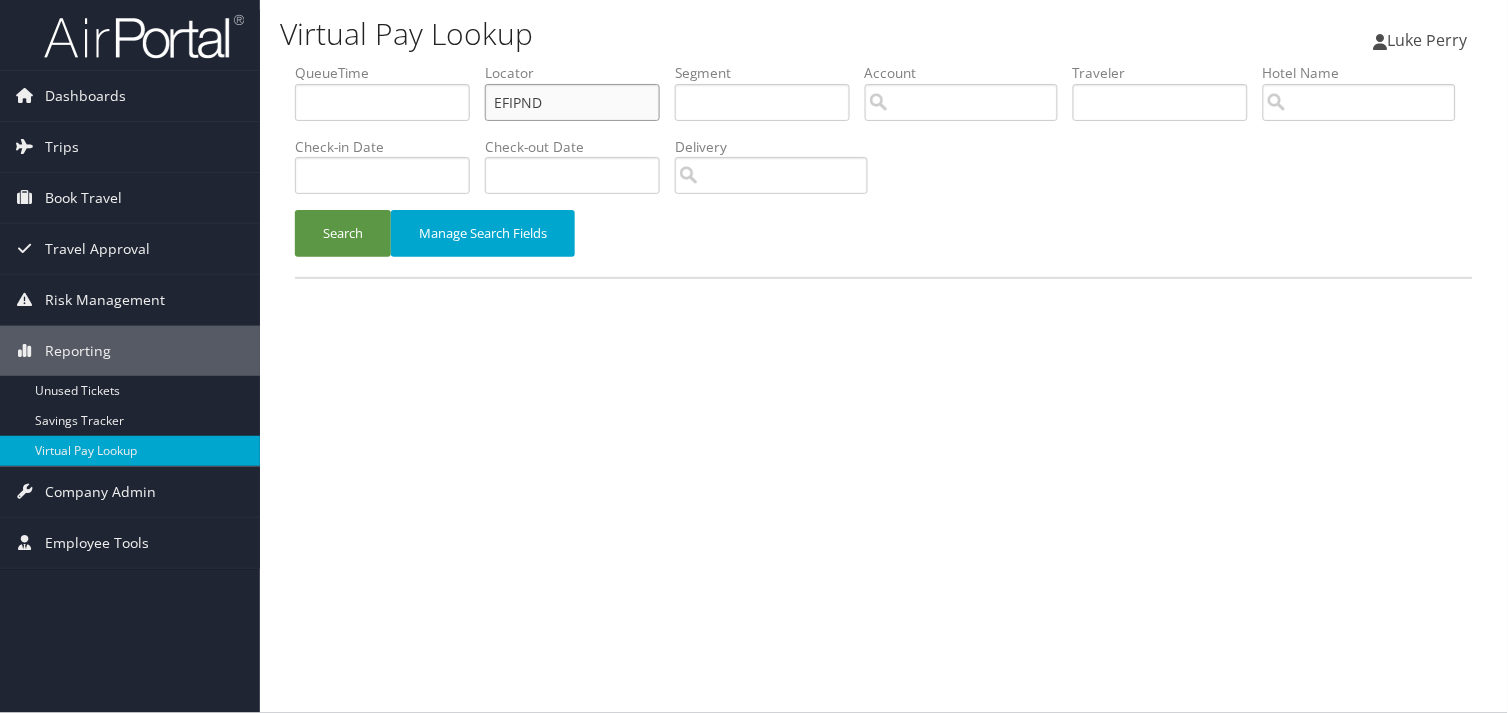 drag, startPoint x: 455, startPoint y: 117, endPoint x: 421, endPoint y: 122, distance: 34.36568 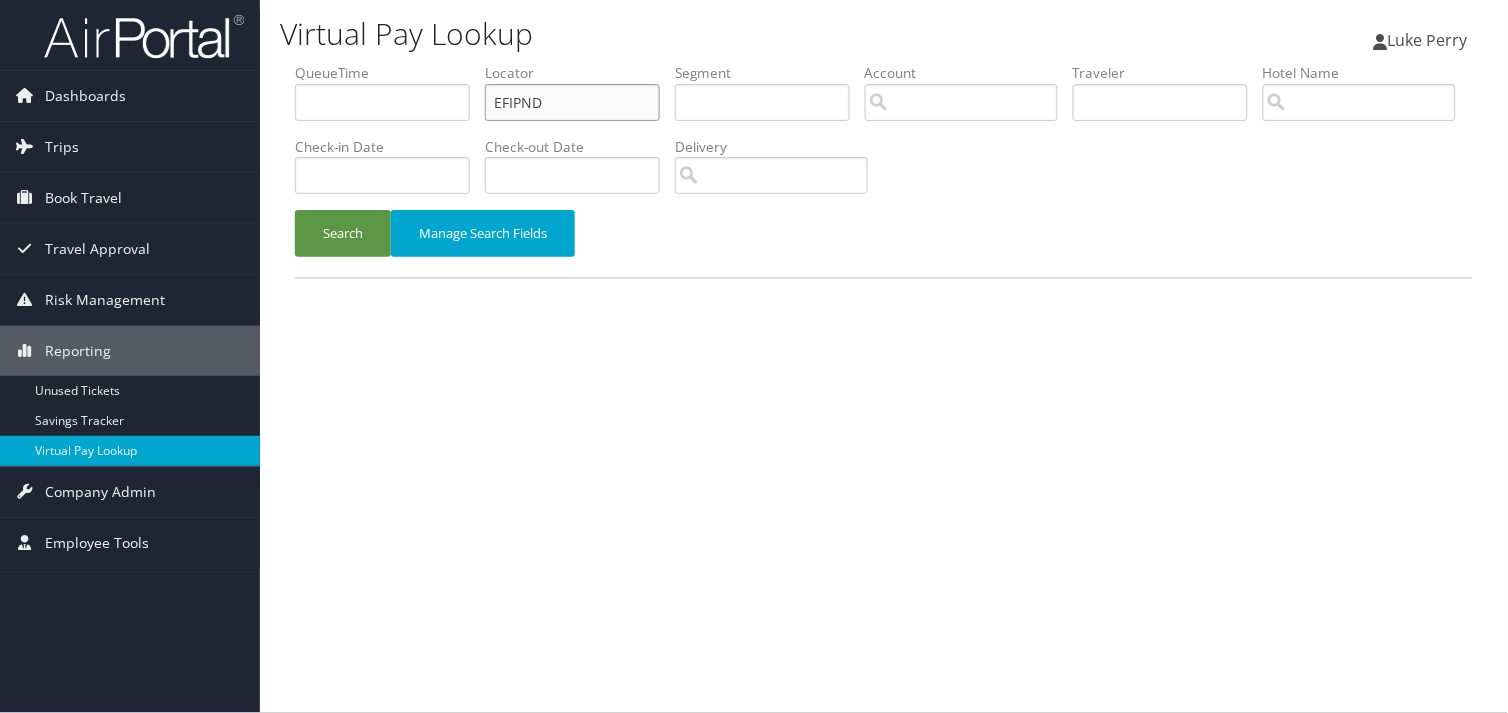 click on "QueueTime Locator EFIPND Segment Account Traveler Hotel Name Check-in Date Check-out Date Delivery" at bounding box center [884, 63] 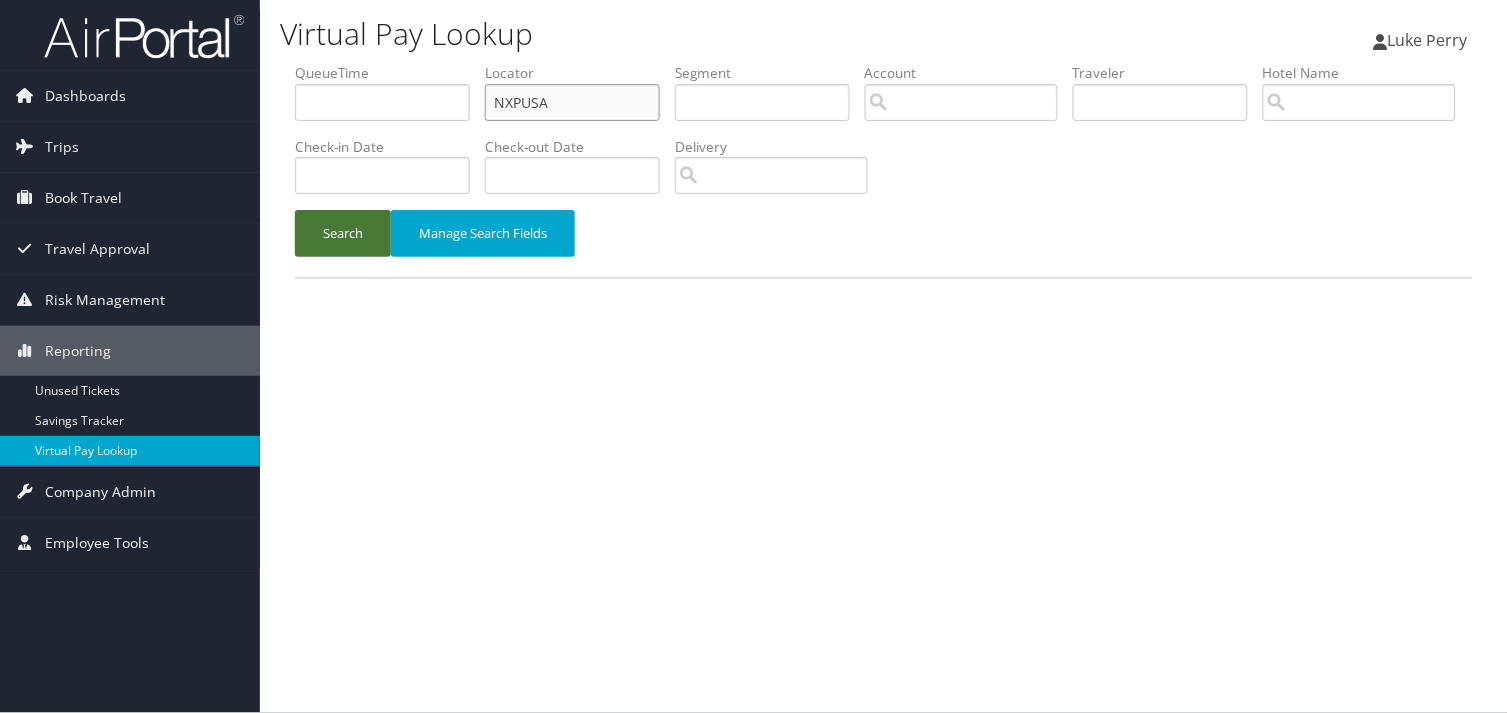 type on "NXPUSA" 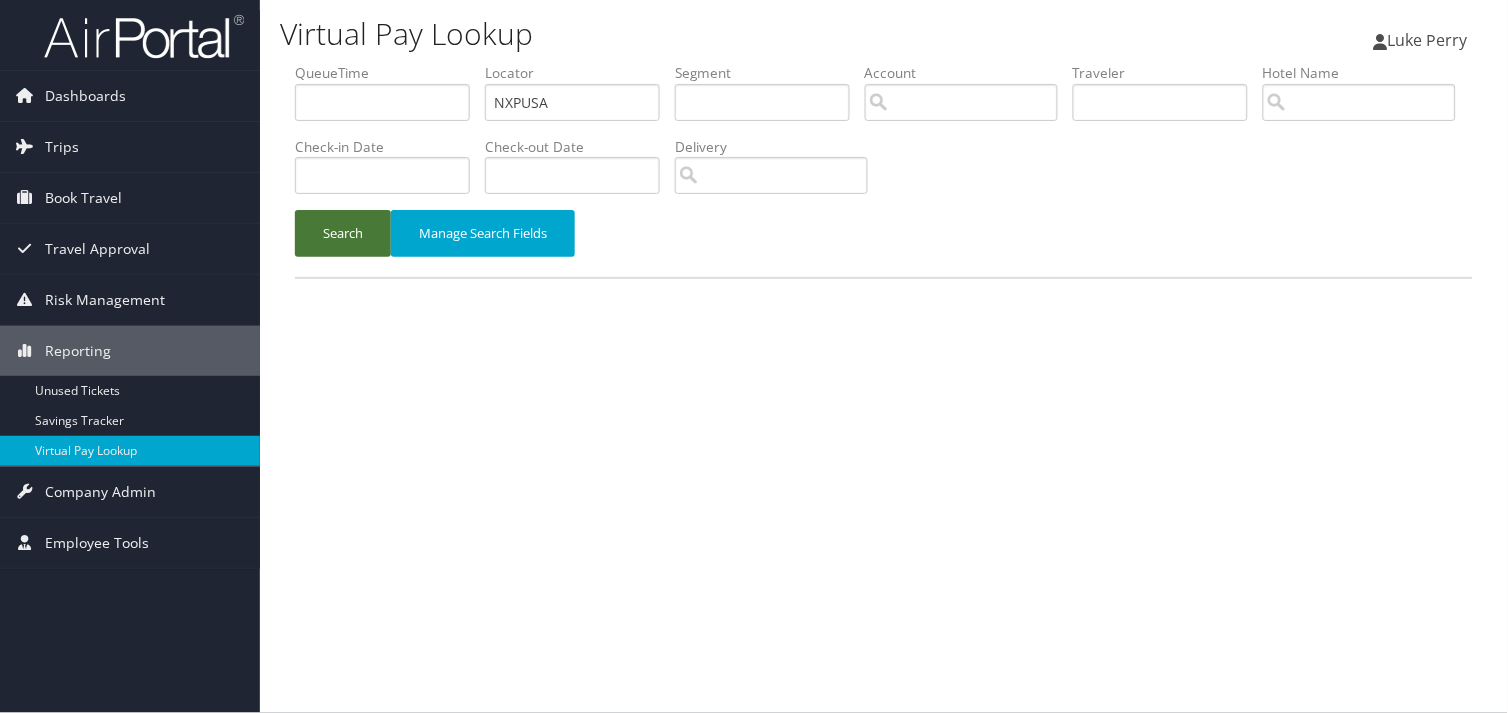 click on "Search" at bounding box center (343, 233) 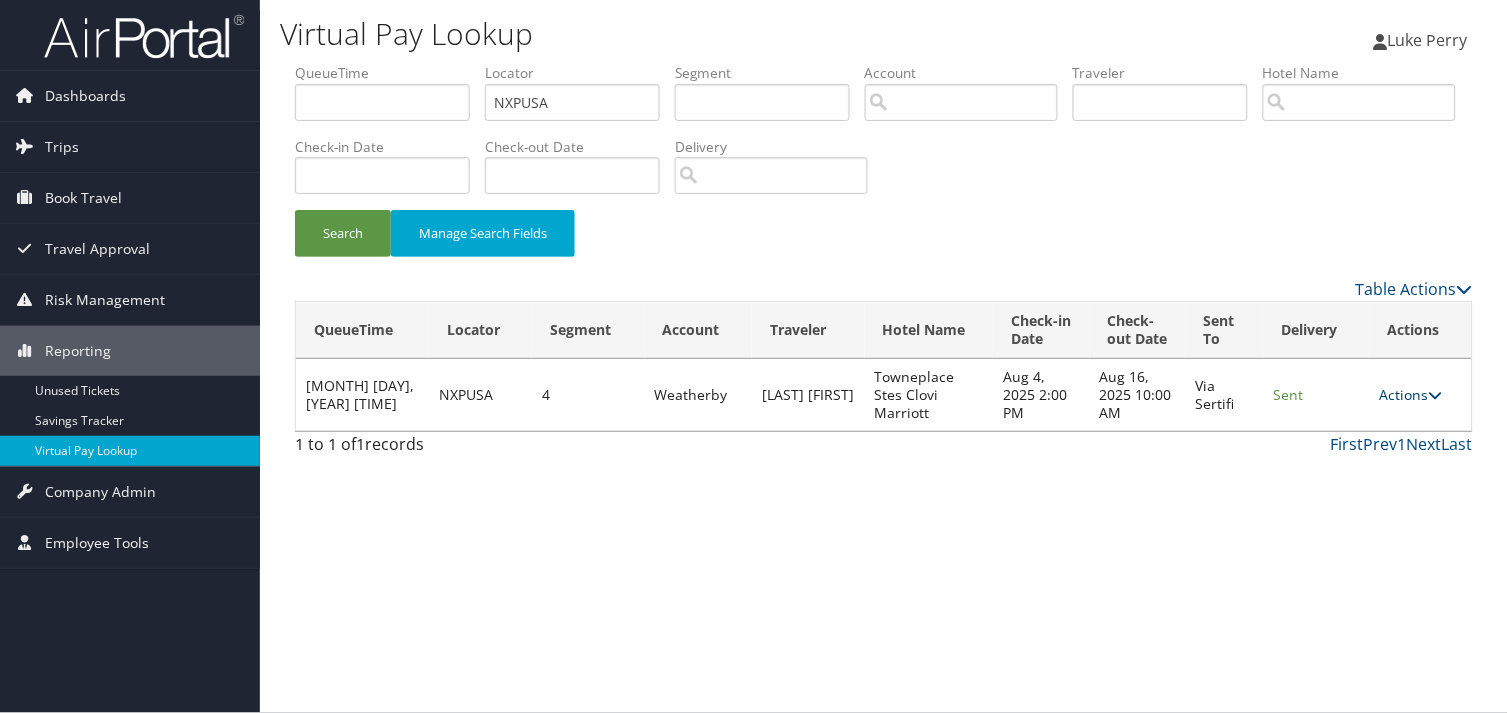 click on "Actions" at bounding box center [1411, 394] 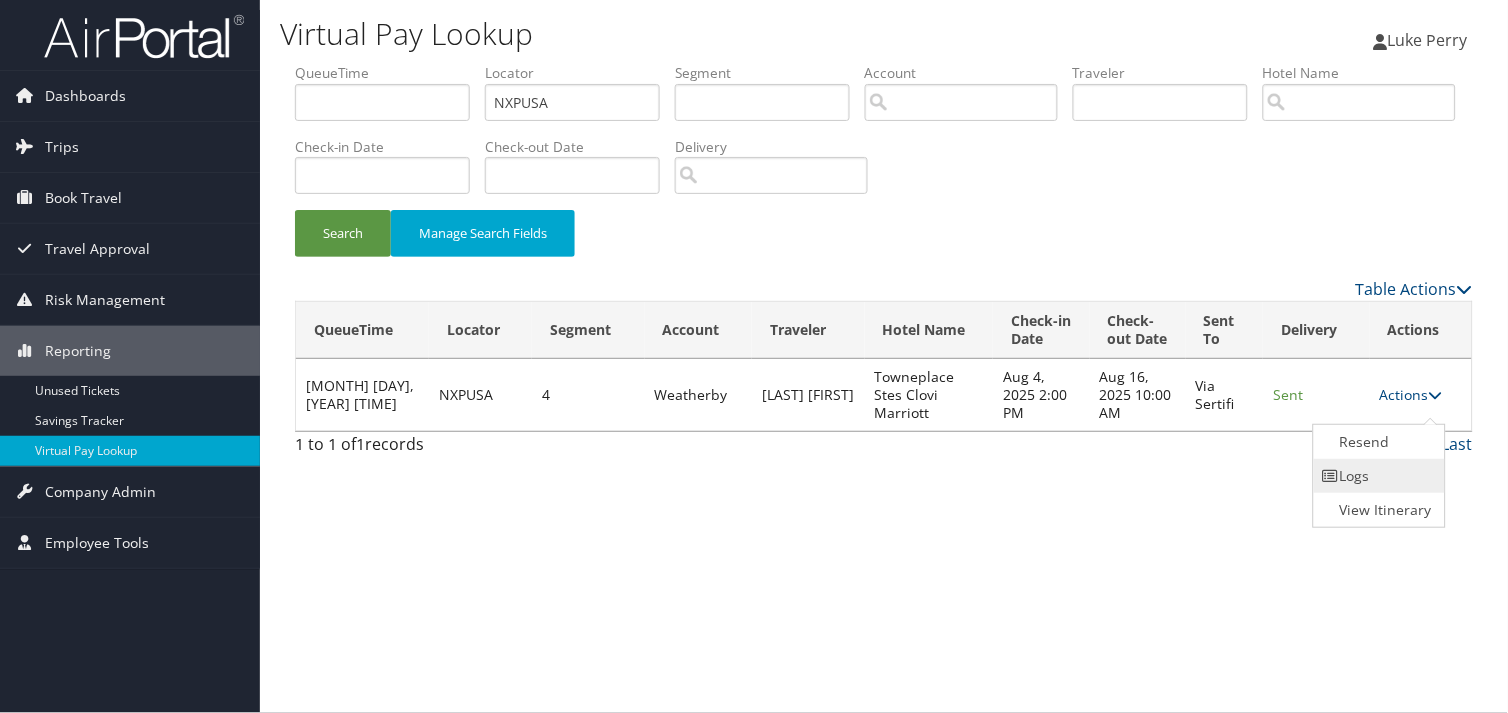 click on "Logs" at bounding box center (1377, 476) 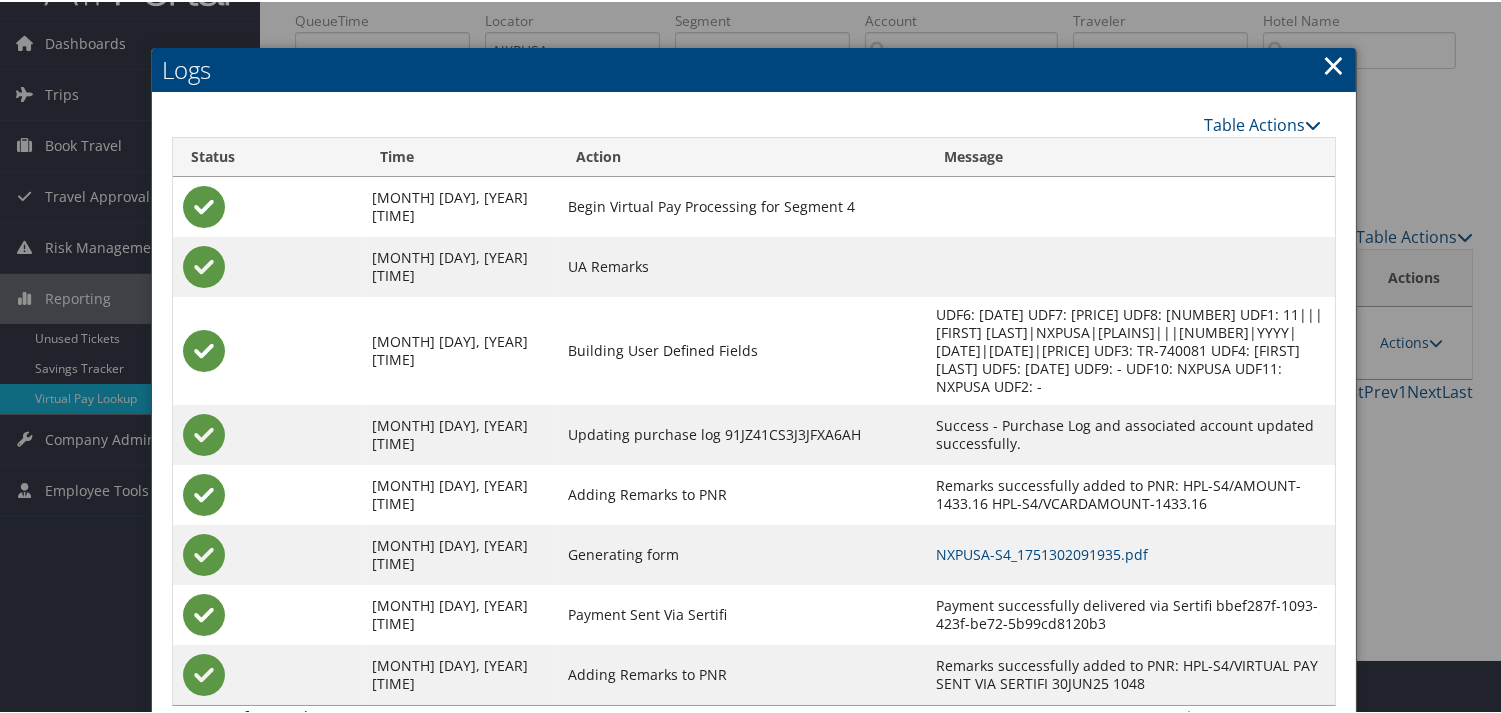scroll, scrollTop: 82, scrollLeft: 0, axis: vertical 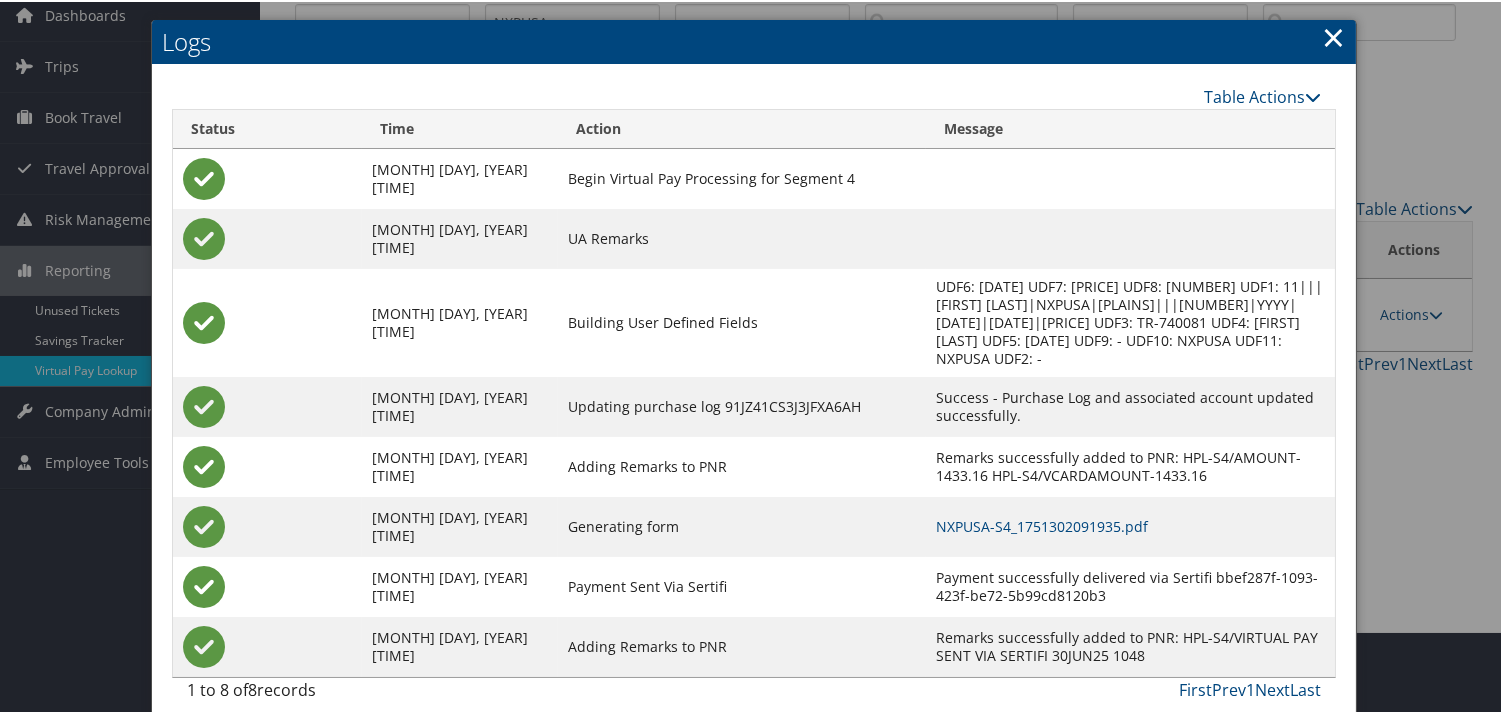 click on "NXPUSA-S4_1751302091935.pdf" at bounding box center (1130, 525) 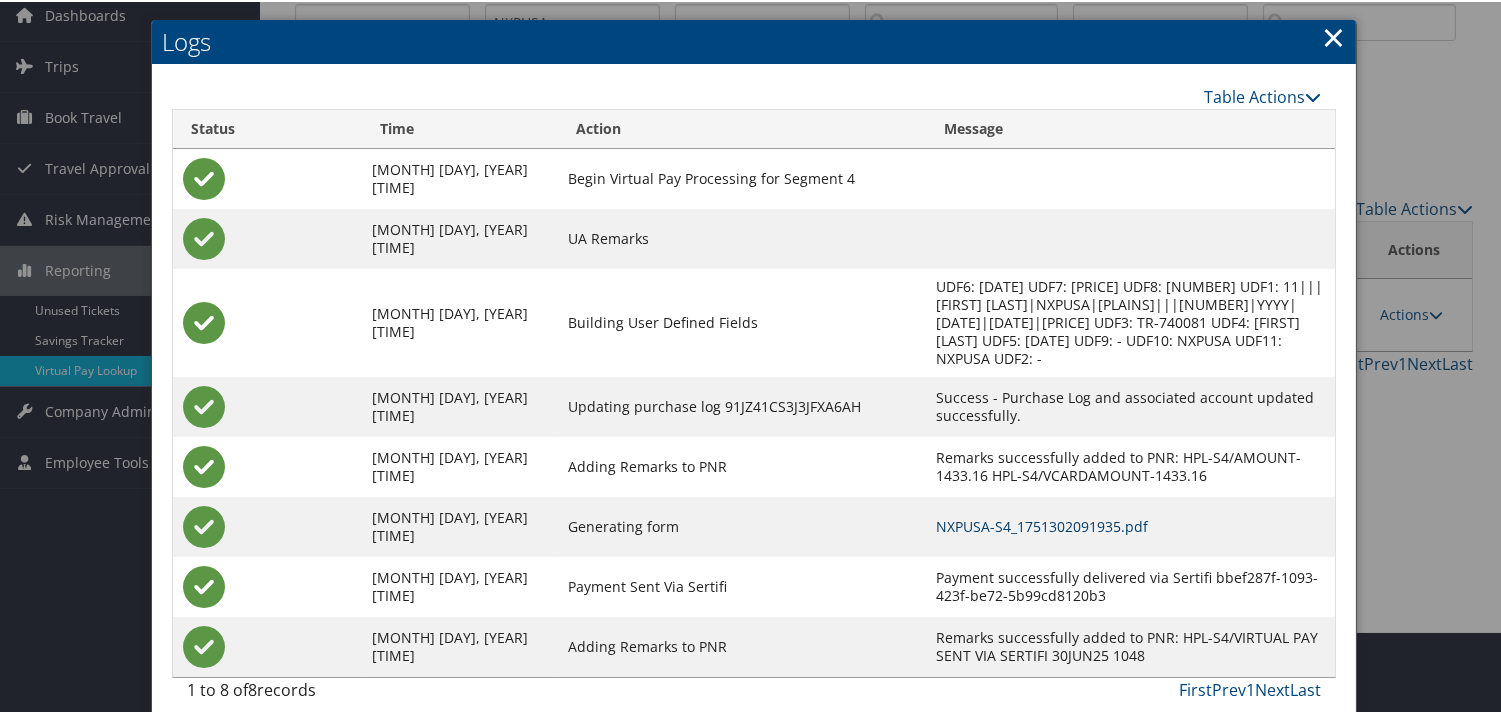 click on "NXPUSA-S4_1751302091935.pdf" at bounding box center [1042, 524] 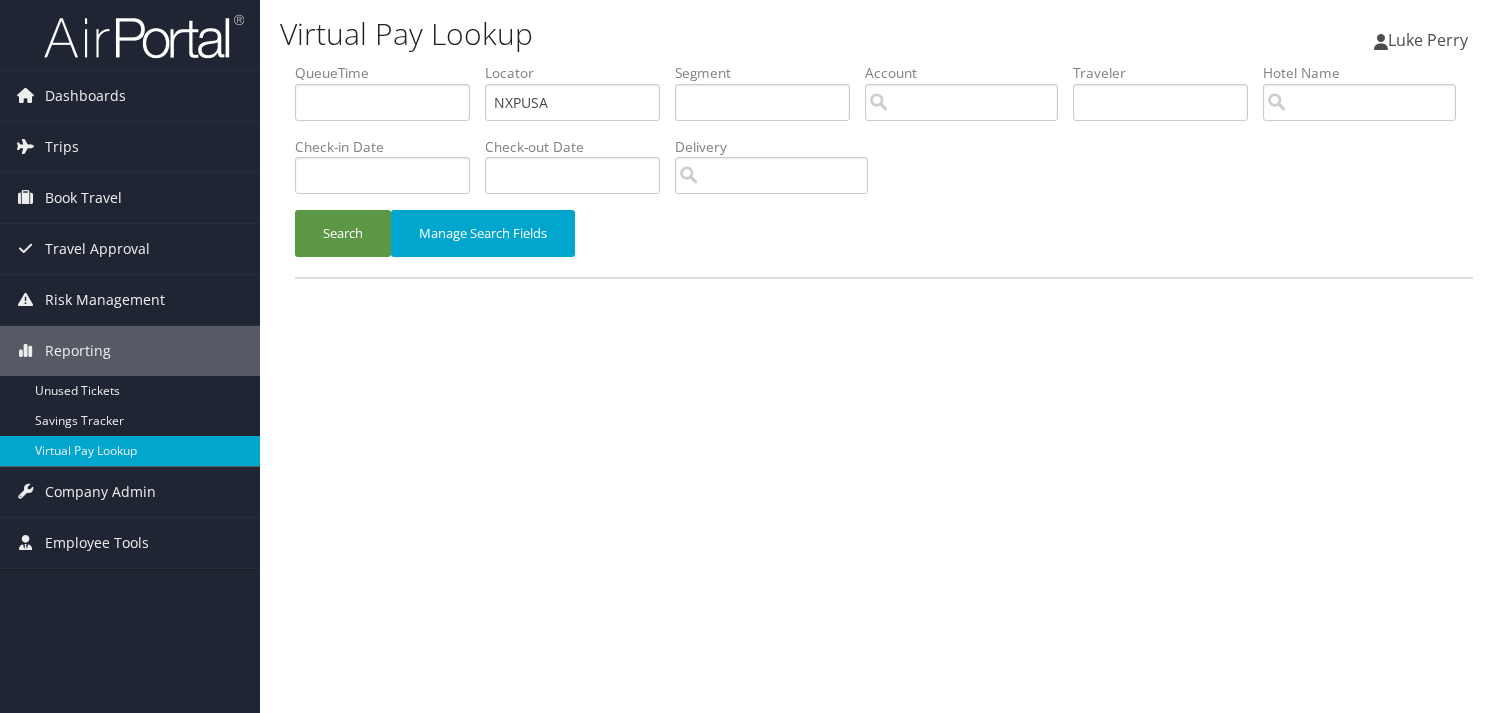 scroll, scrollTop: 0, scrollLeft: 0, axis: both 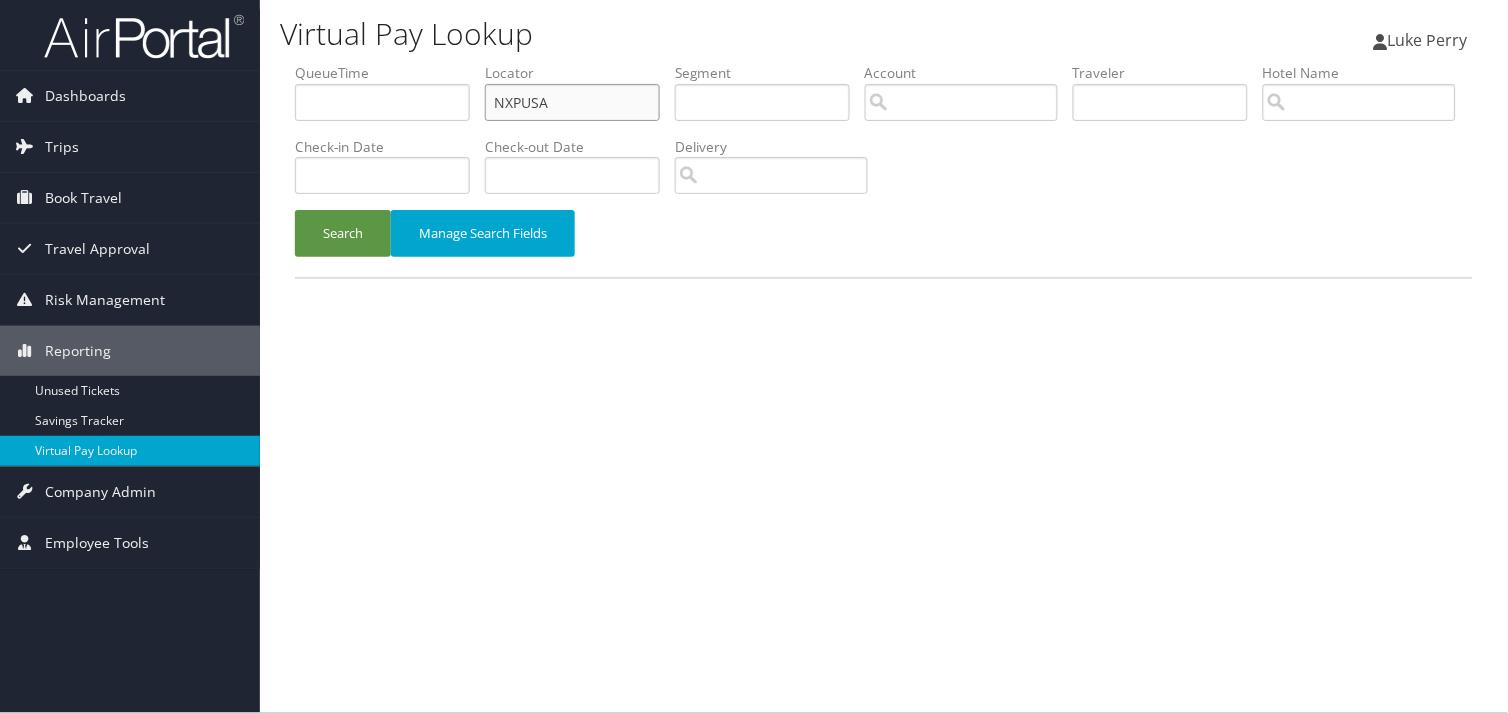 drag, startPoint x: 538, startPoint y: 101, endPoint x: 294, endPoint y: 120, distance: 244.73863 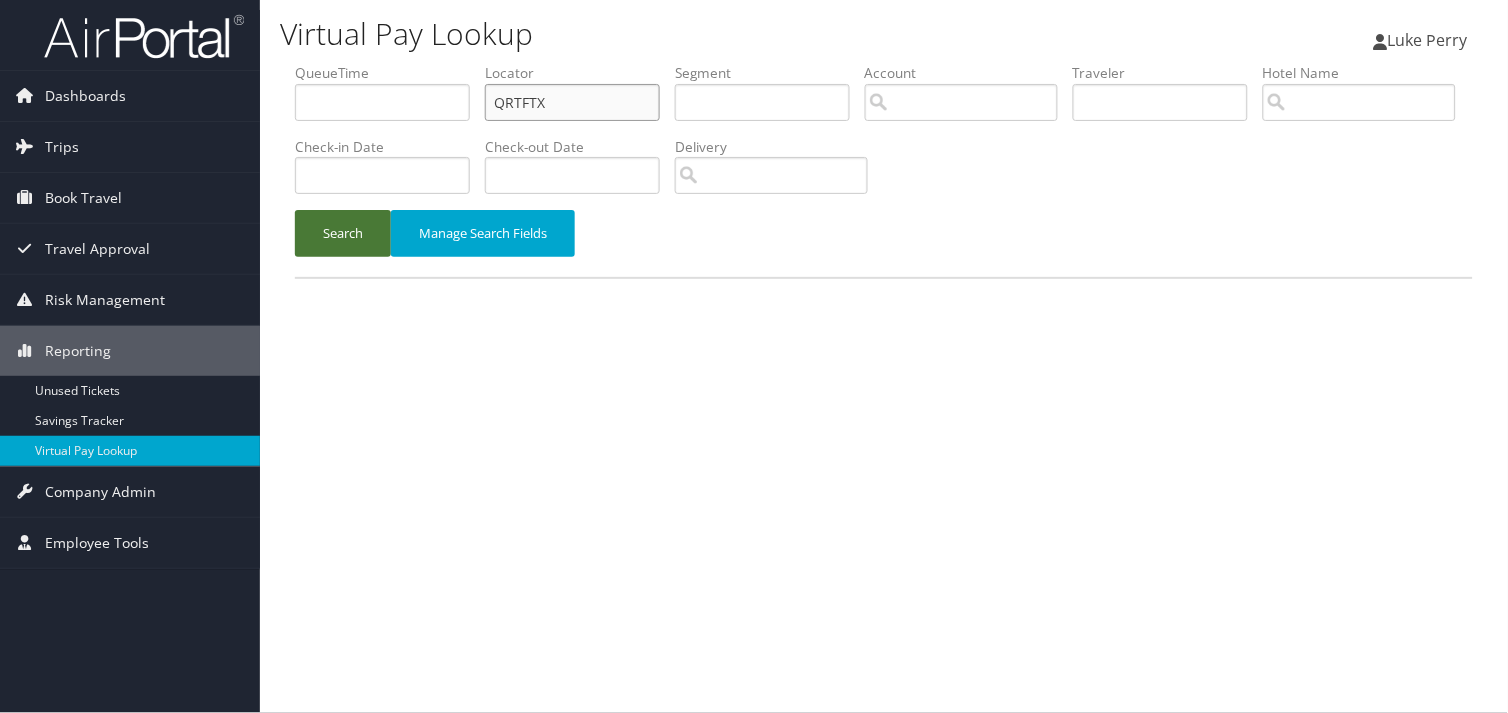 type on "QRTFTX" 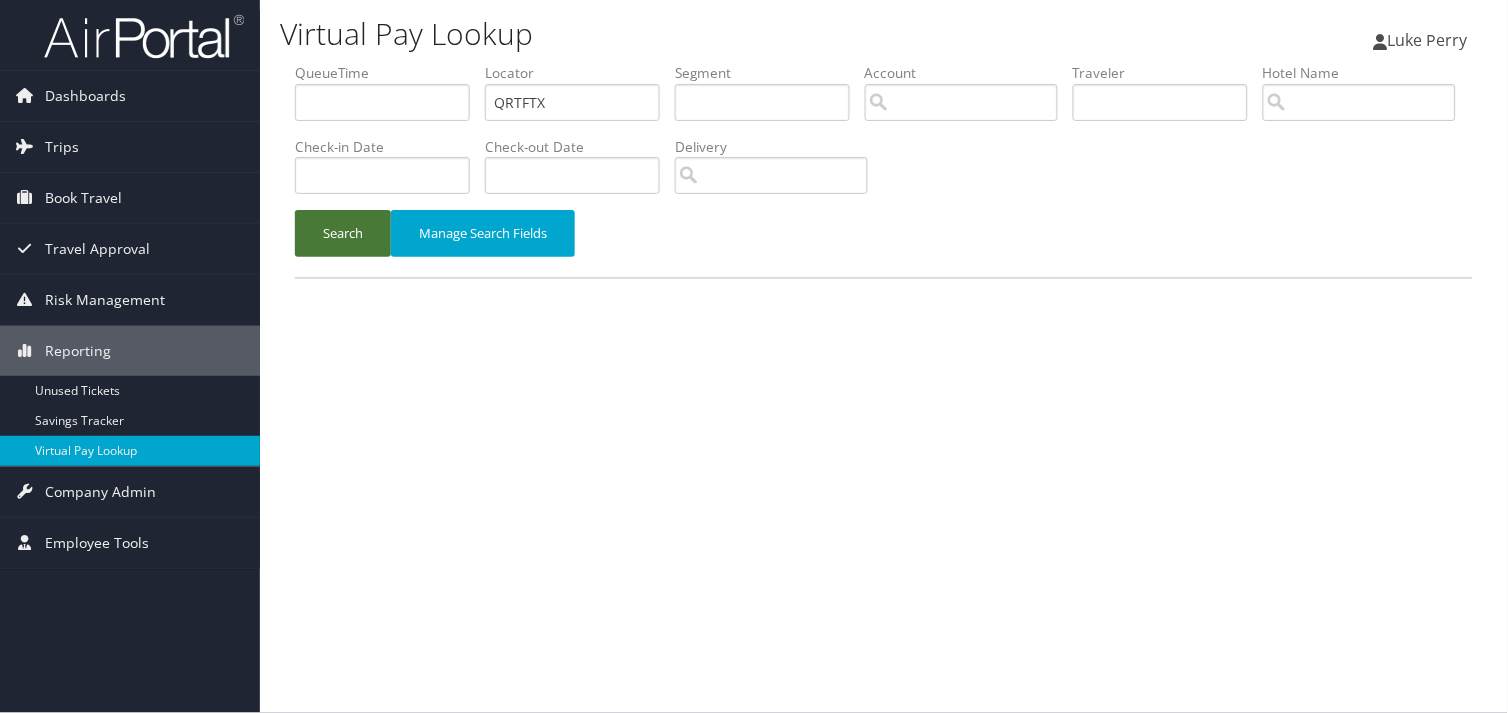 click on "Search" at bounding box center [343, 233] 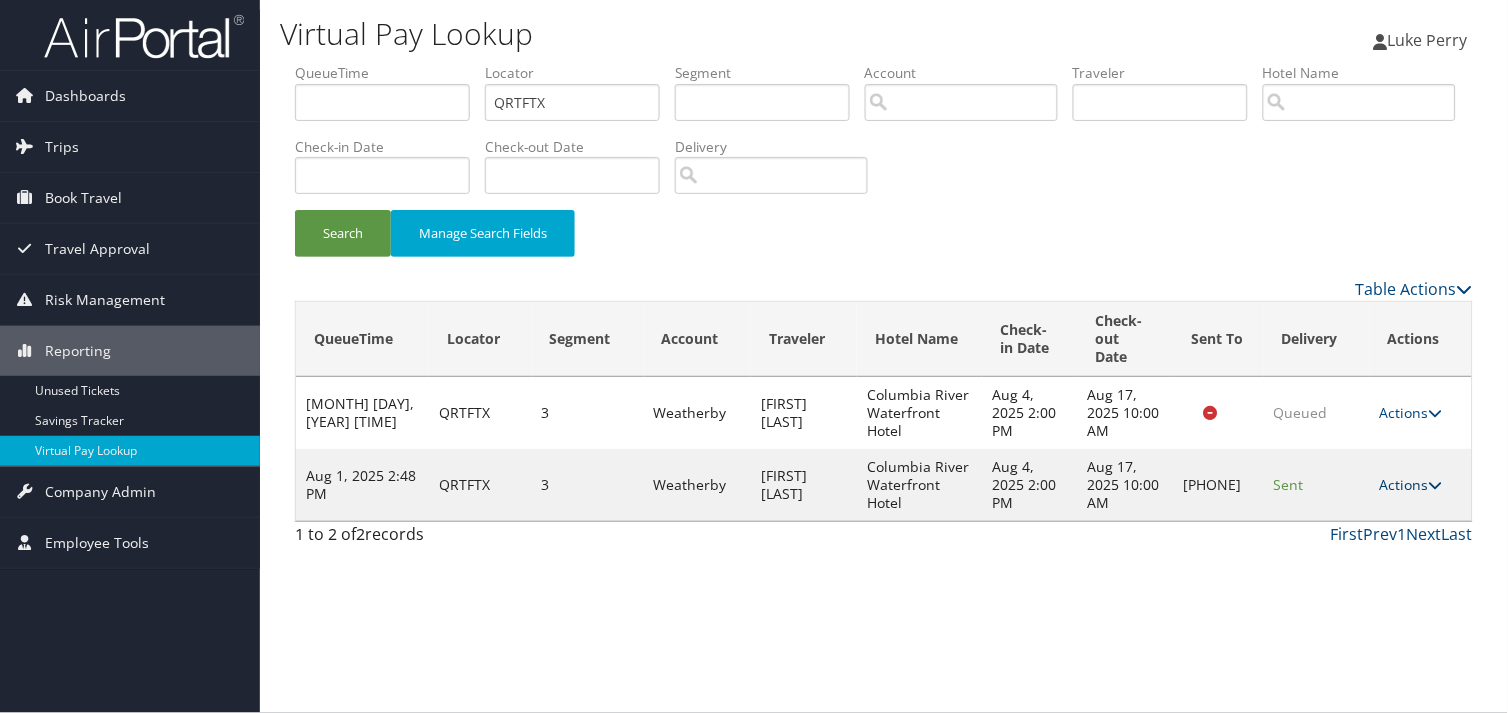 click on "Actions" at bounding box center (1411, 484) 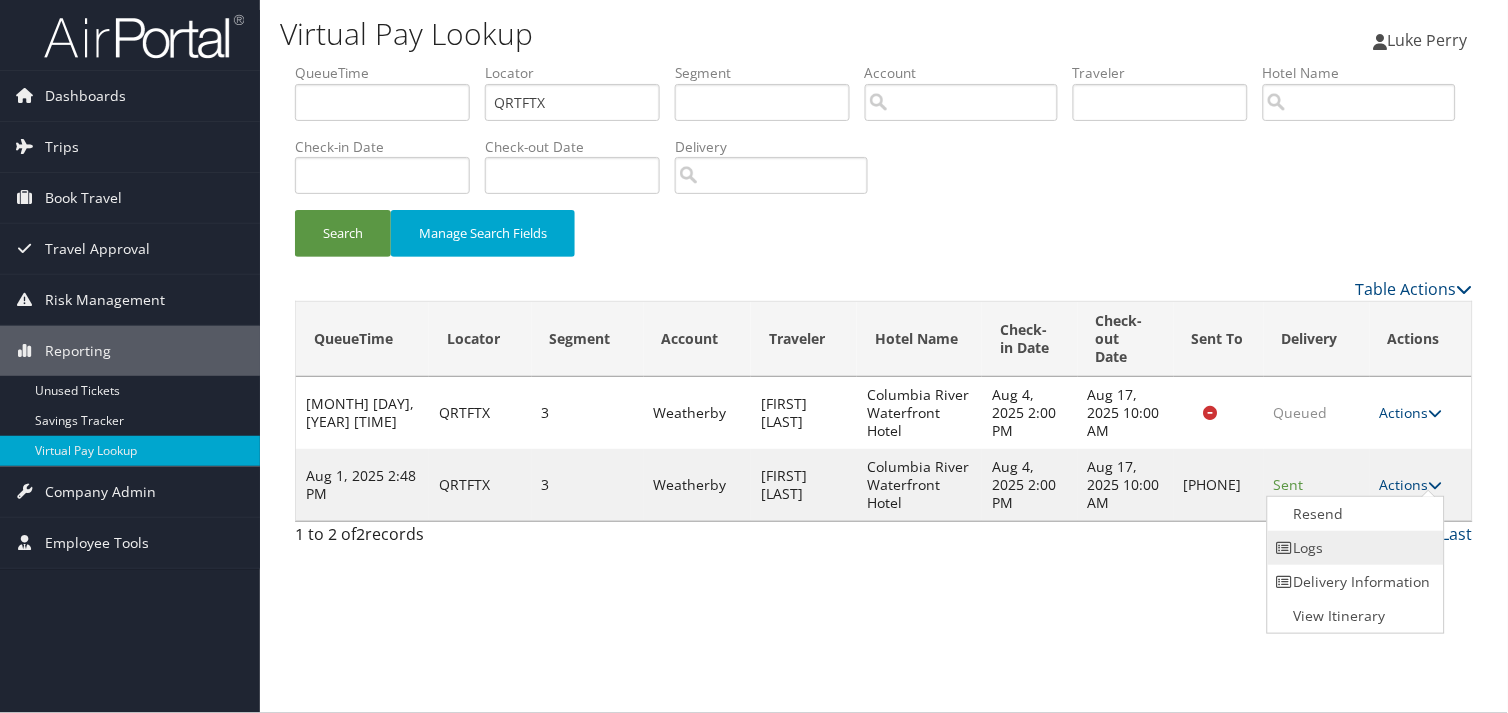 click on "Logs" at bounding box center (1353, 548) 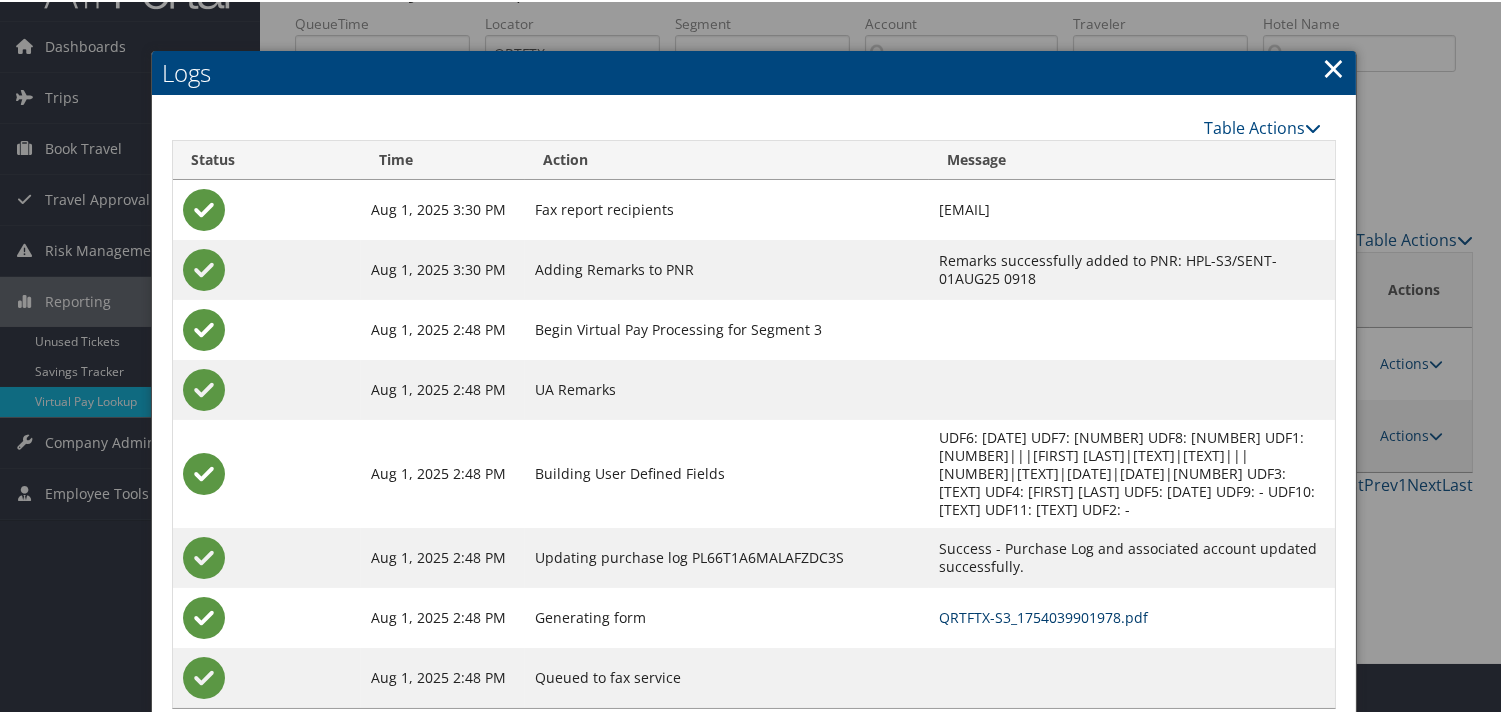 scroll, scrollTop: 100, scrollLeft: 0, axis: vertical 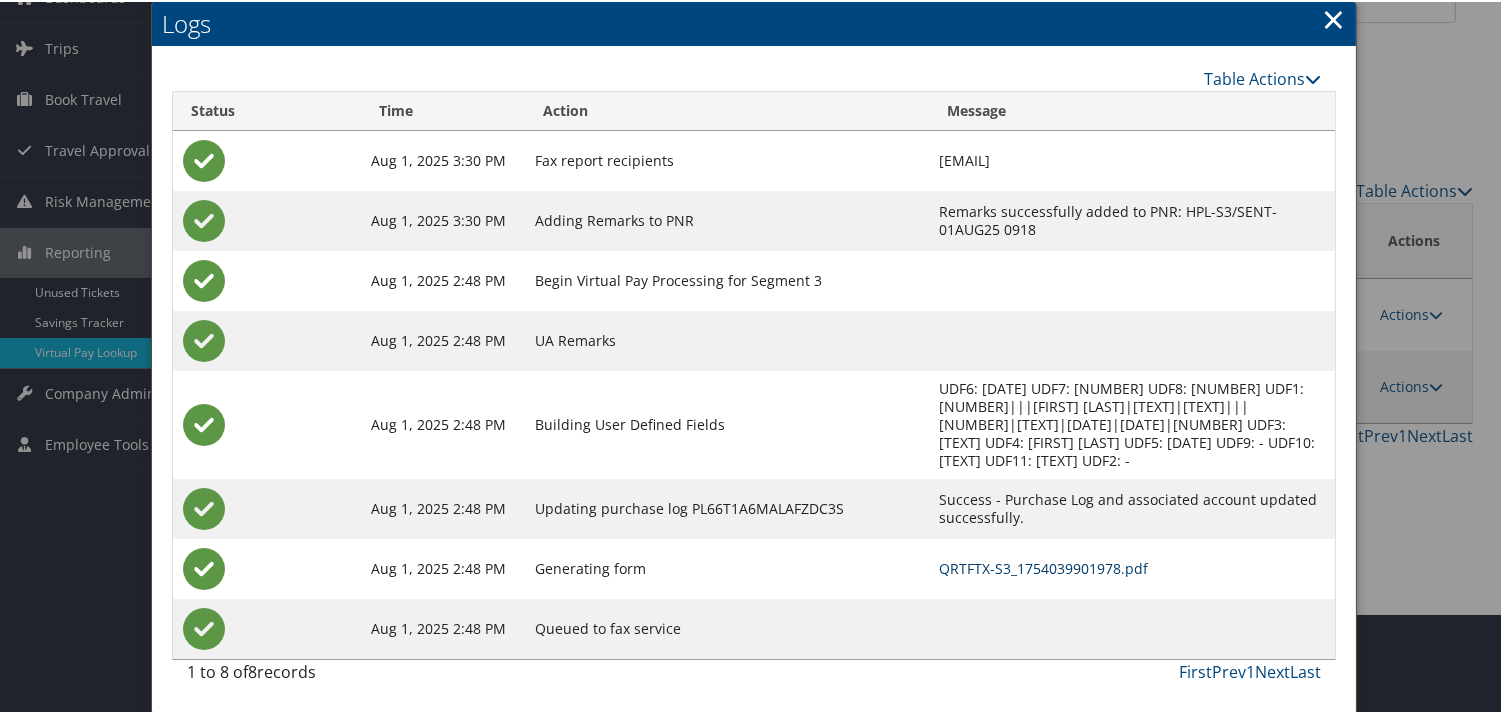 click on "QRTFTX-S3_1754039901978.pdf" at bounding box center (1043, 566) 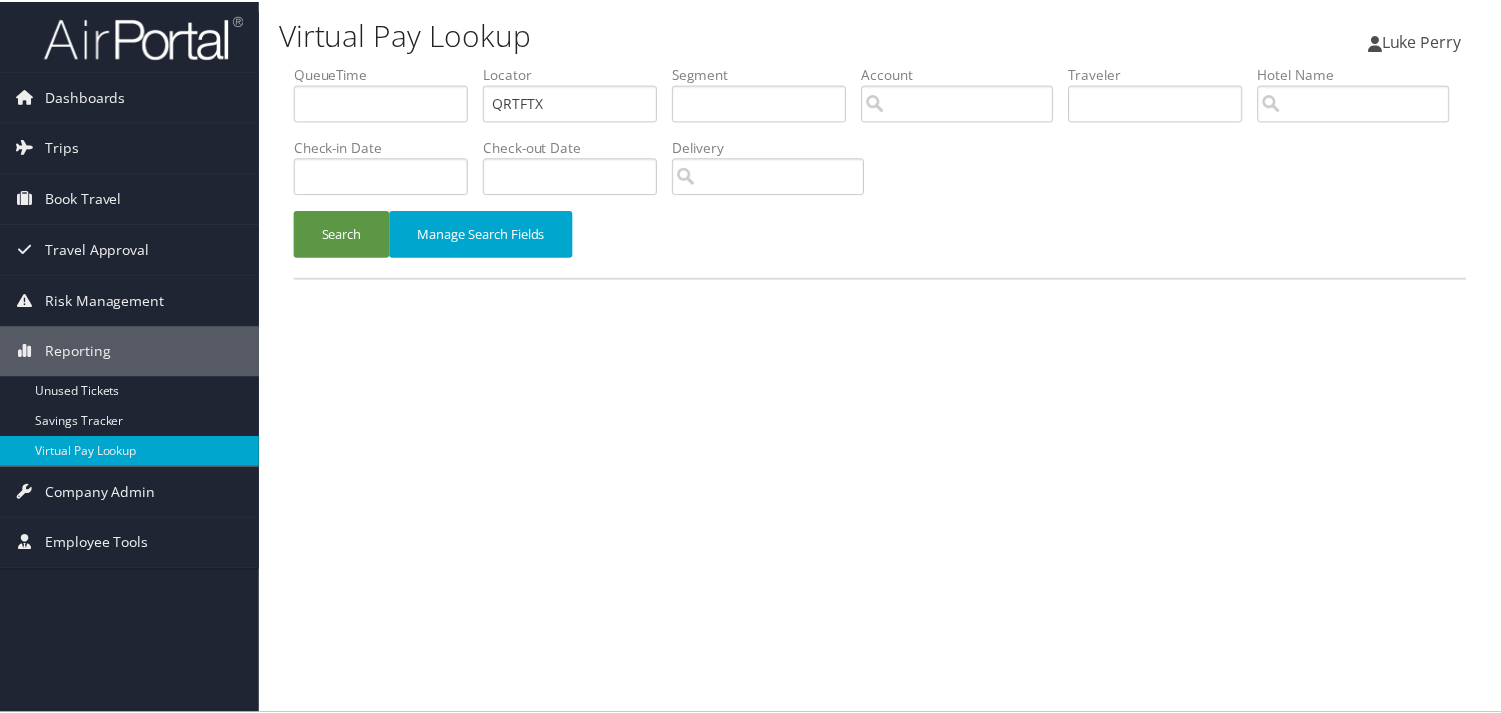 scroll, scrollTop: 0, scrollLeft: 0, axis: both 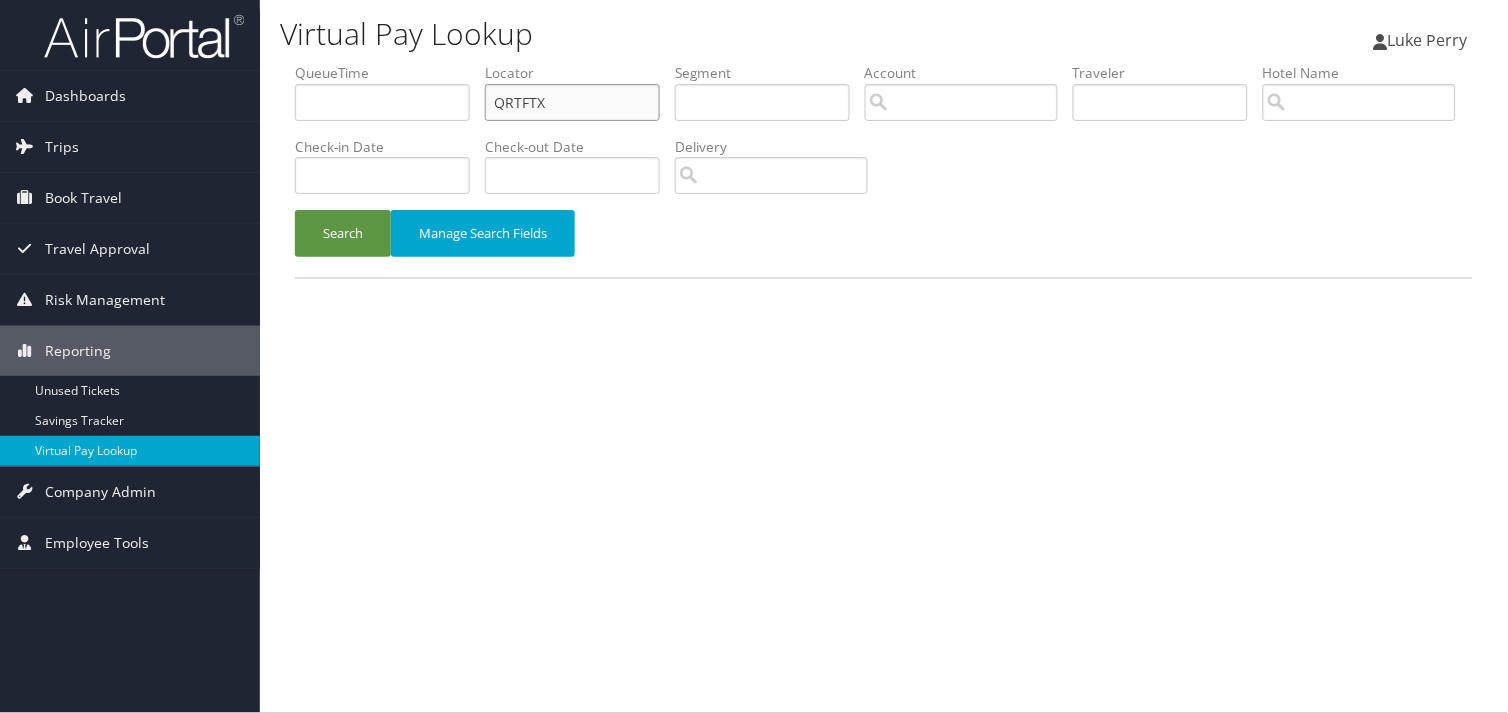 drag, startPoint x: 560, startPoint y: 106, endPoint x: 373, endPoint y: 115, distance: 187.21645 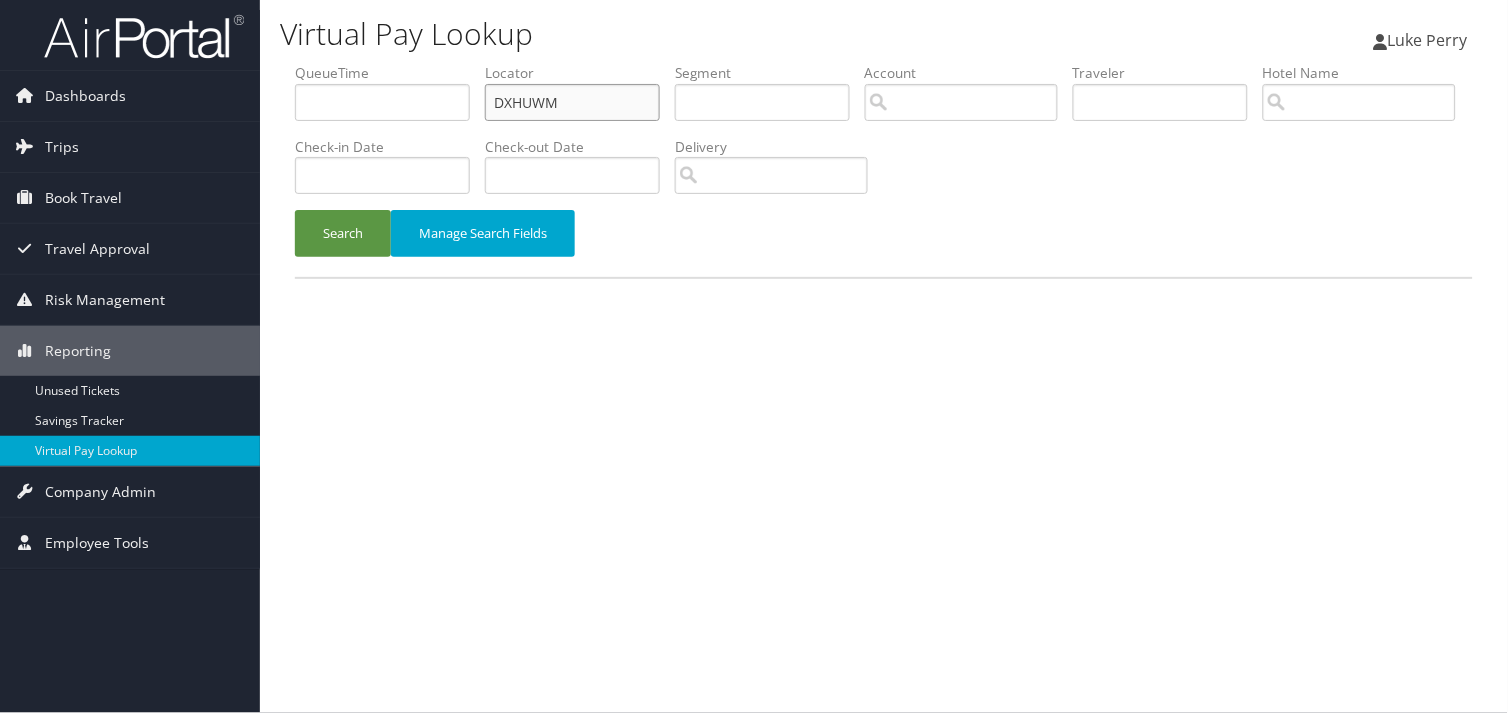 click on "DXHUWM" at bounding box center (572, 102) 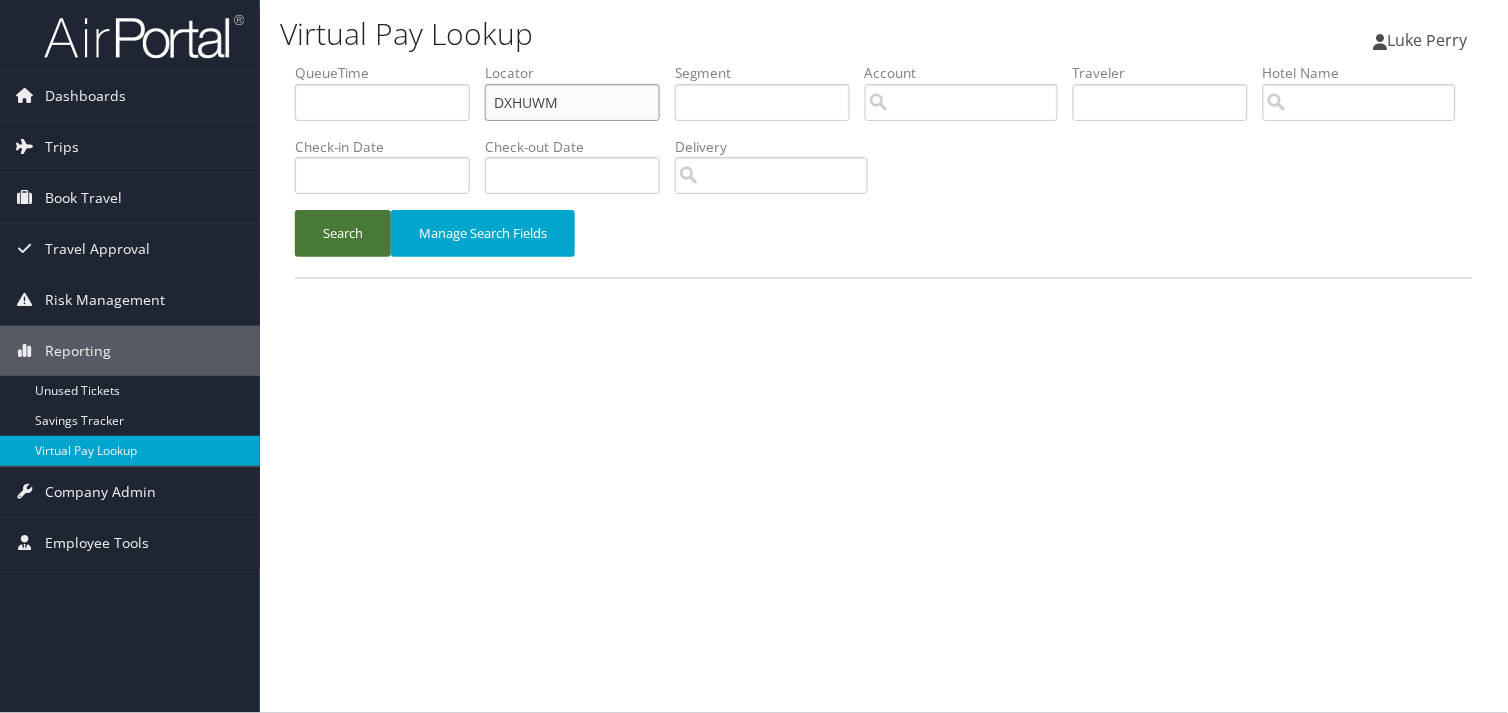 type on "DXHUWM" 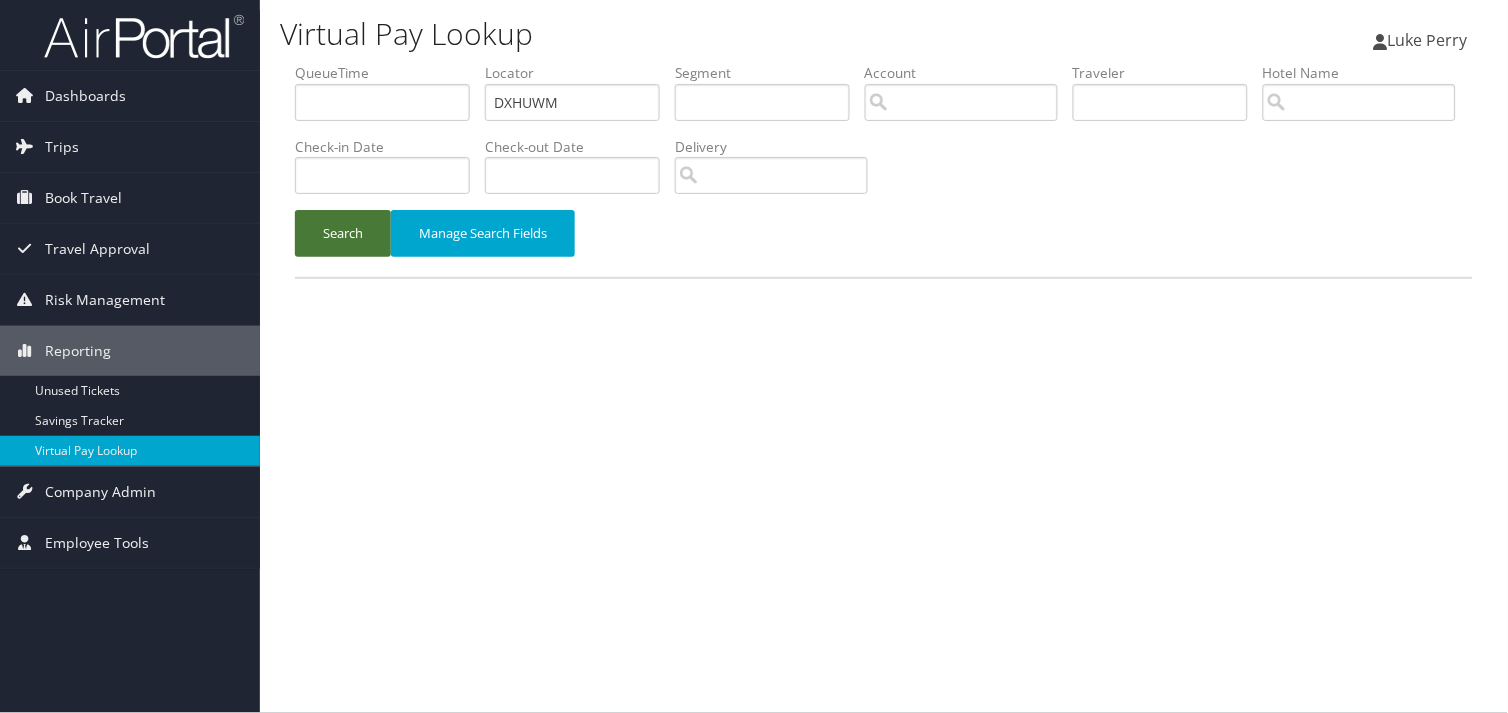 click on "Search" at bounding box center (343, 233) 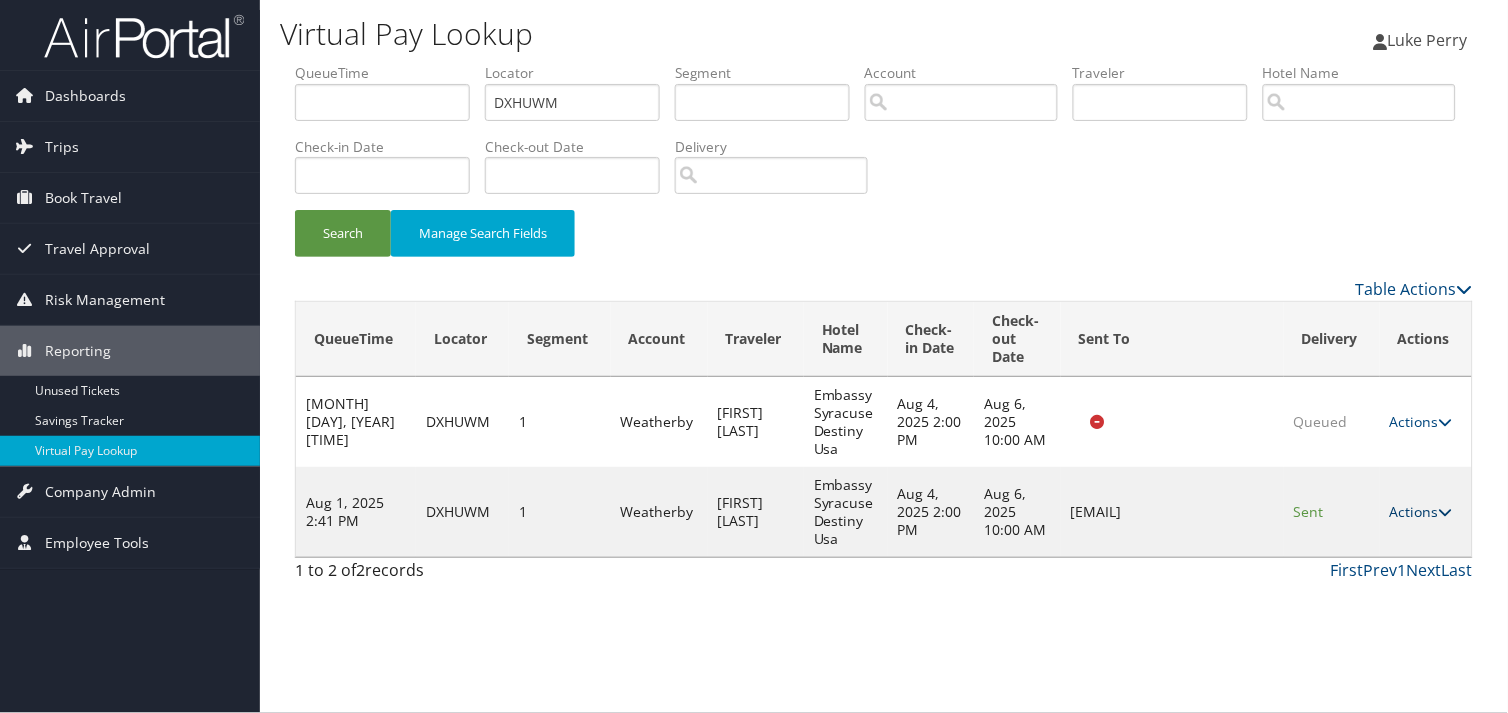 click on "Actions" at bounding box center (1421, 511) 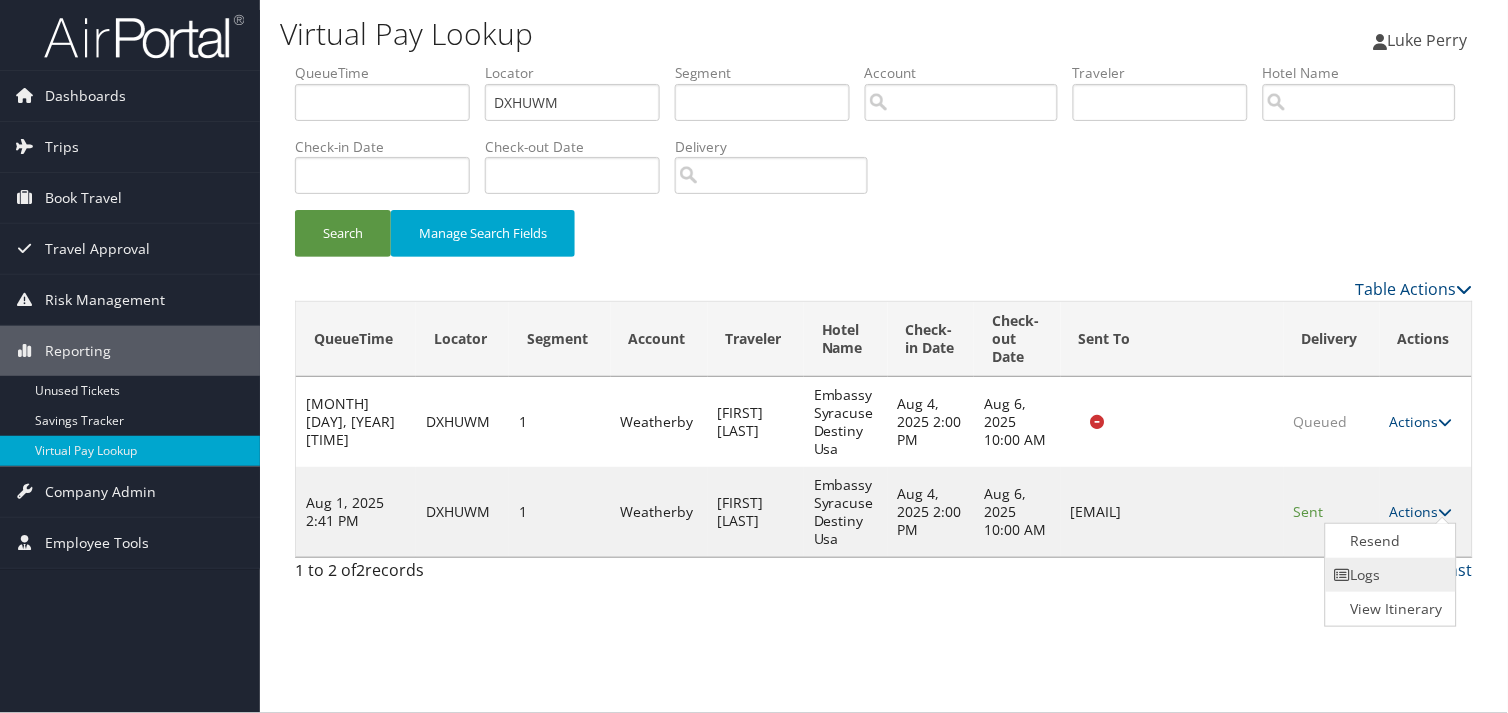 click at bounding box center [1343, 575] 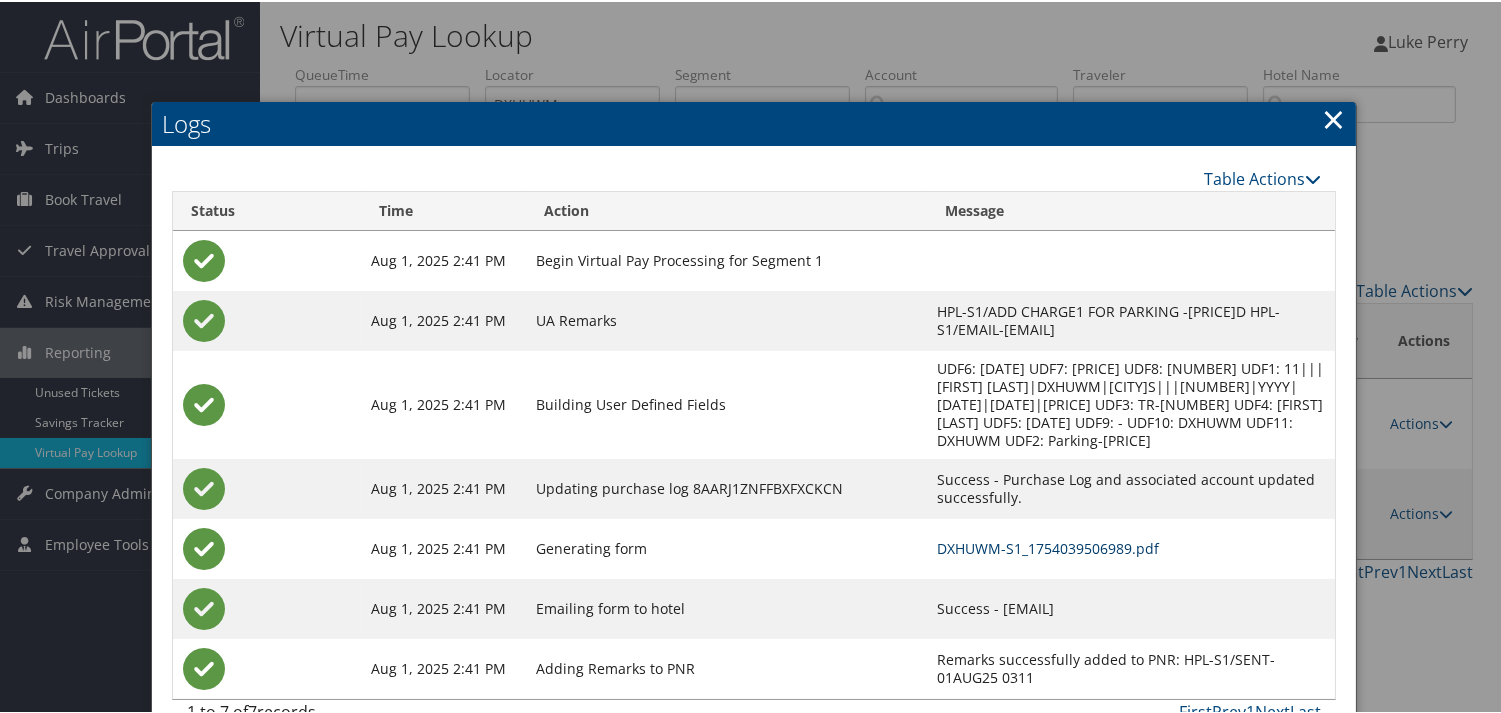 click on "DXHUWM-S1_1754039506989.pdf" at bounding box center (1048, 546) 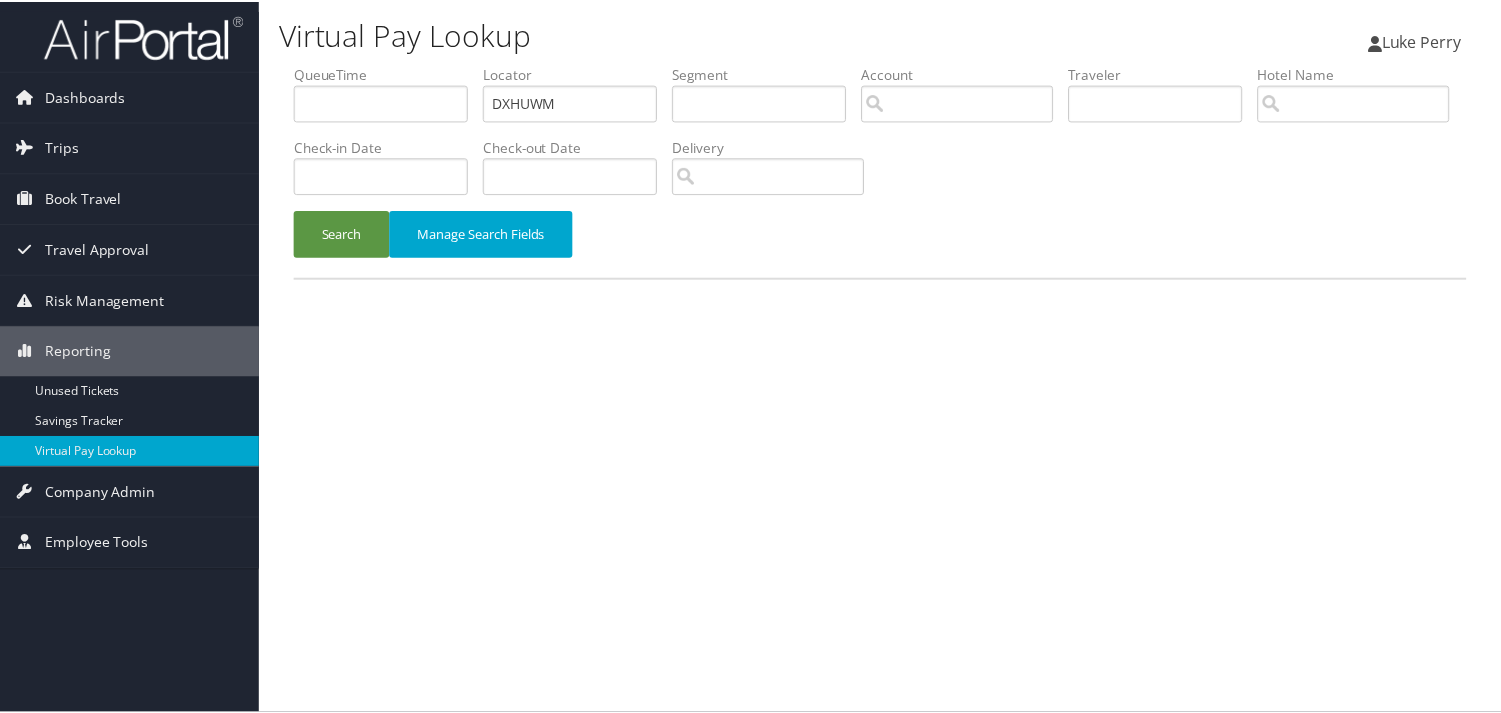 scroll, scrollTop: 0, scrollLeft: 0, axis: both 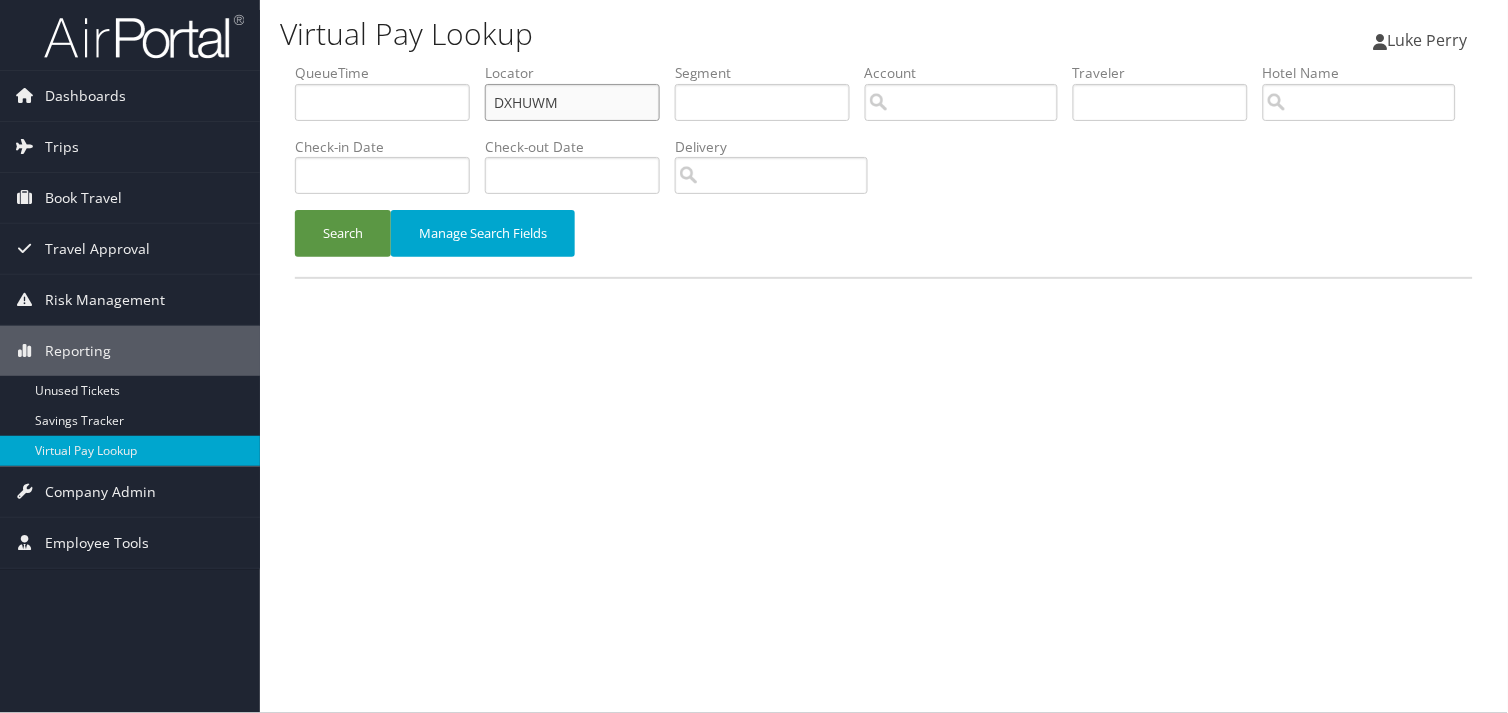 drag, startPoint x: 572, startPoint y: 106, endPoint x: 410, endPoint y: 126, distance: 163.2299 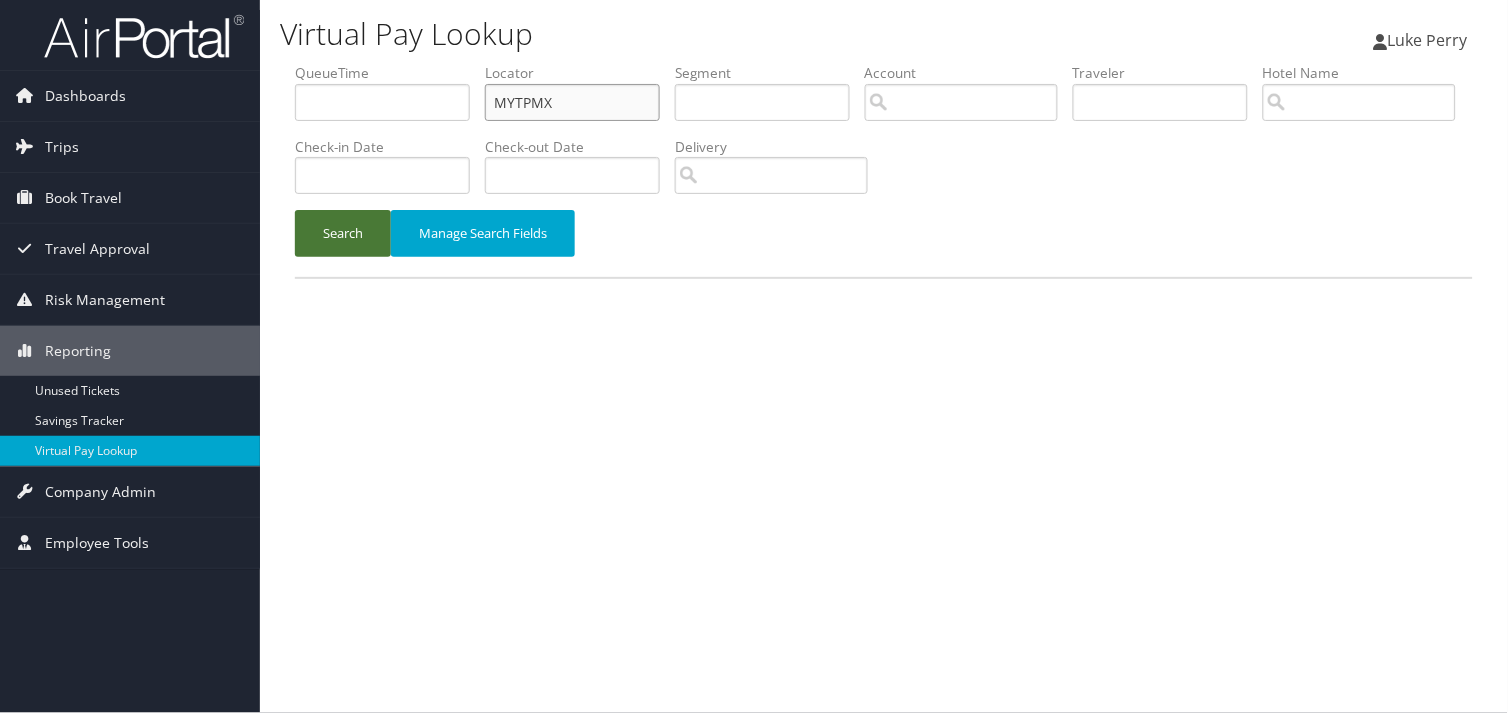 type on "MYTPMX" 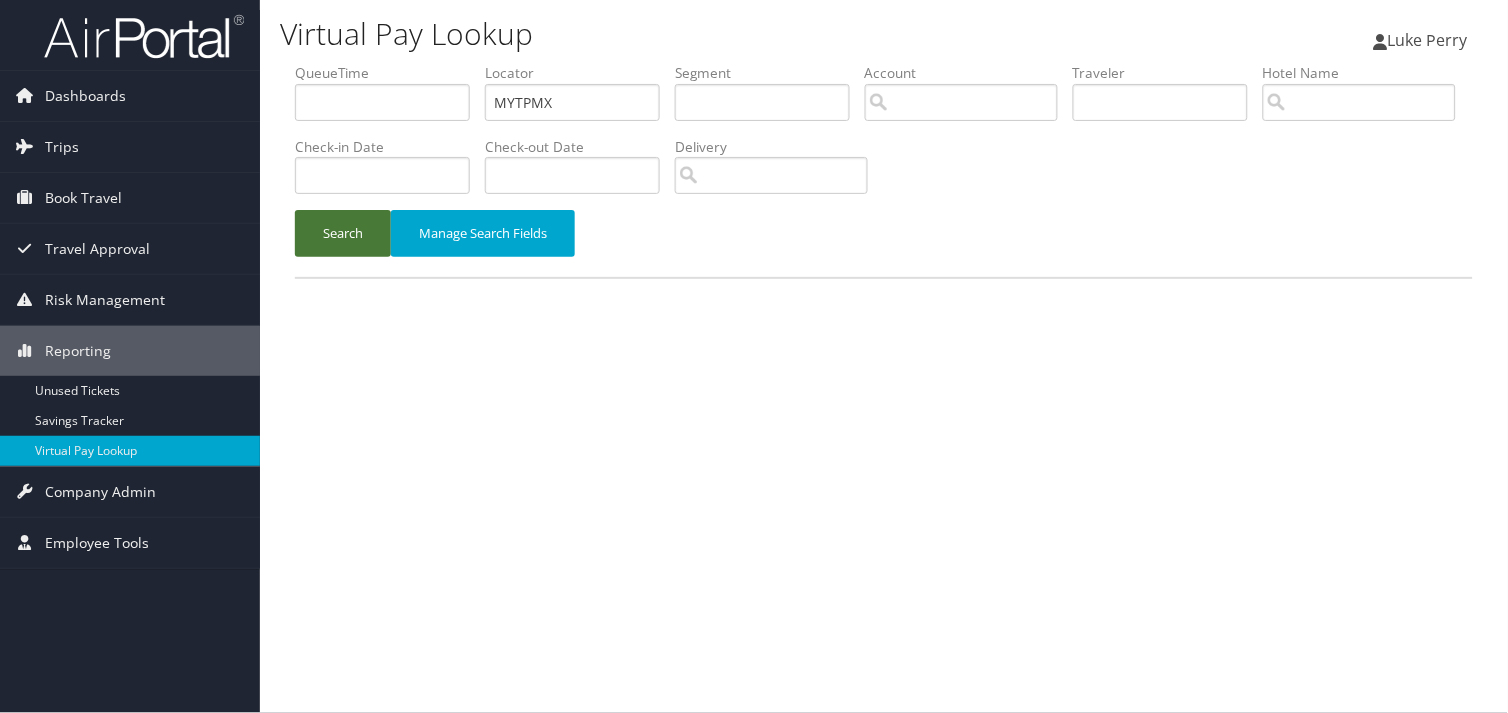 click on "Search" at bounding box center [343, 233] 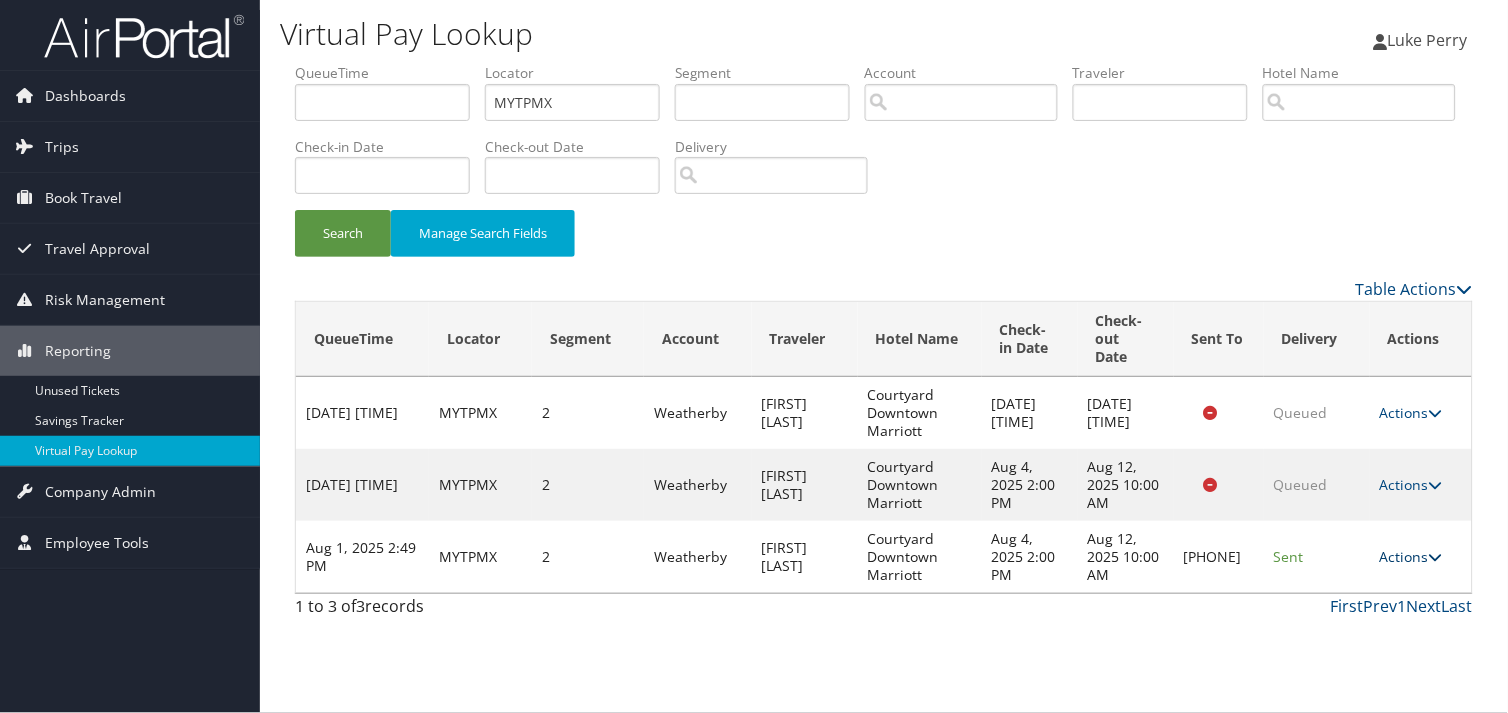 click on "Actions" at bounding box center [1411, 556] 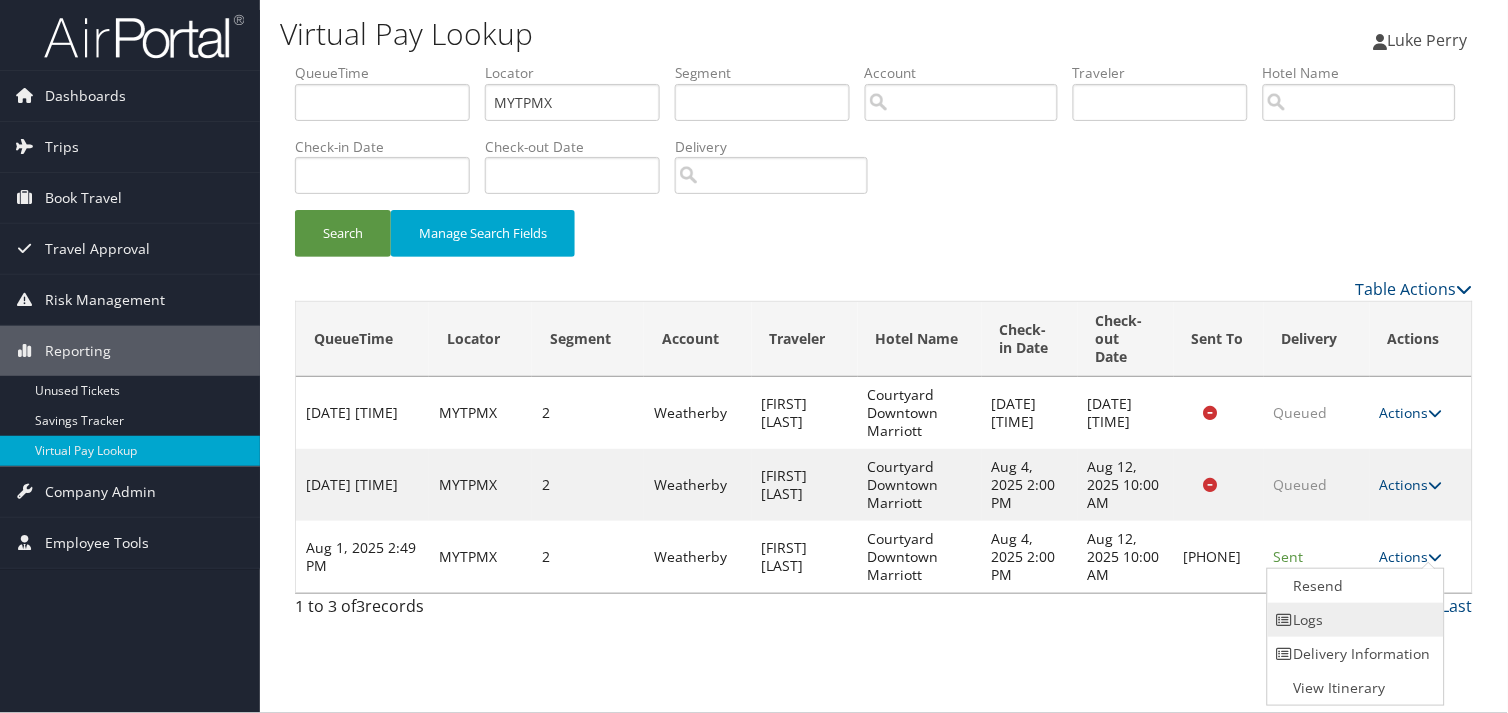 click on "Logs" at bounding box center (1353, 620) 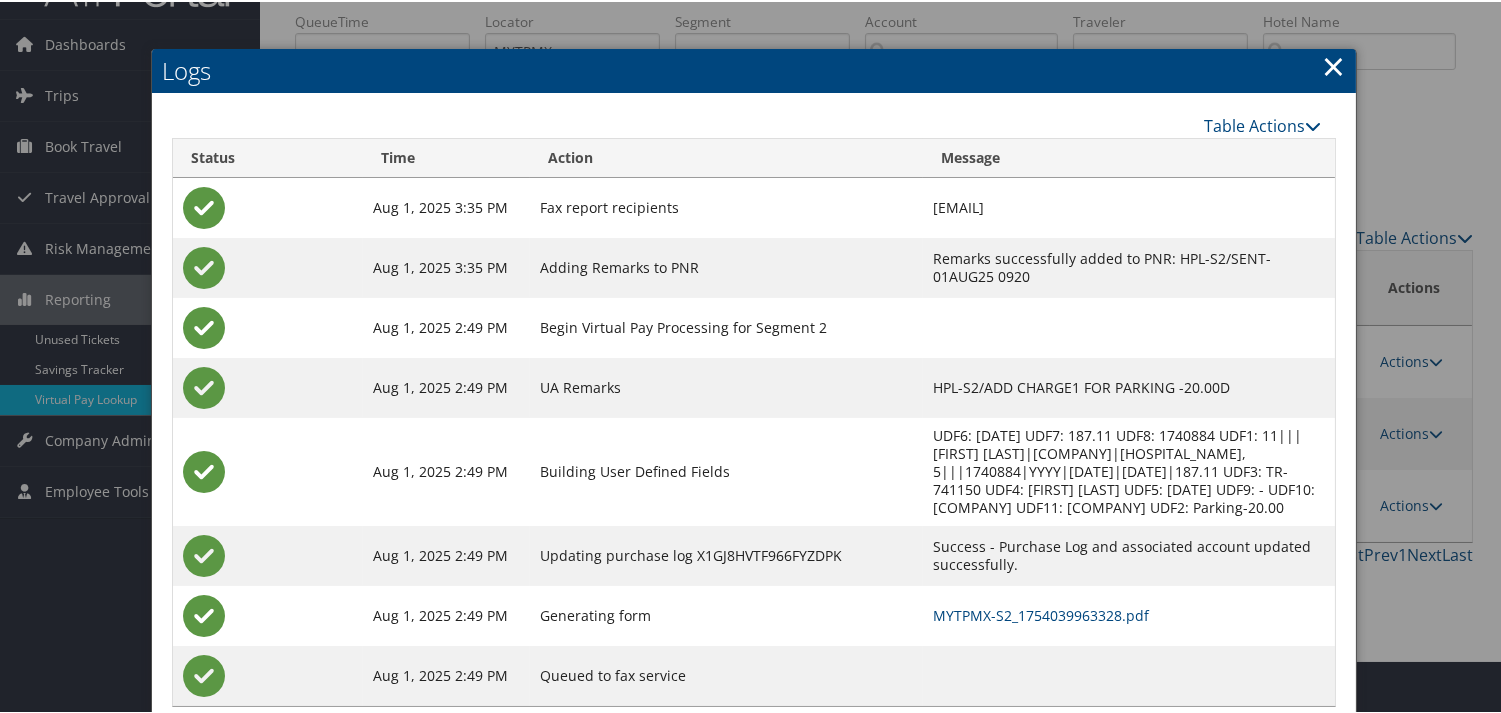 scroll, scrollTop: 82, scrollLeft: 0, axis: vertical 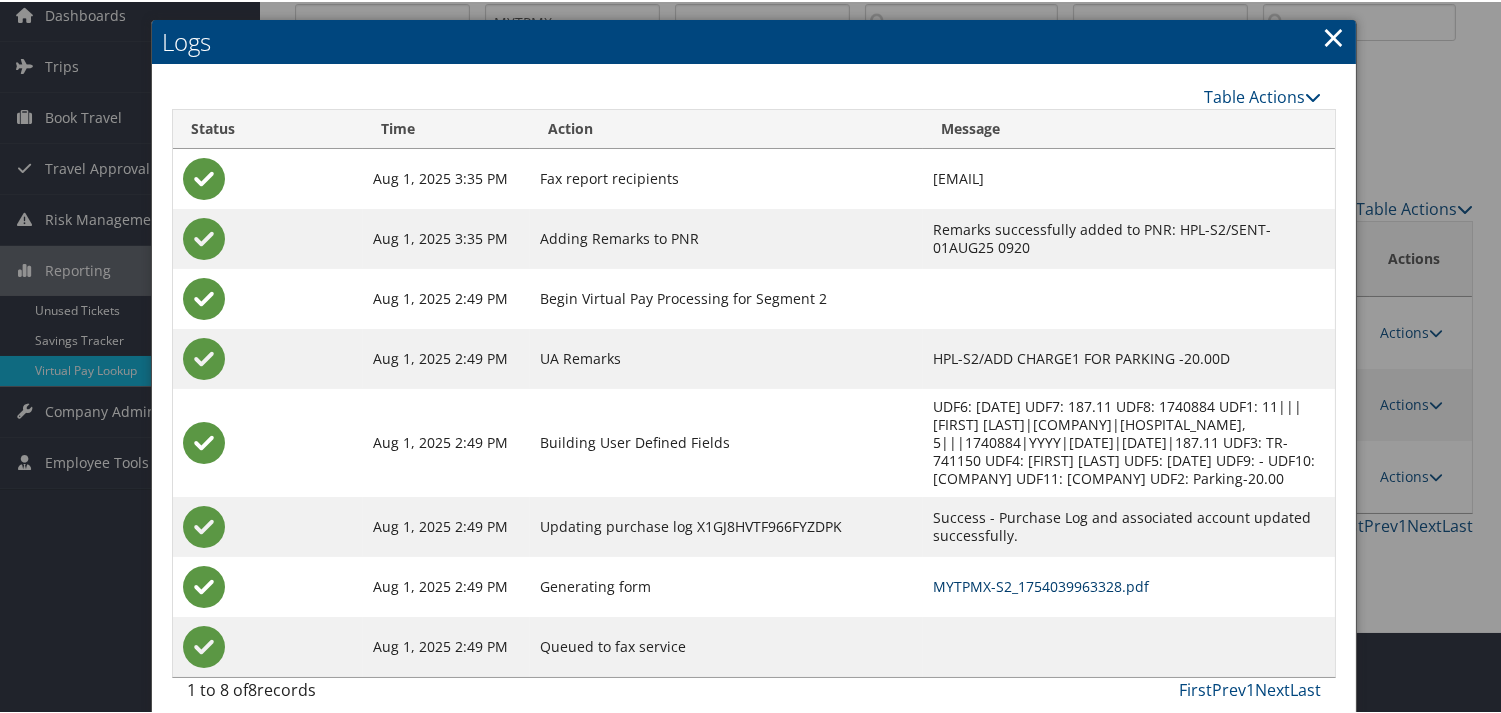 click on "MYTPMX-S2_1754039963328.pdf" at bounding box center [1041, 584] 